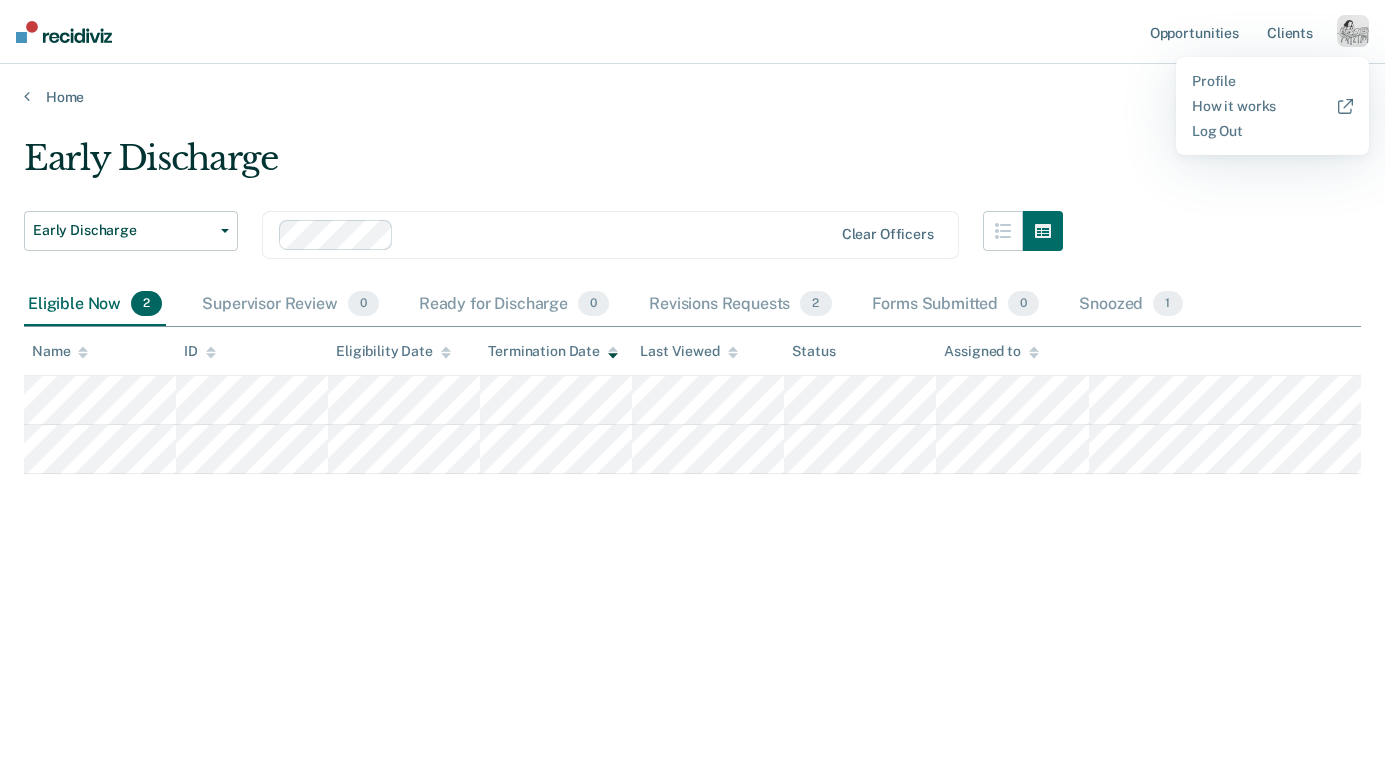 scroll, scrollTop: 0, scrollLeft: 0, axis: both 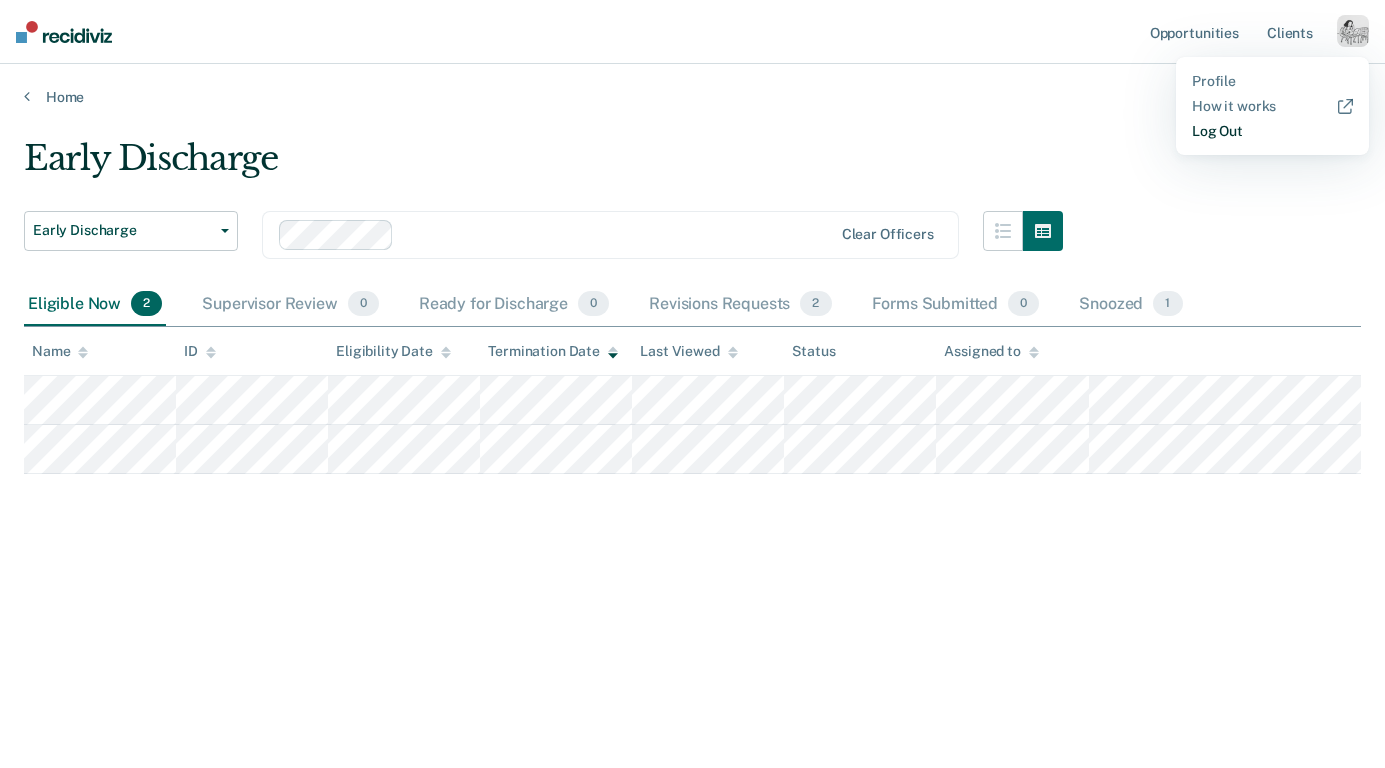 click on "Log Out" at bounding box center (1272, 131) 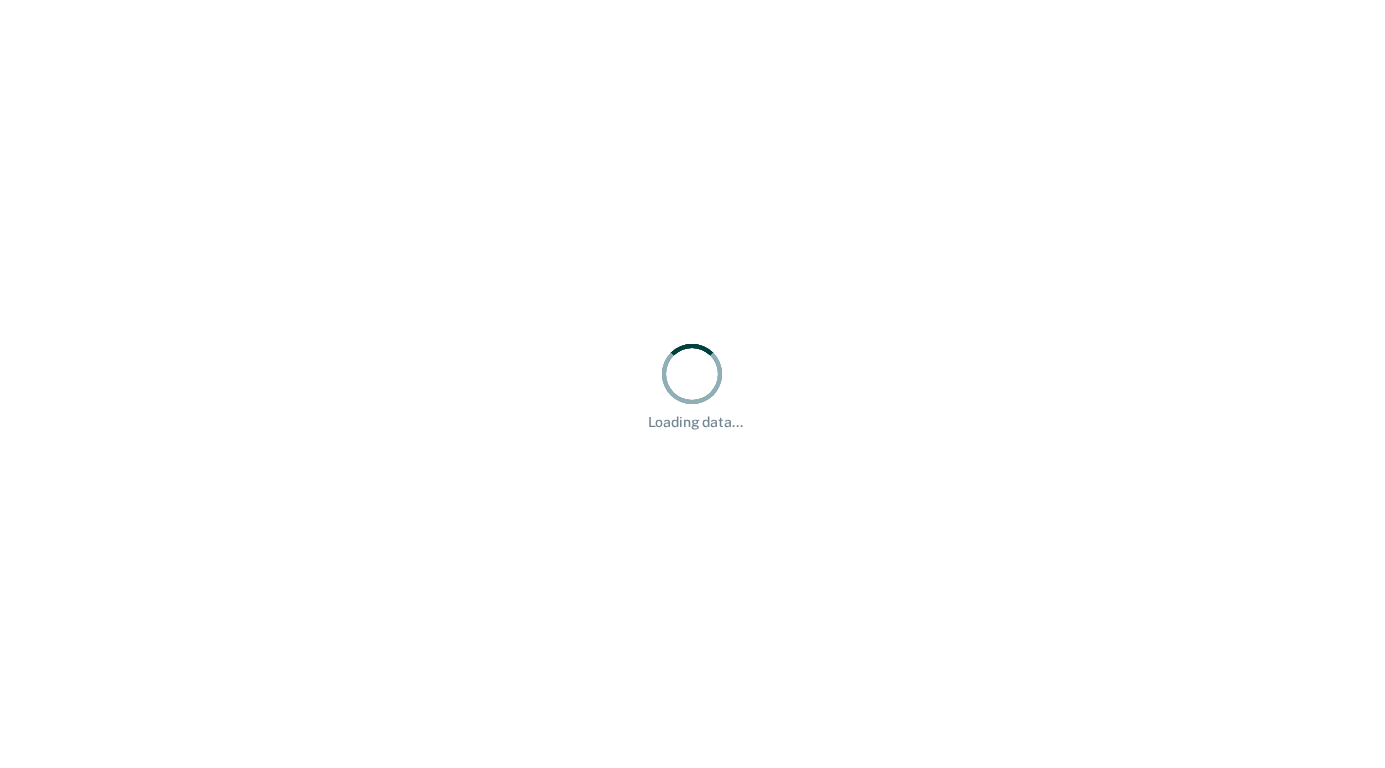 scroll, scrollTop: 0, scrollLeft: 0, axis: both 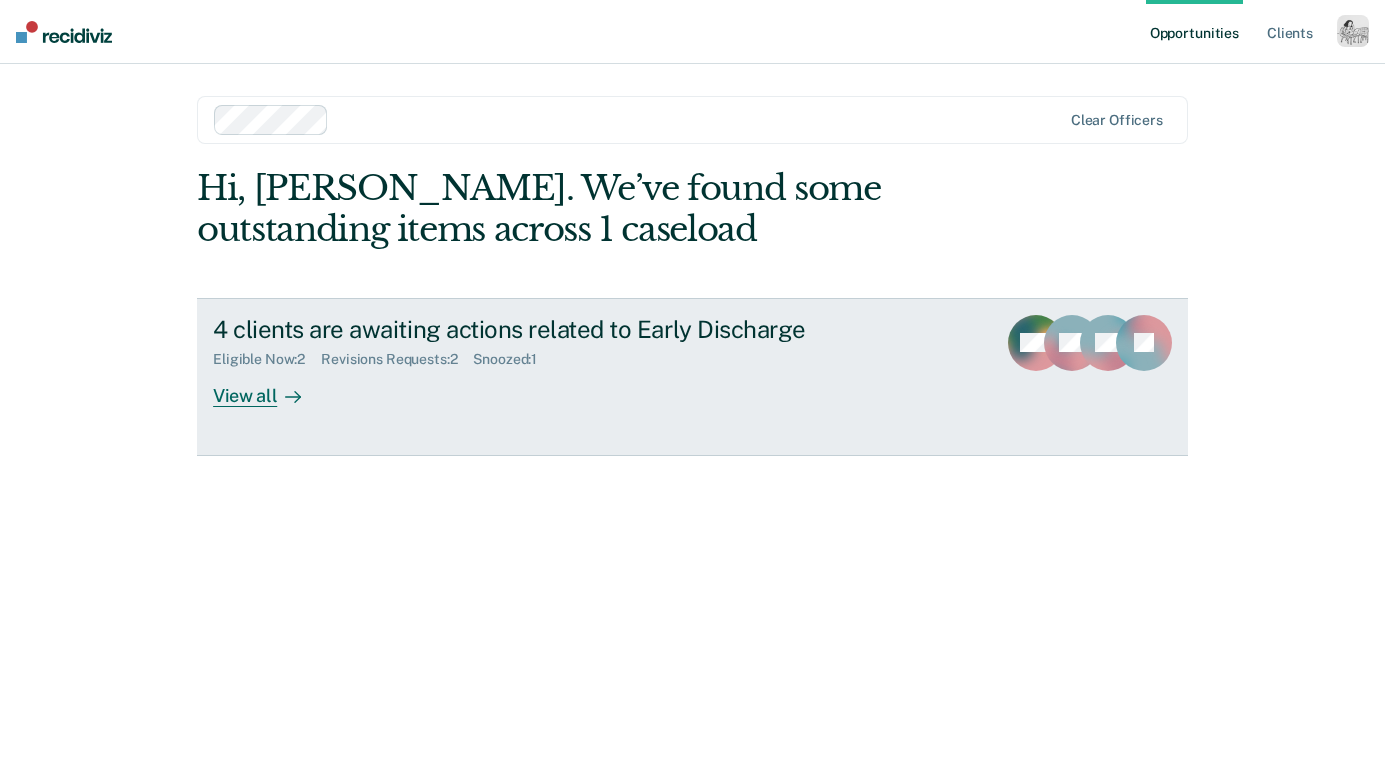 click on "View all" at bounding box center [269, 387] 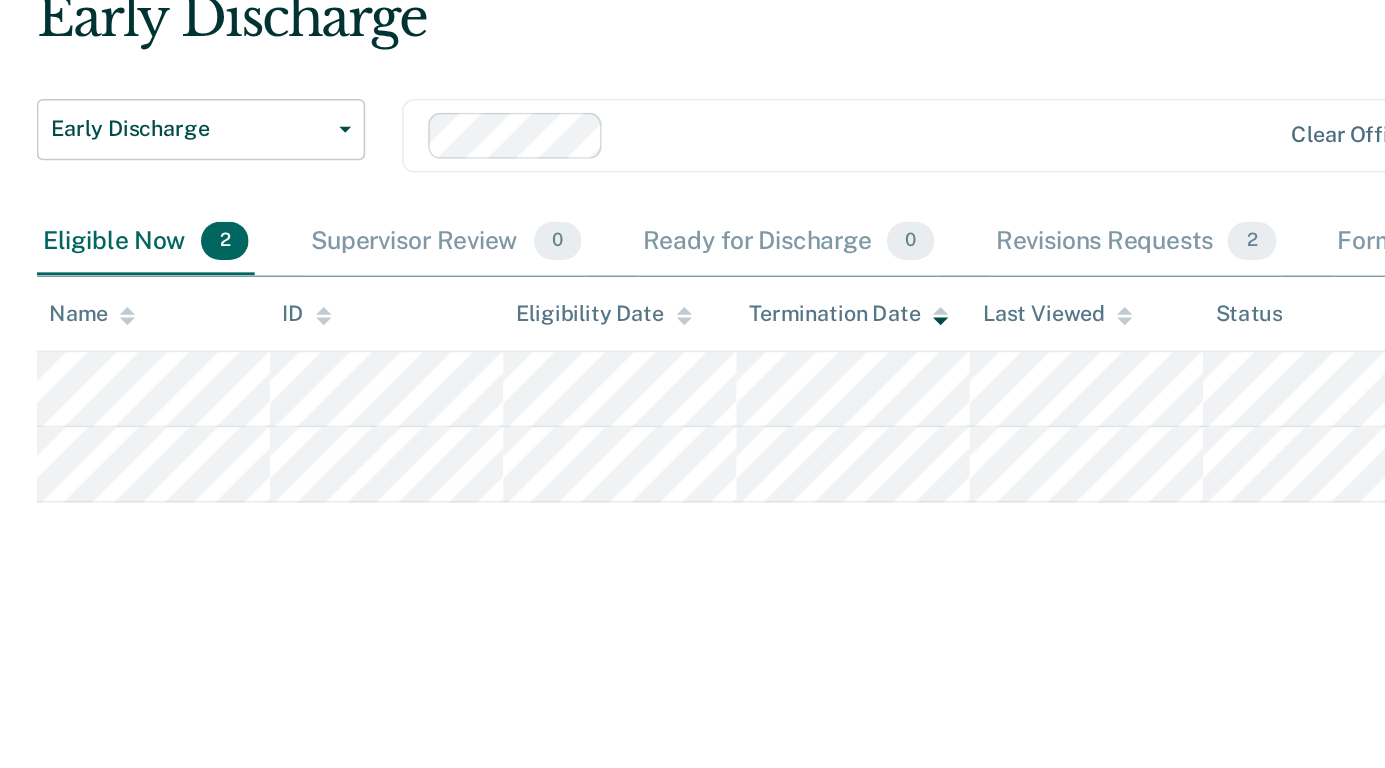 click 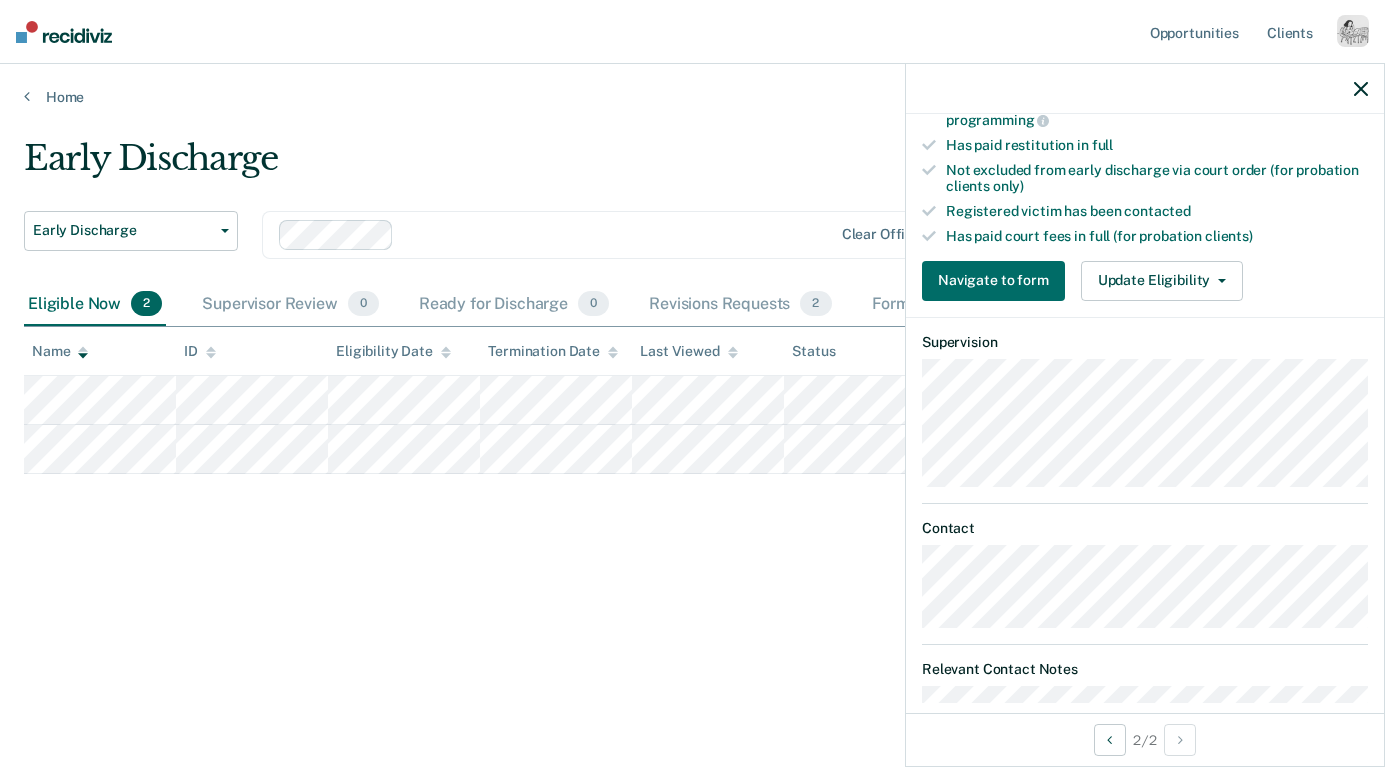 scroll, scrollTop: 530, scrollLeft: 0, axis: vertical 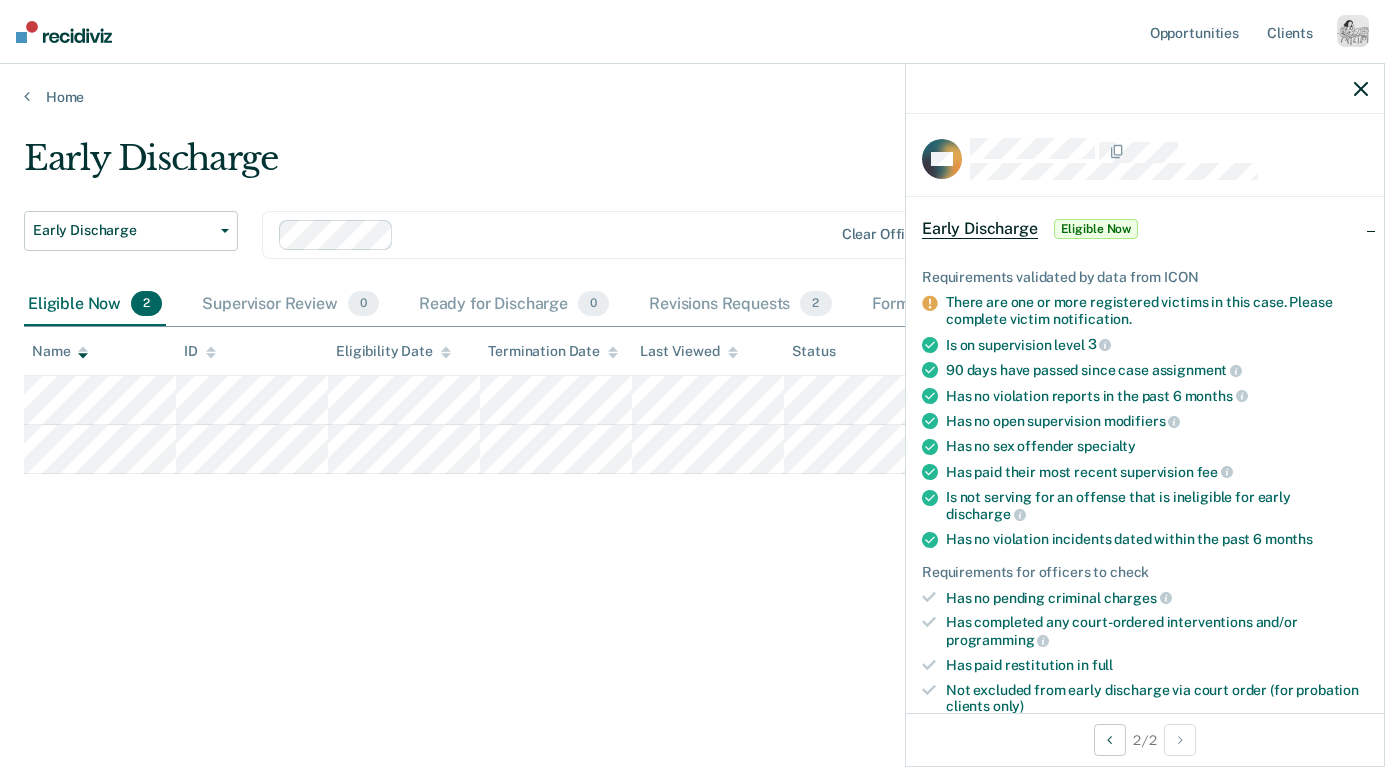 click at bounding box center [1145, 89] 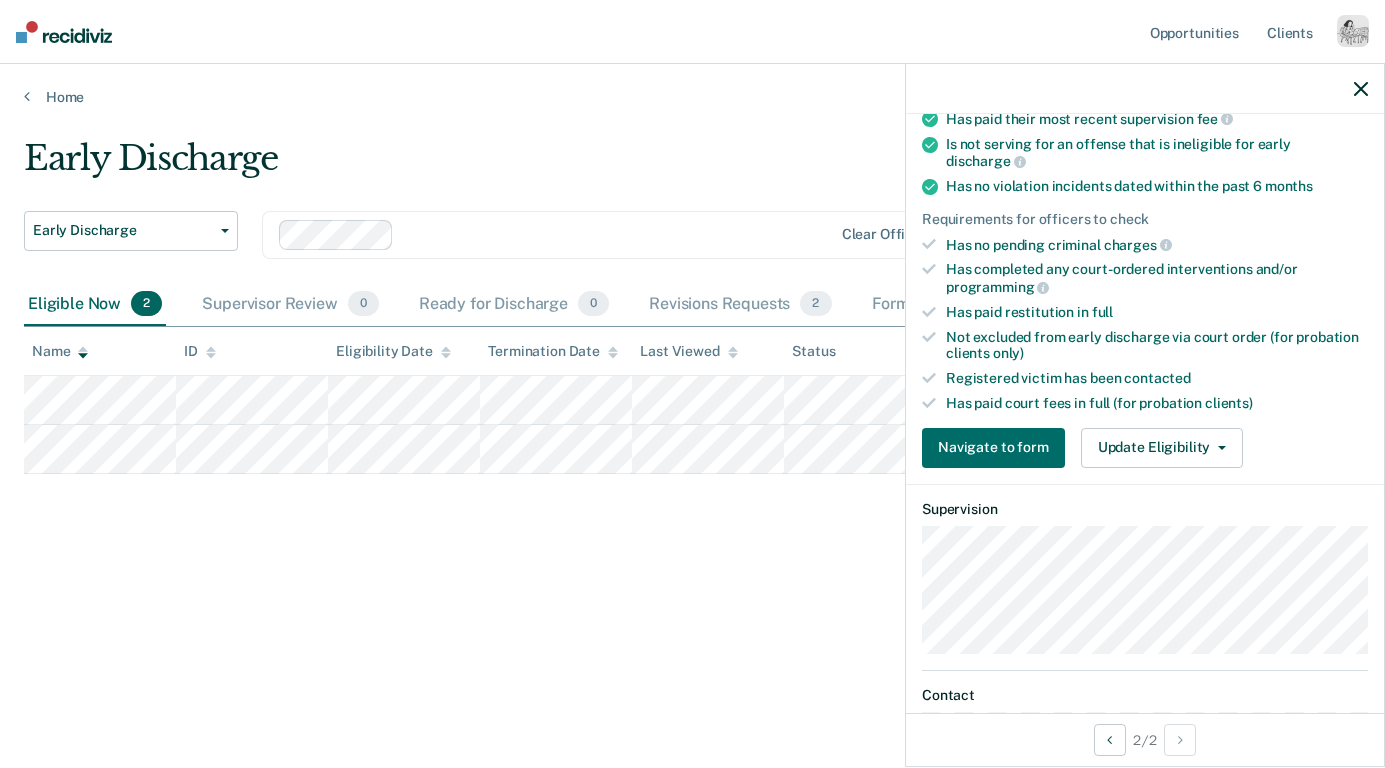 scroll, scrollTop: 413, scrollLeft: 0, axis: vertical 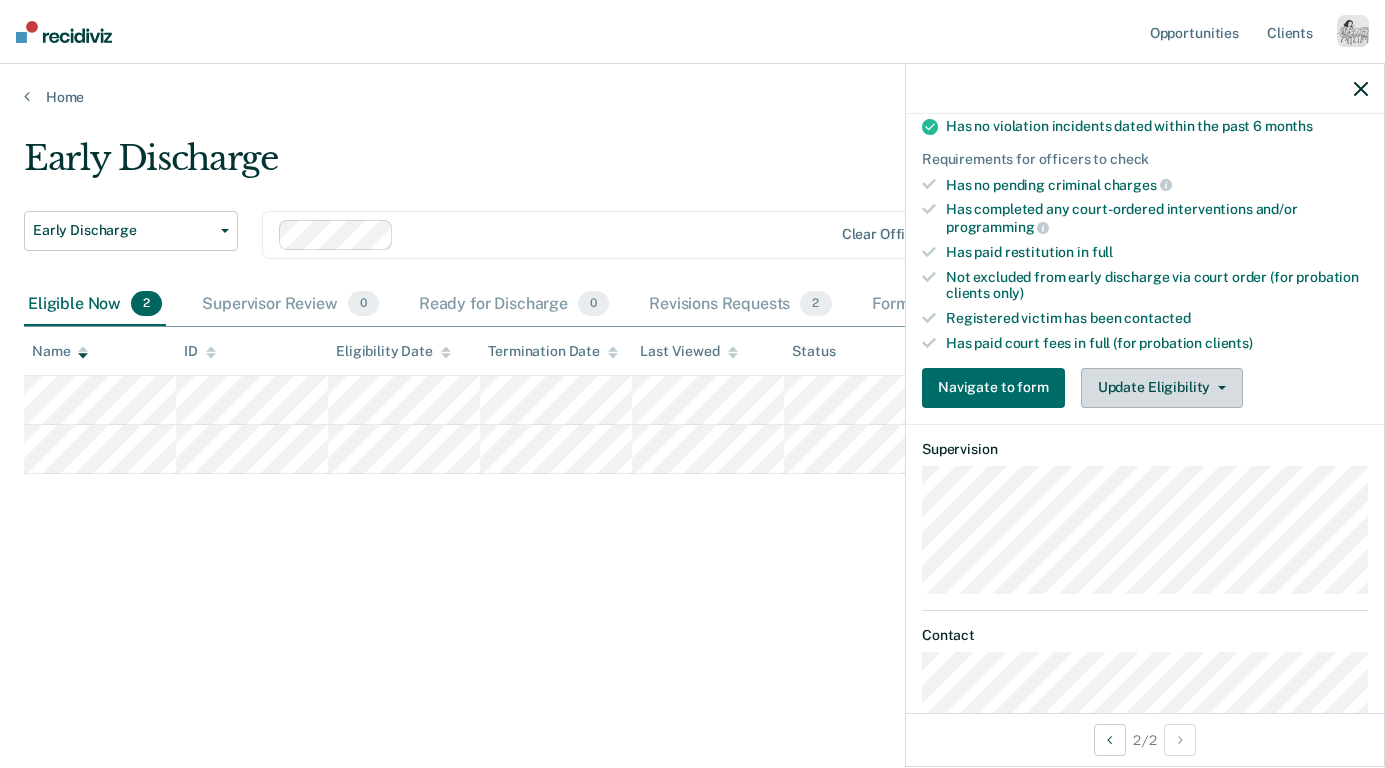 click on "Update Eligibility" at bounding box center (1162, 388) 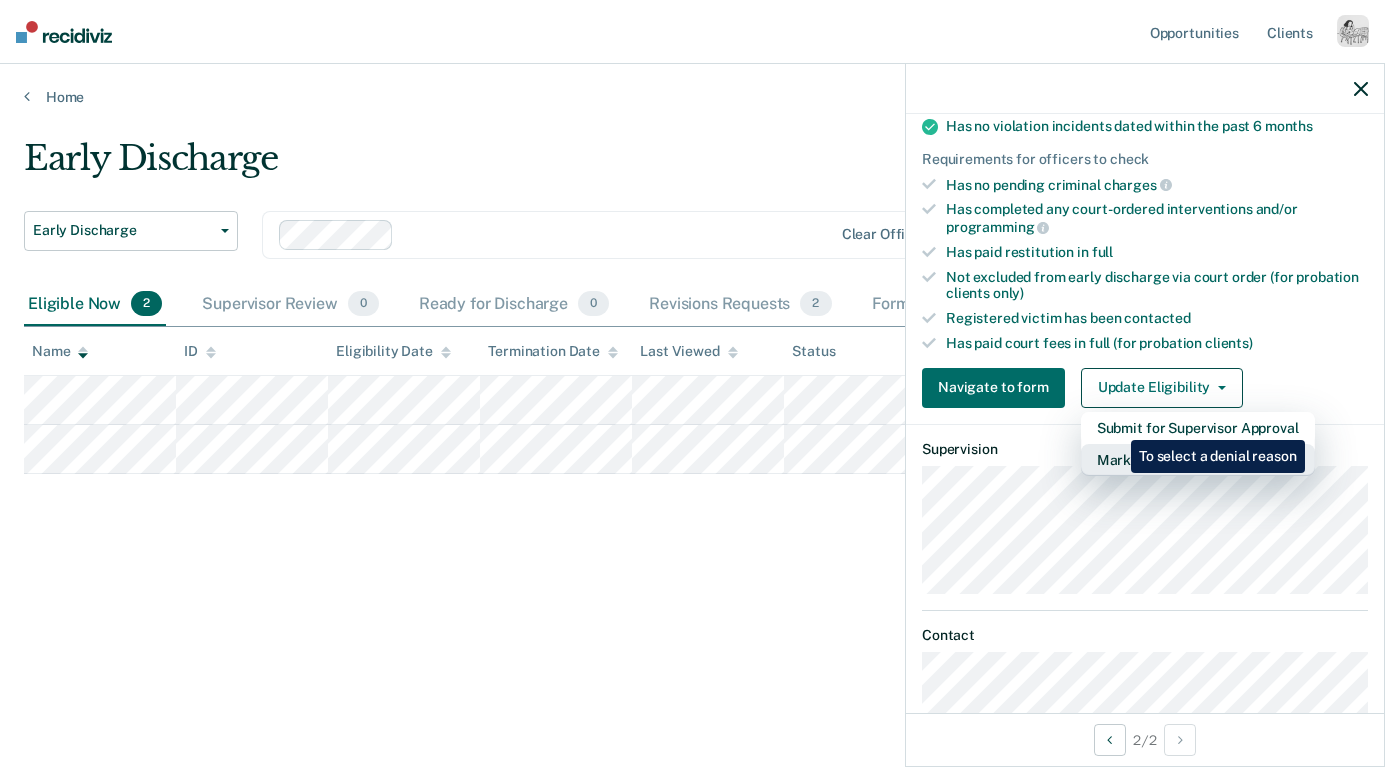 click on "Mark as Ineligible" at bounding box center (1198, 460) 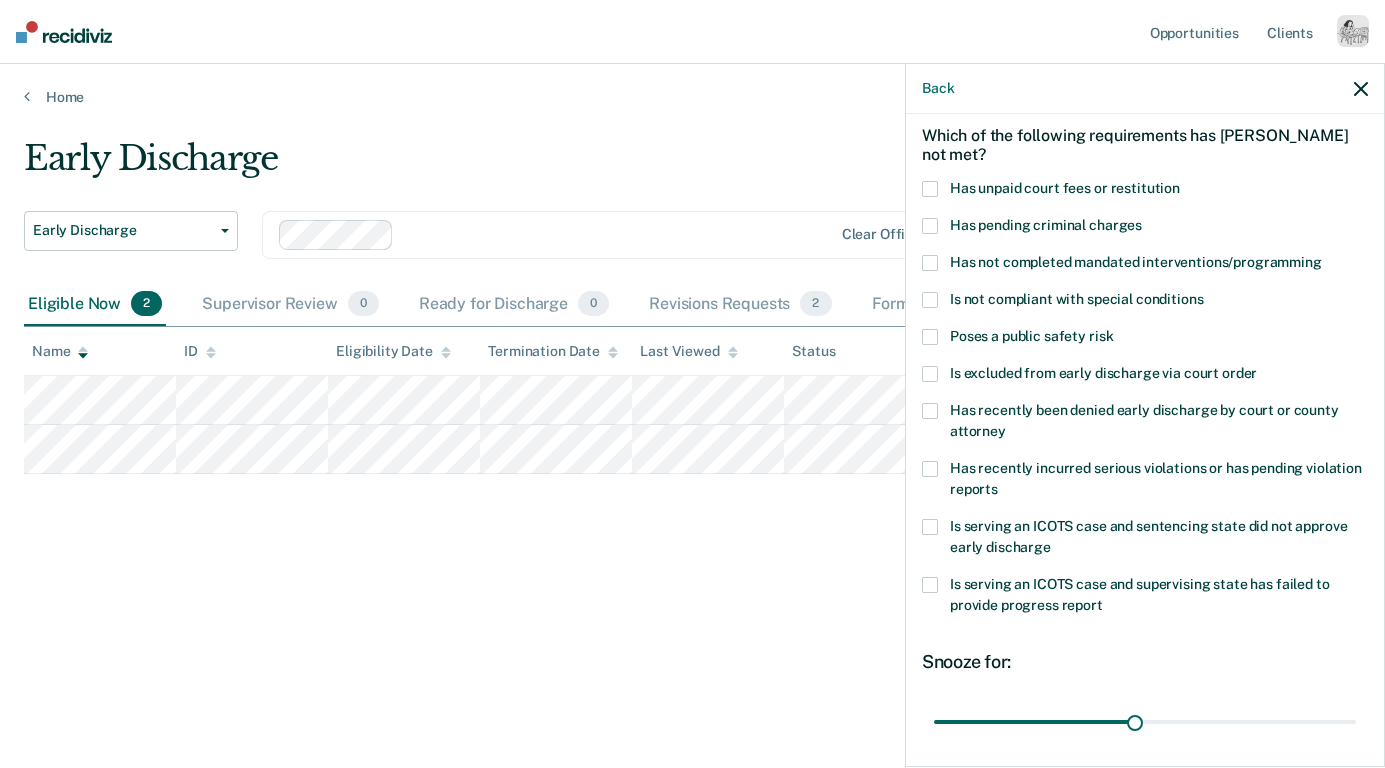 scroll, scrollTop: 0, scrollLeft: 0, axis: both 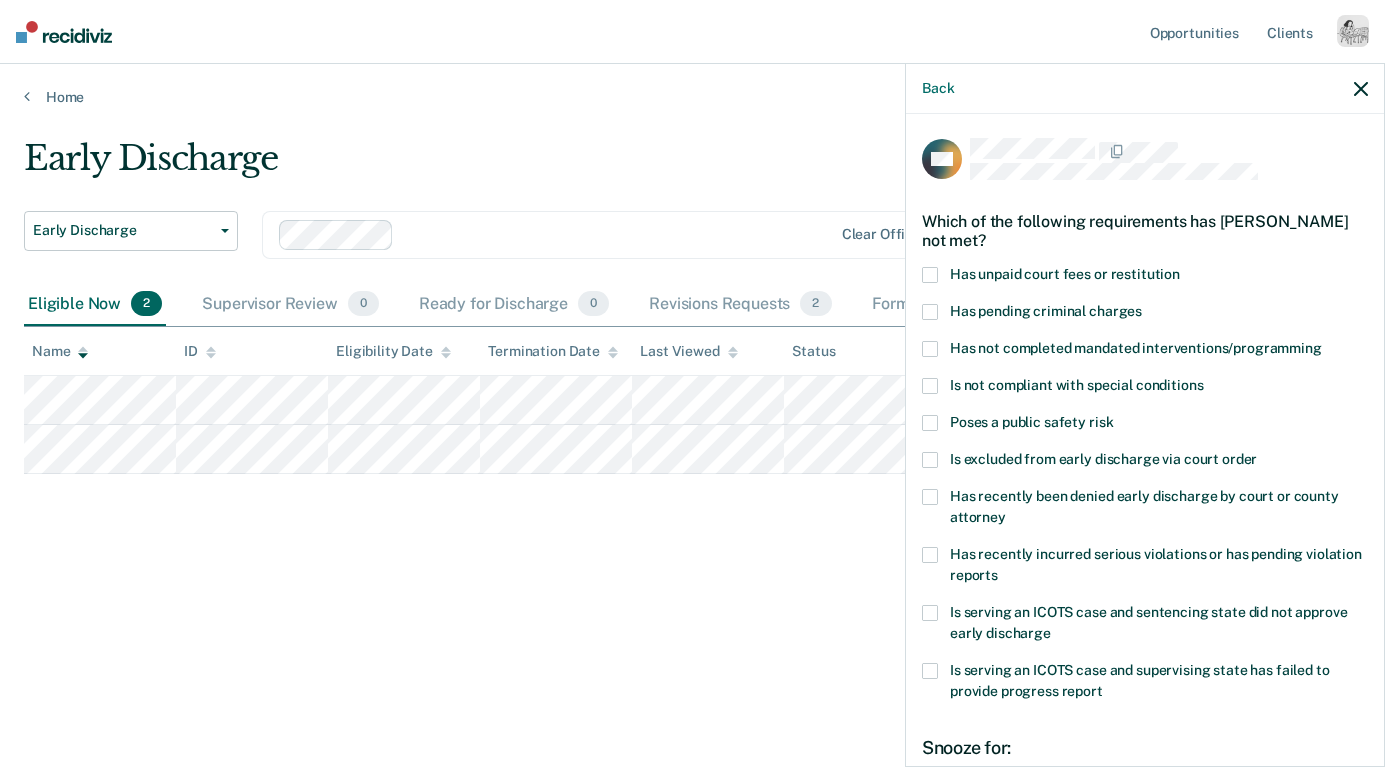 click on "Has unpaid court fees or restitution" at bounding box center [1065, 274] 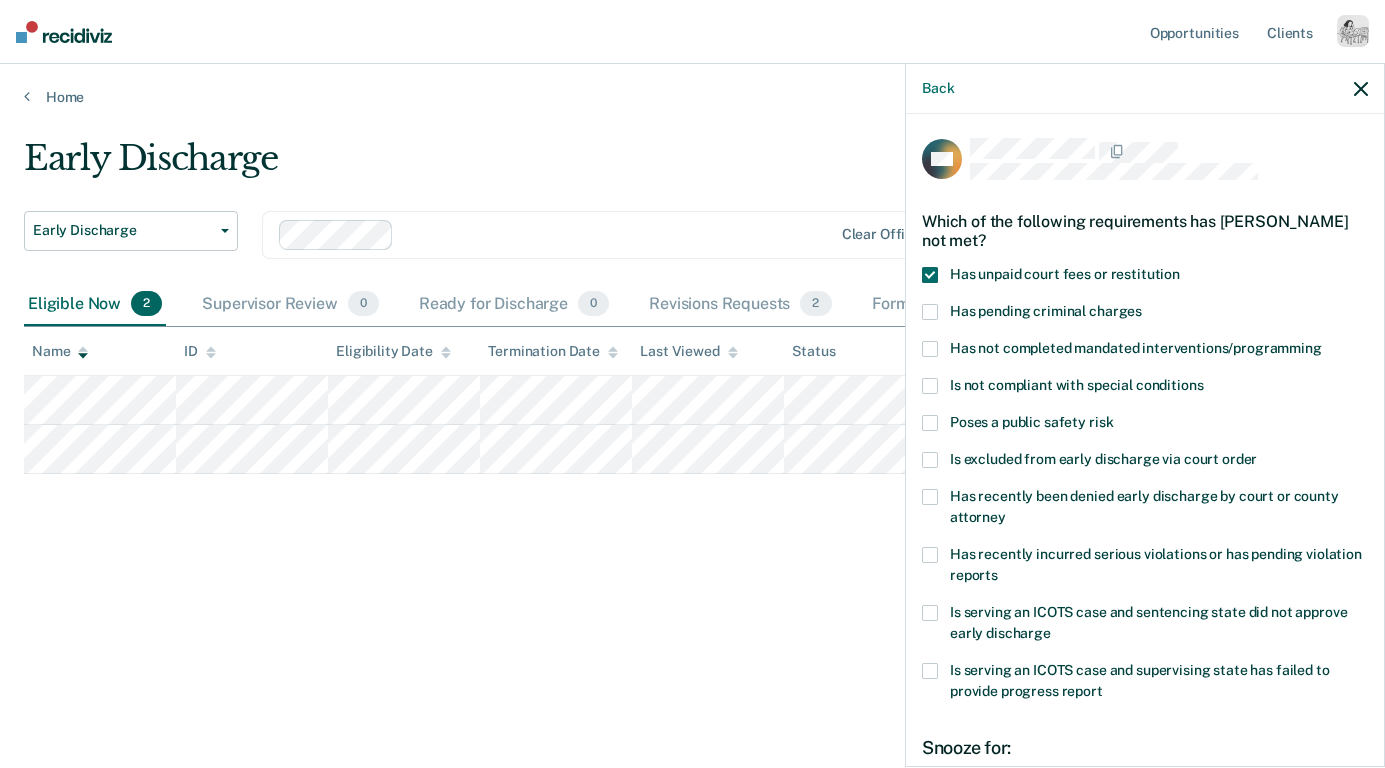 click on "Has pending criminal charges" at bounding box center (1046, 311) 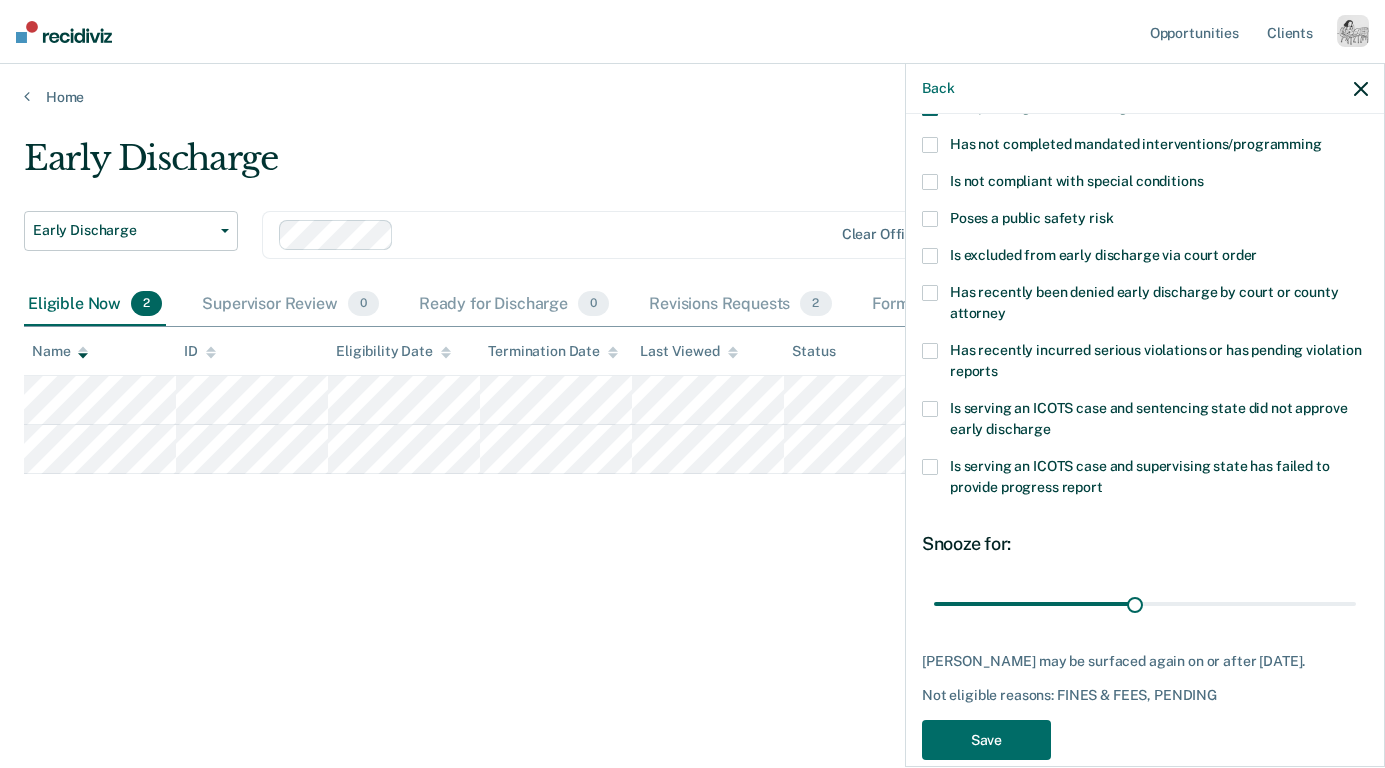 scroll, scrollTop: 235, scrollLeft: 0, axis: vertical 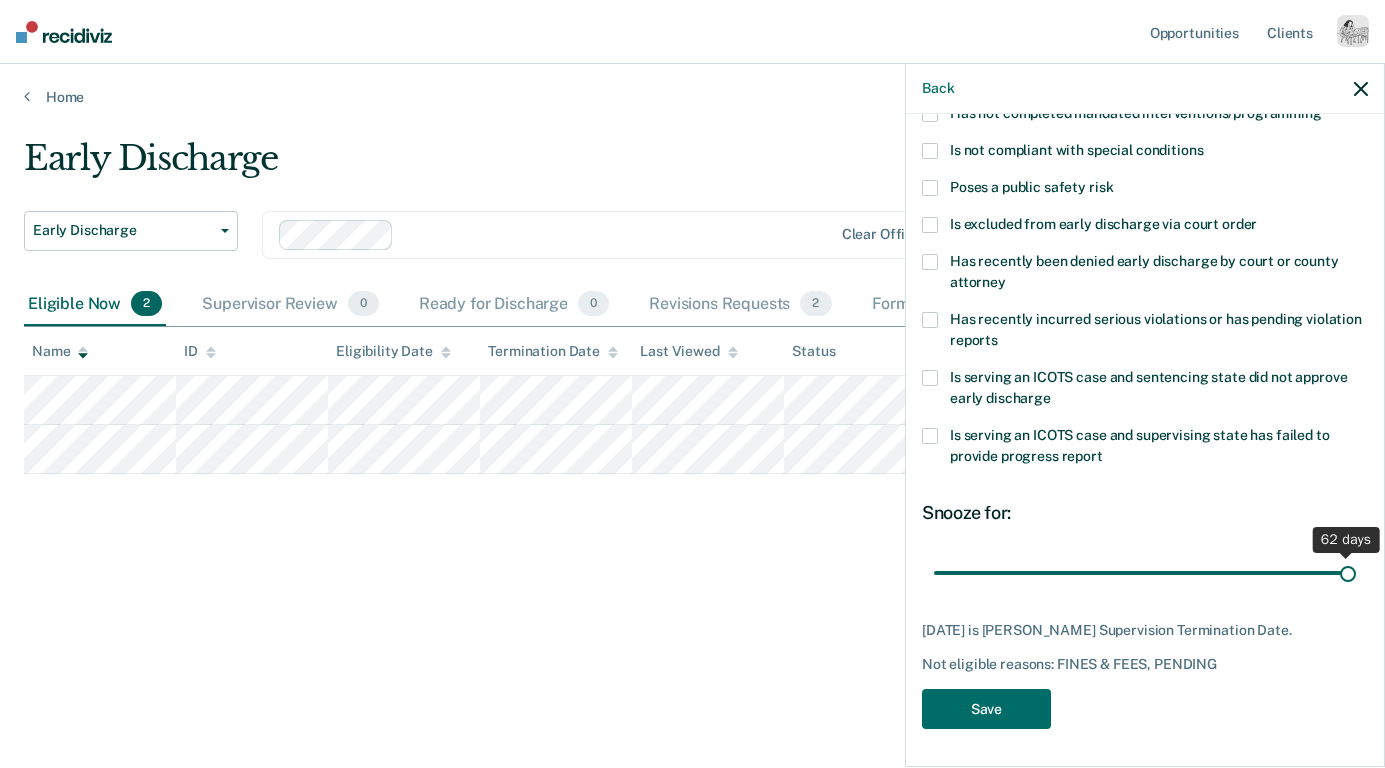 drag, startPoint x: 1134, startPoint y: 575, endPoint x: 1392, endPoint y: 547, distance: 259.51492 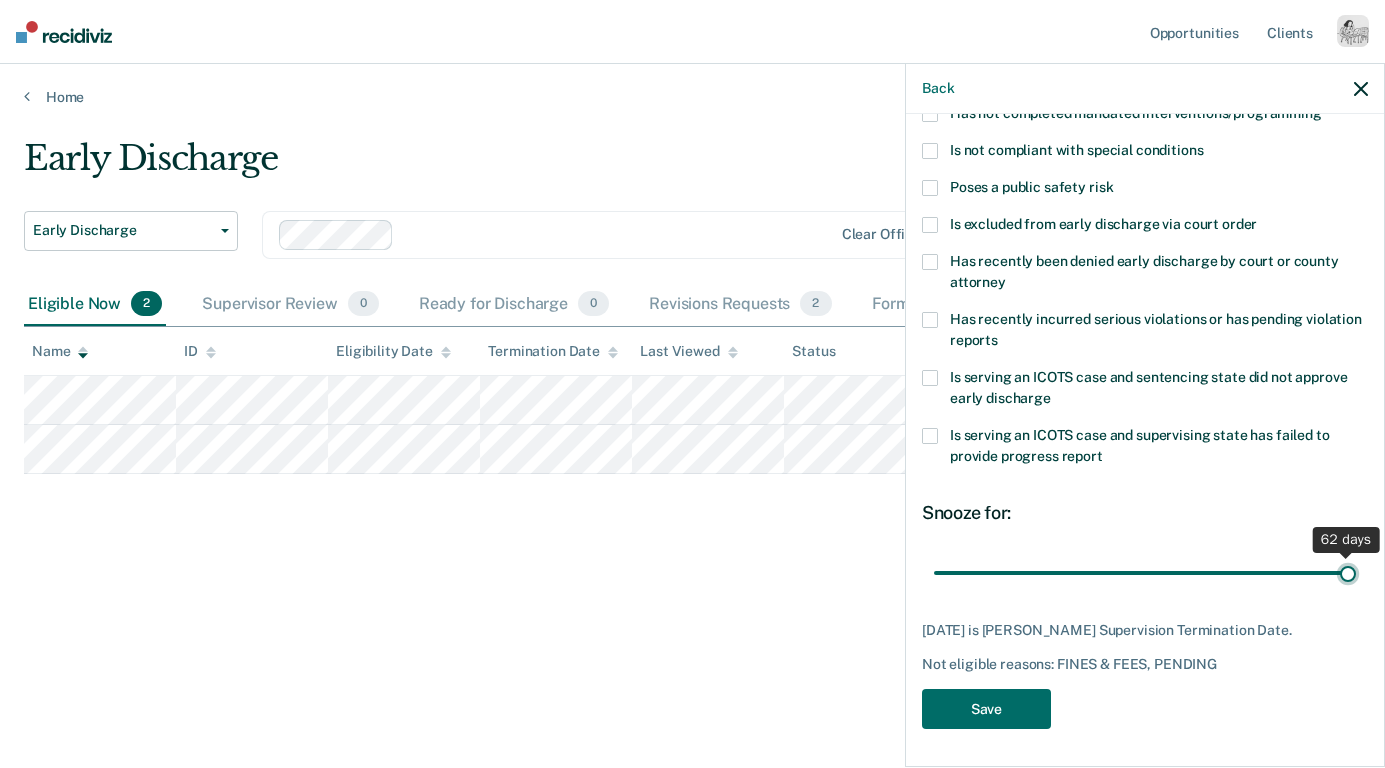 type on "62" 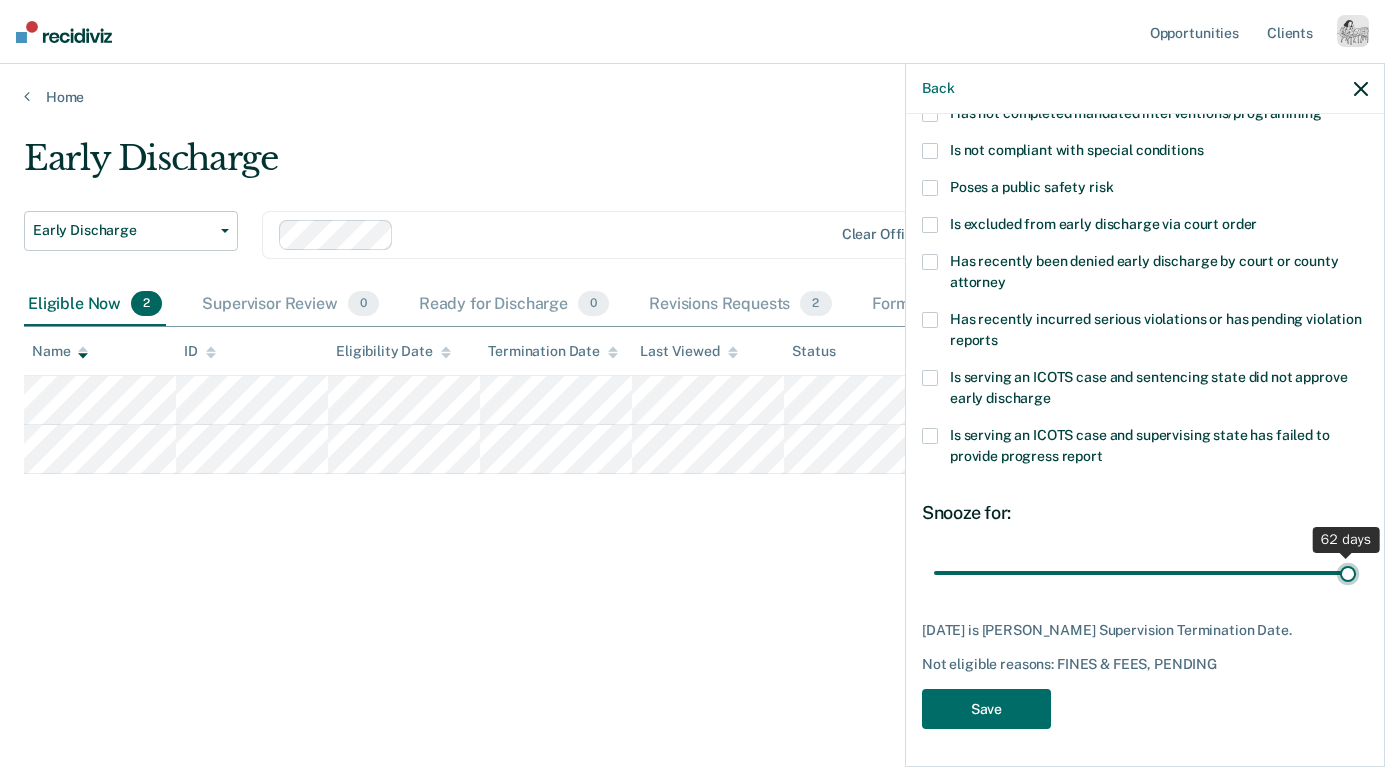 click at bounding box center (1145, 572) 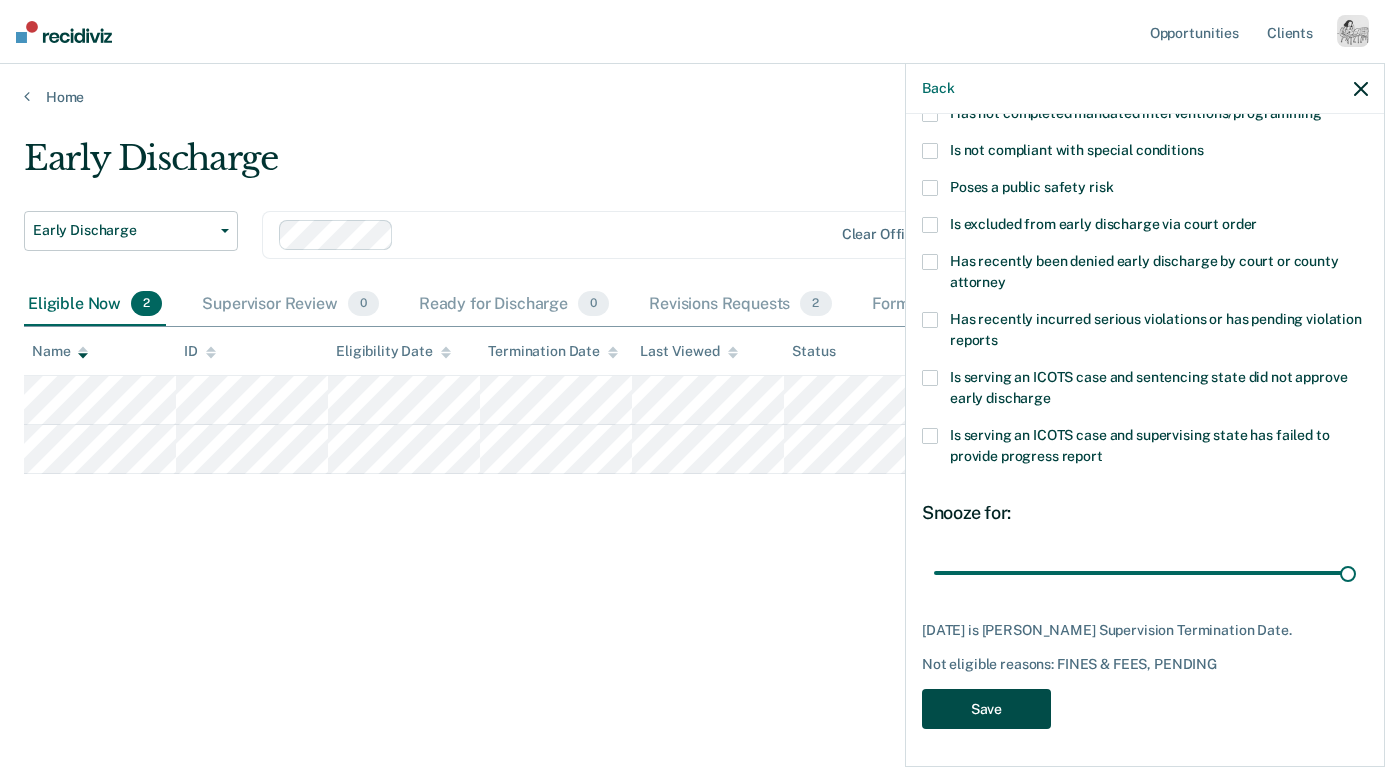 click on "Save" at bounding box center (986, 709) 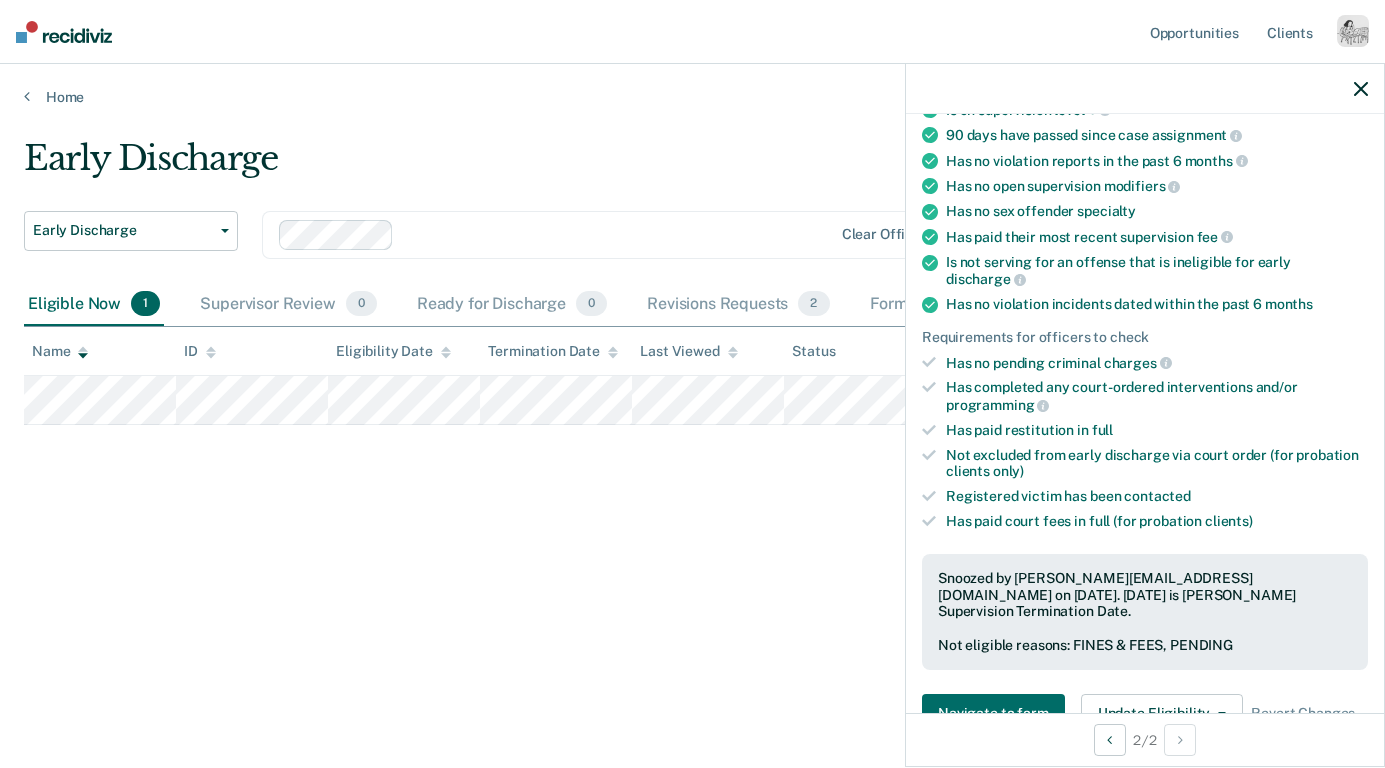 click at bounding box center (1361, 88) 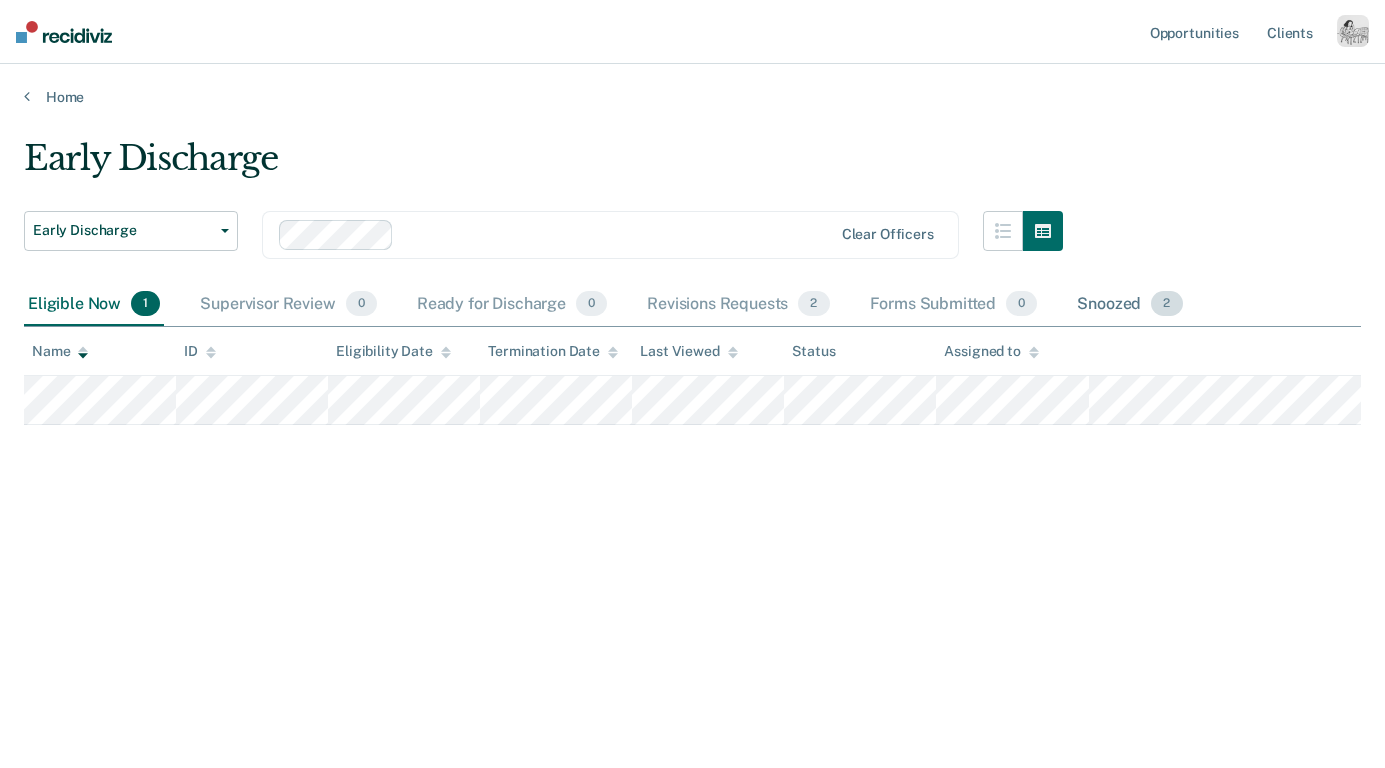 click on "Snoozed 2" at bounding box center (1129, 305) 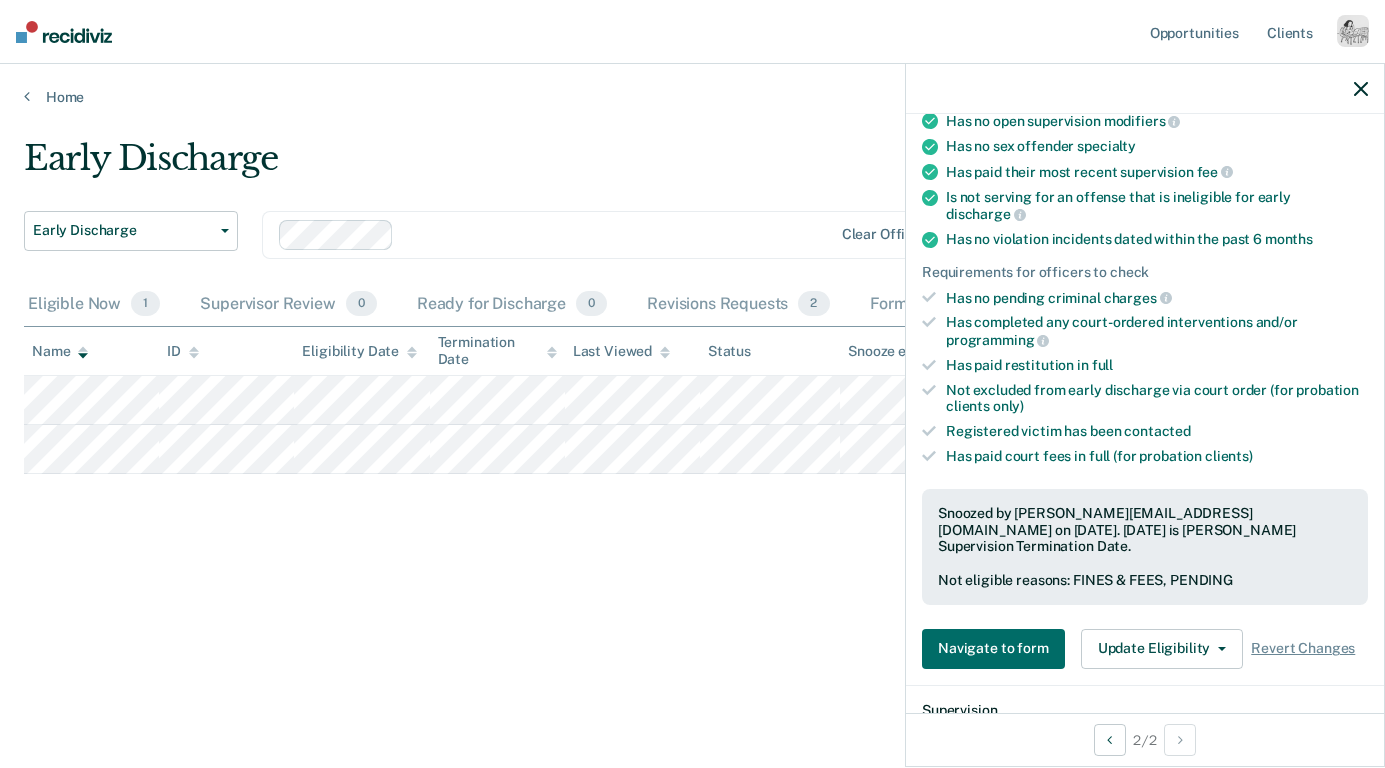 scroll, scrollTop: 308, scrollLeft: 0, axis: vertical 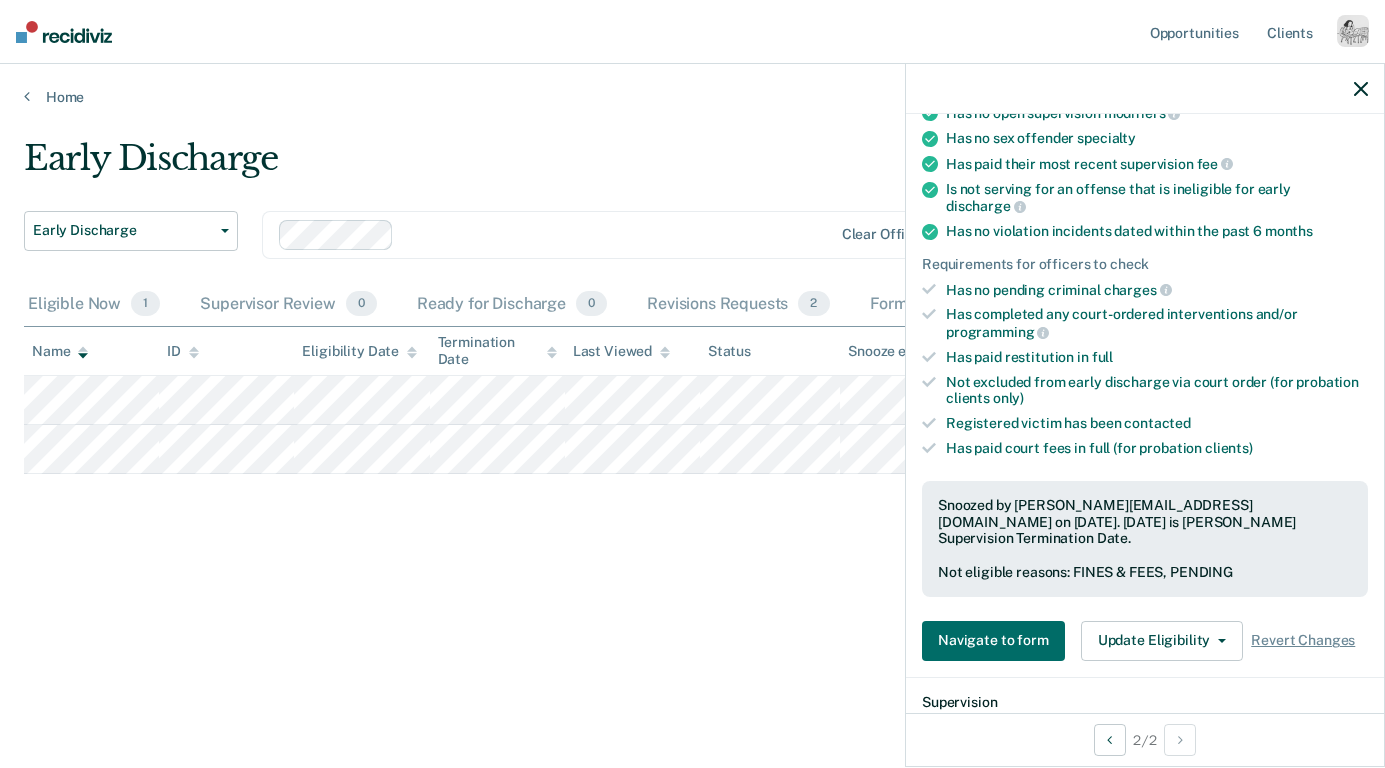 click at bounding box center (1361, 88) 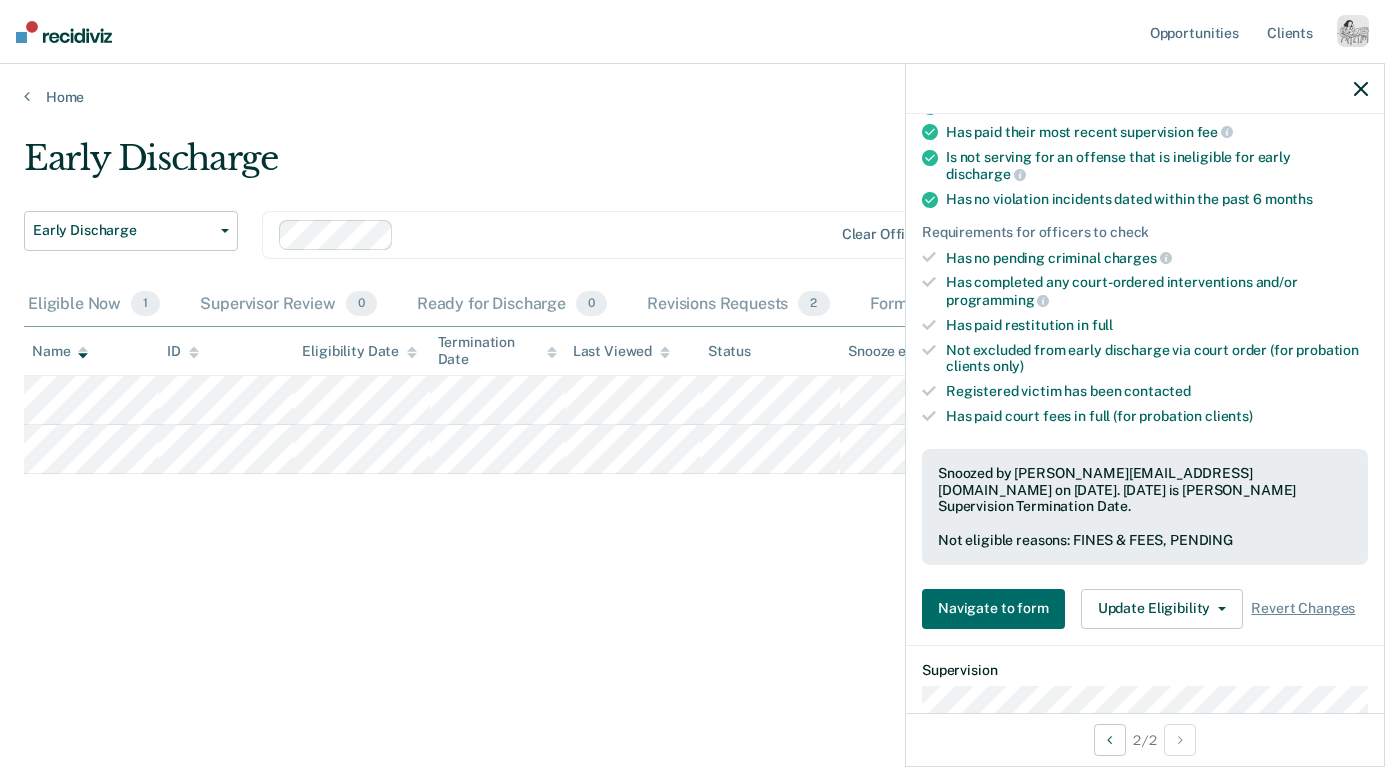 scroll, scrollTop: 540, scrollLeft: 0, axis: vertical 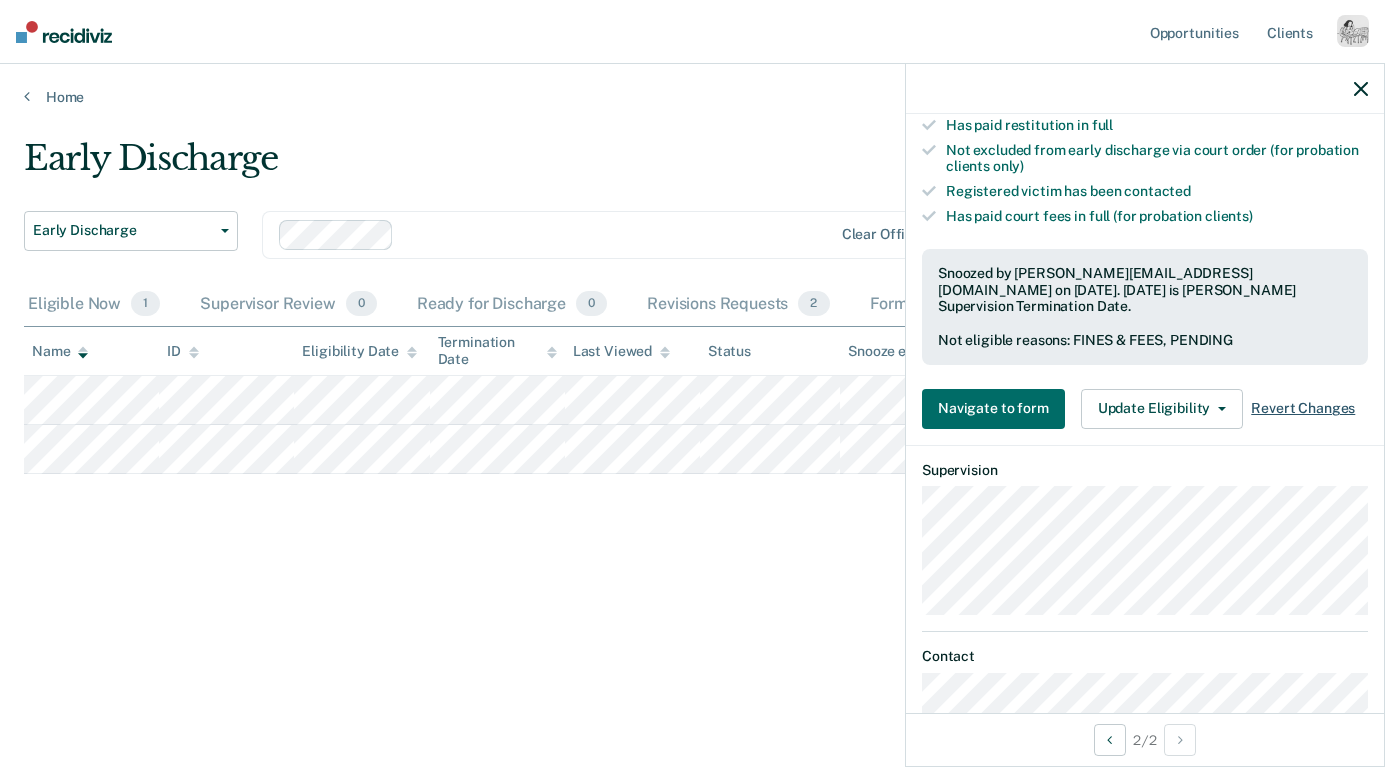click on "Revert Changes" at bounding box center [1303, 408] 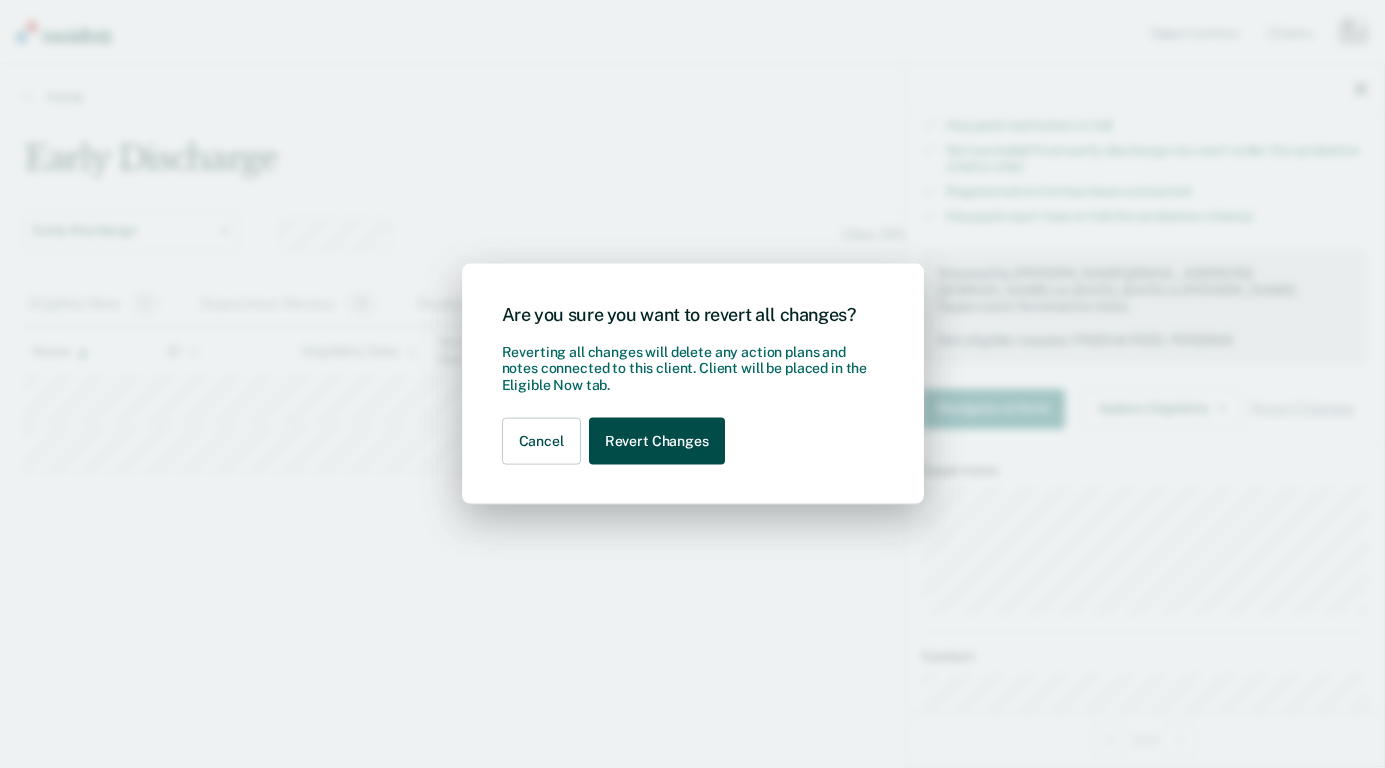click on "Revert Changes" at bounding box center (657, 441) 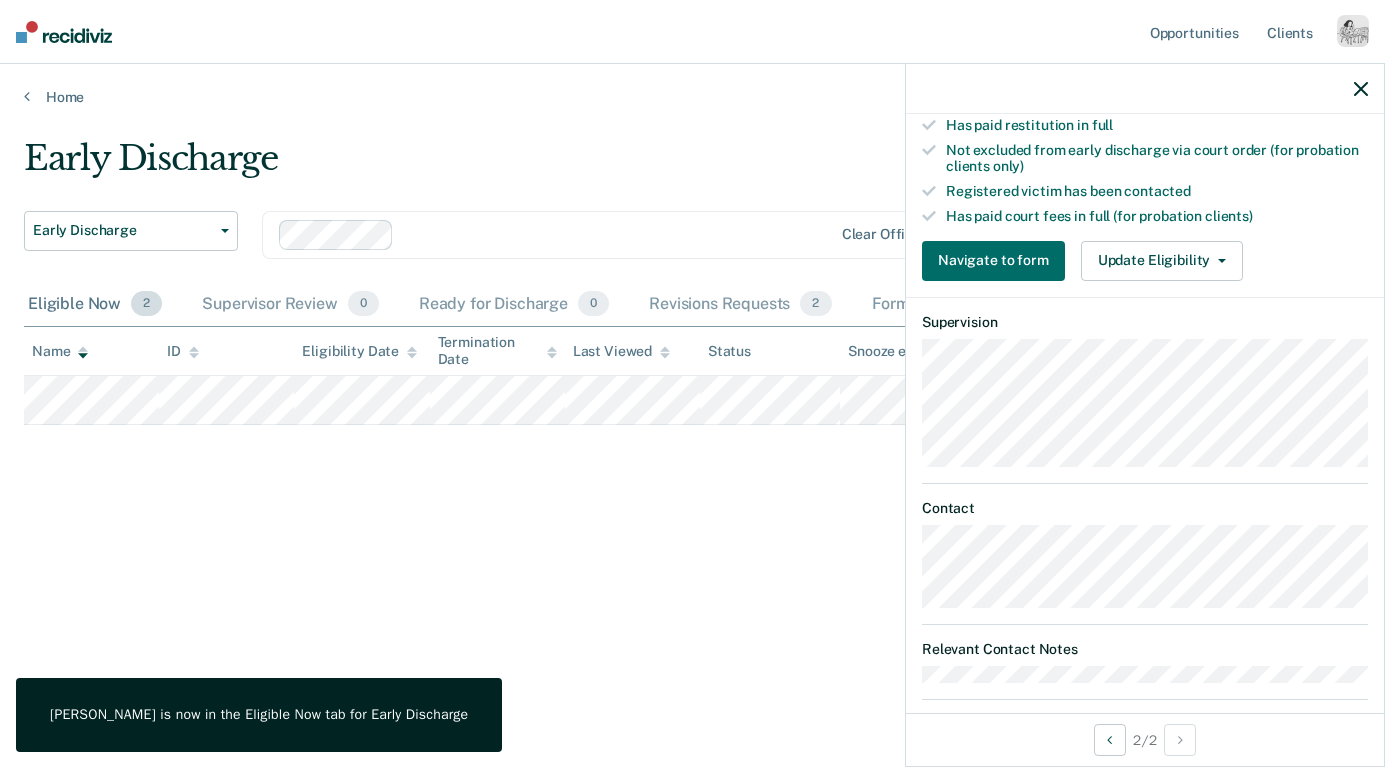 click on "Eligible Now 2" at bounding box center [95, 305] 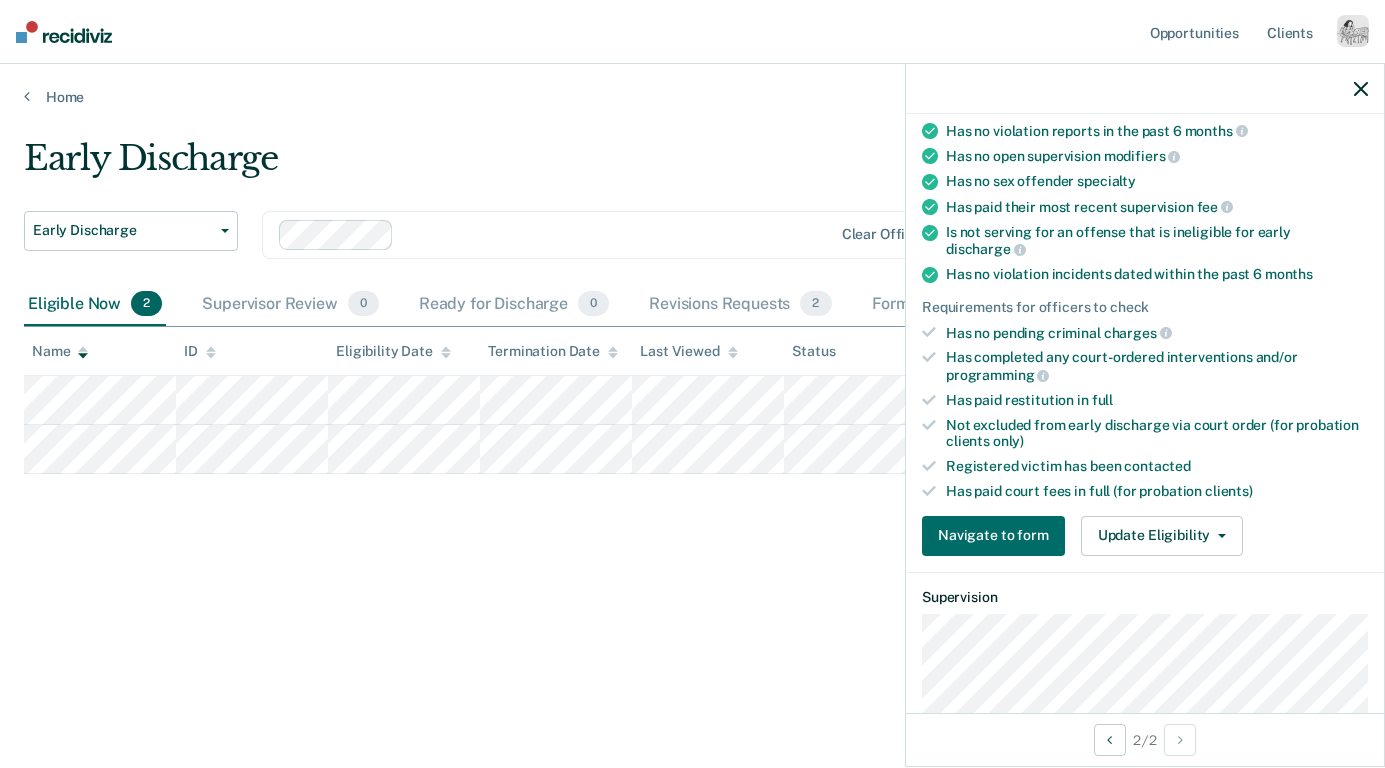 scroll, scrollTop: 285, scrollLeft: 0, axis: vertical 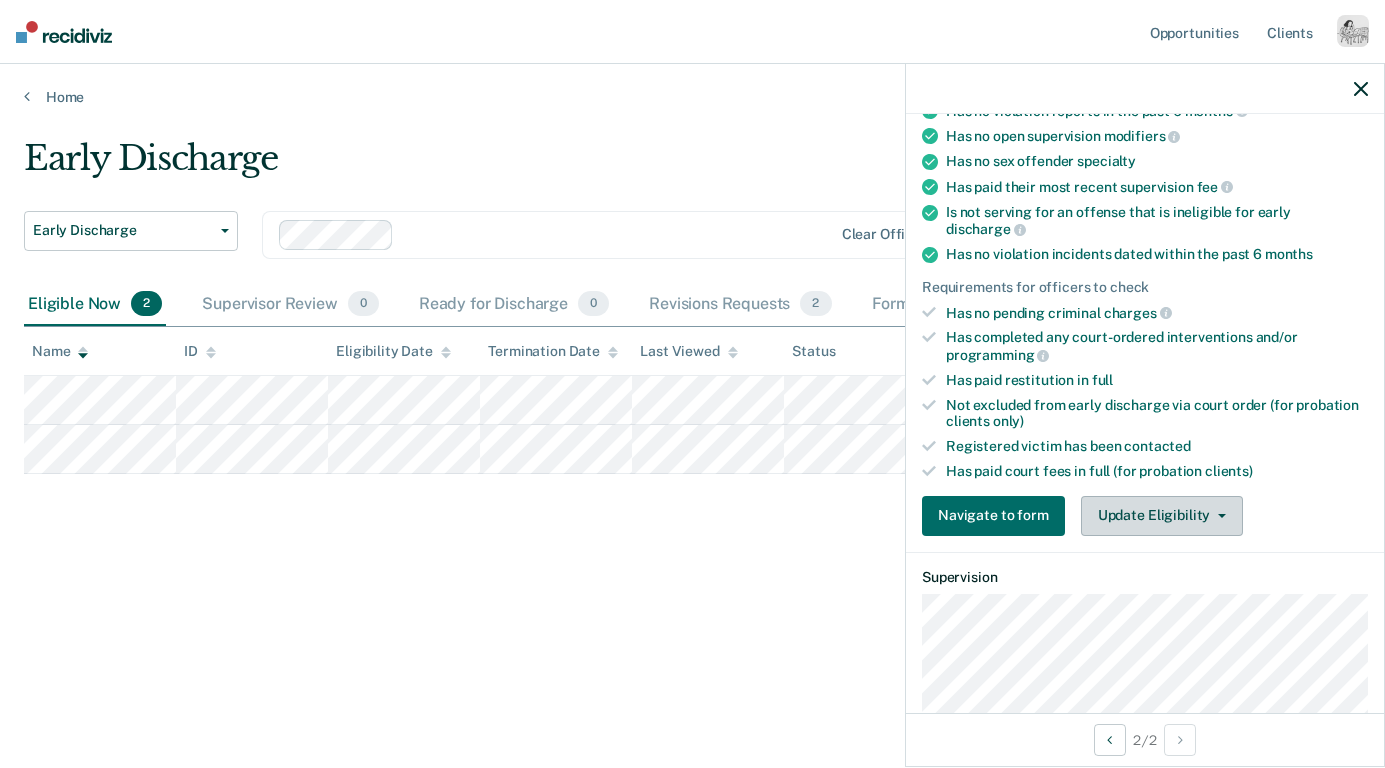 click on "Update Eligibility" at bounding box center [1162, 516] 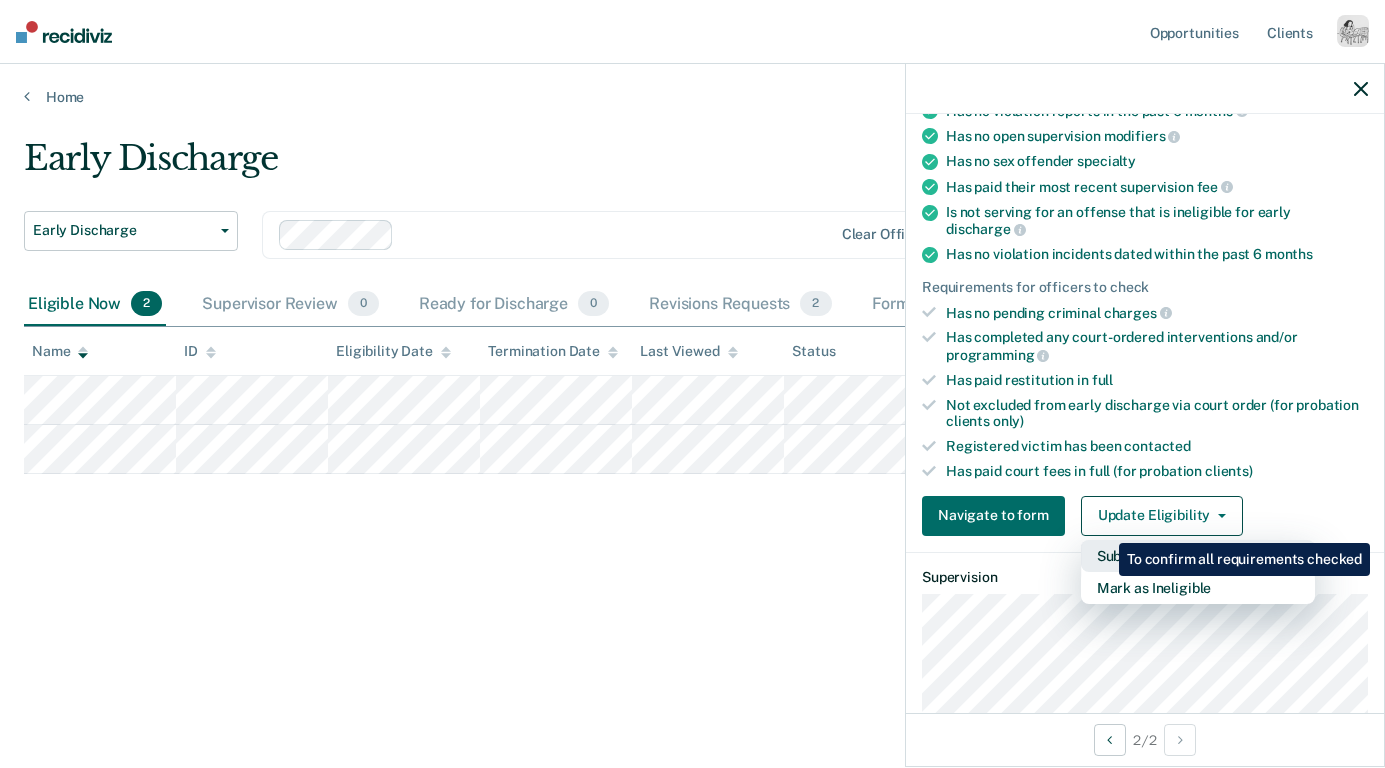 click on "Submit for Supervisor Approval" at bounding box center [1198, 556] 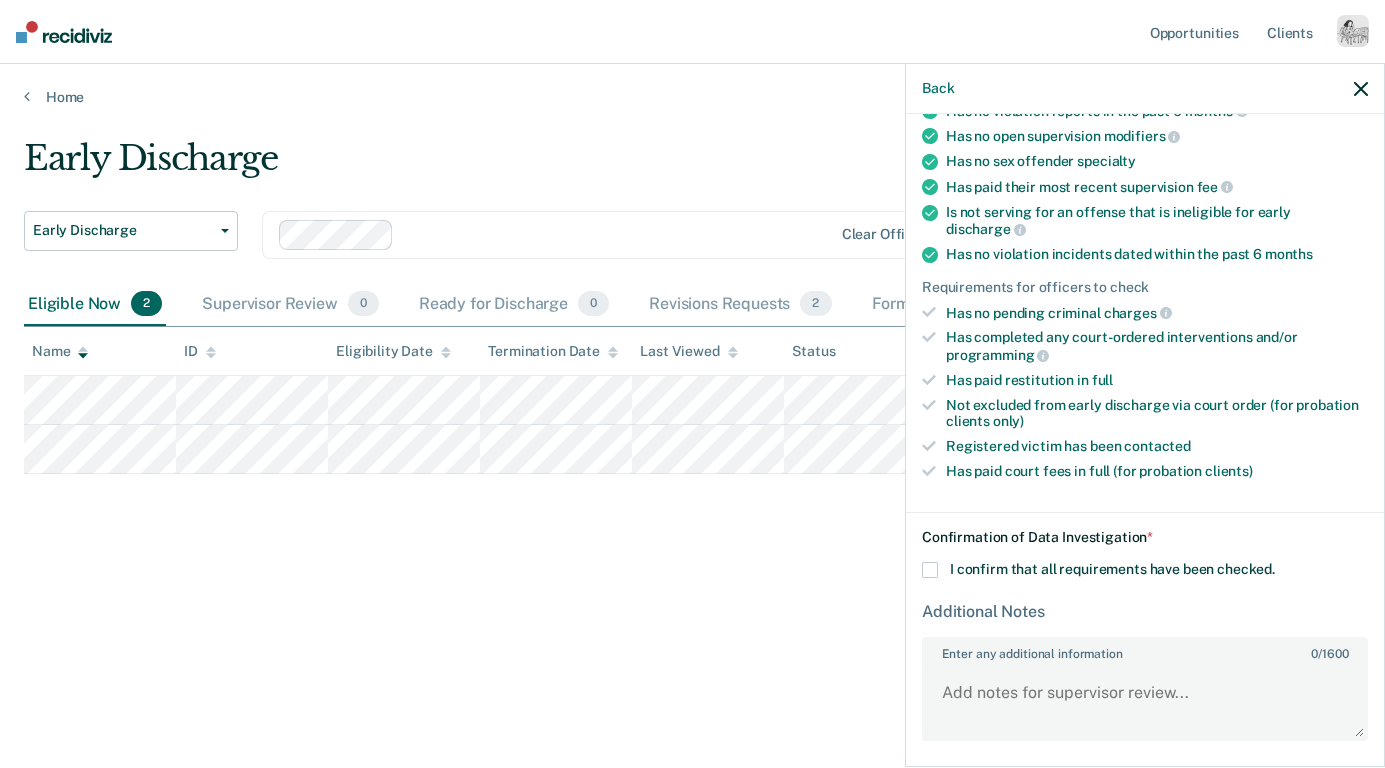 scroll, scrollTop: 333, scrollLeft: 0, axis: vertical 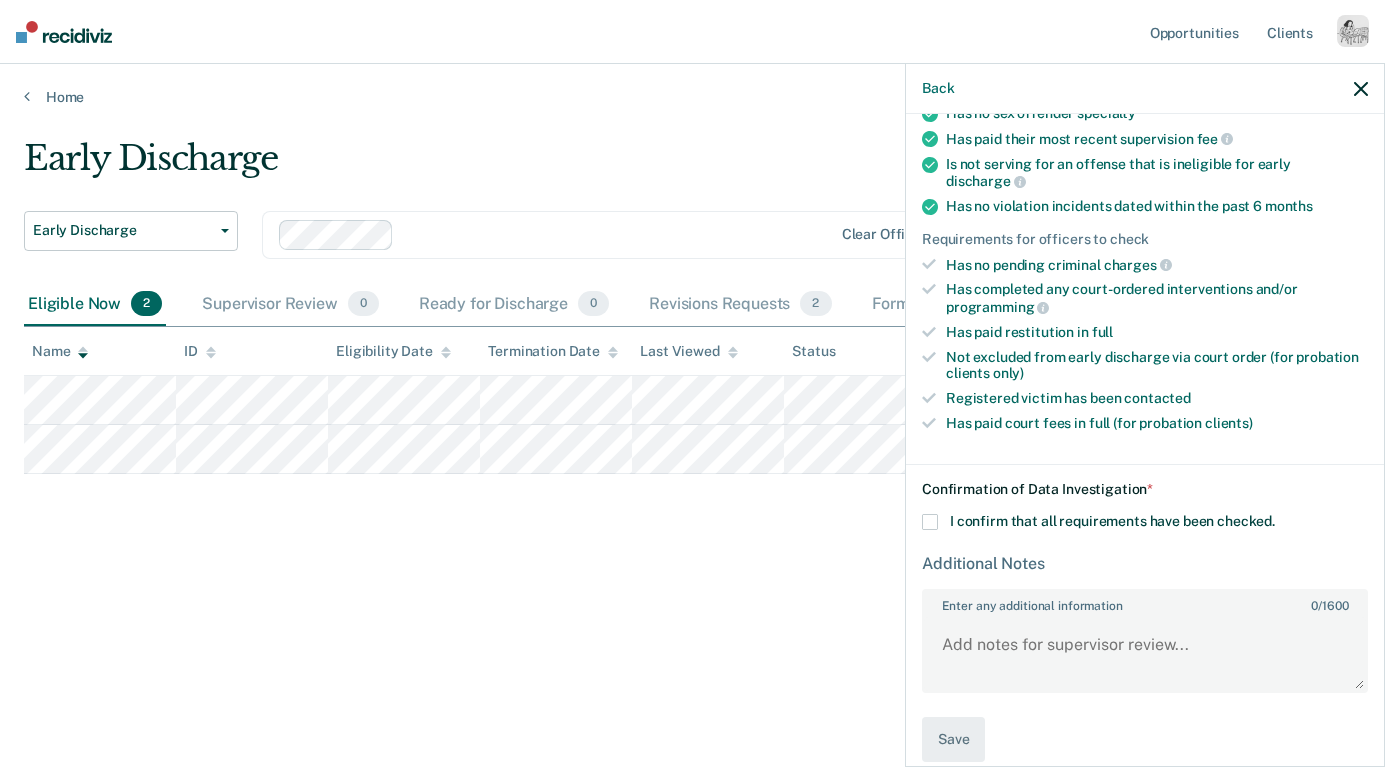 click on "I confirm that all requirements have been checked." at bounding box center (1112, 521) 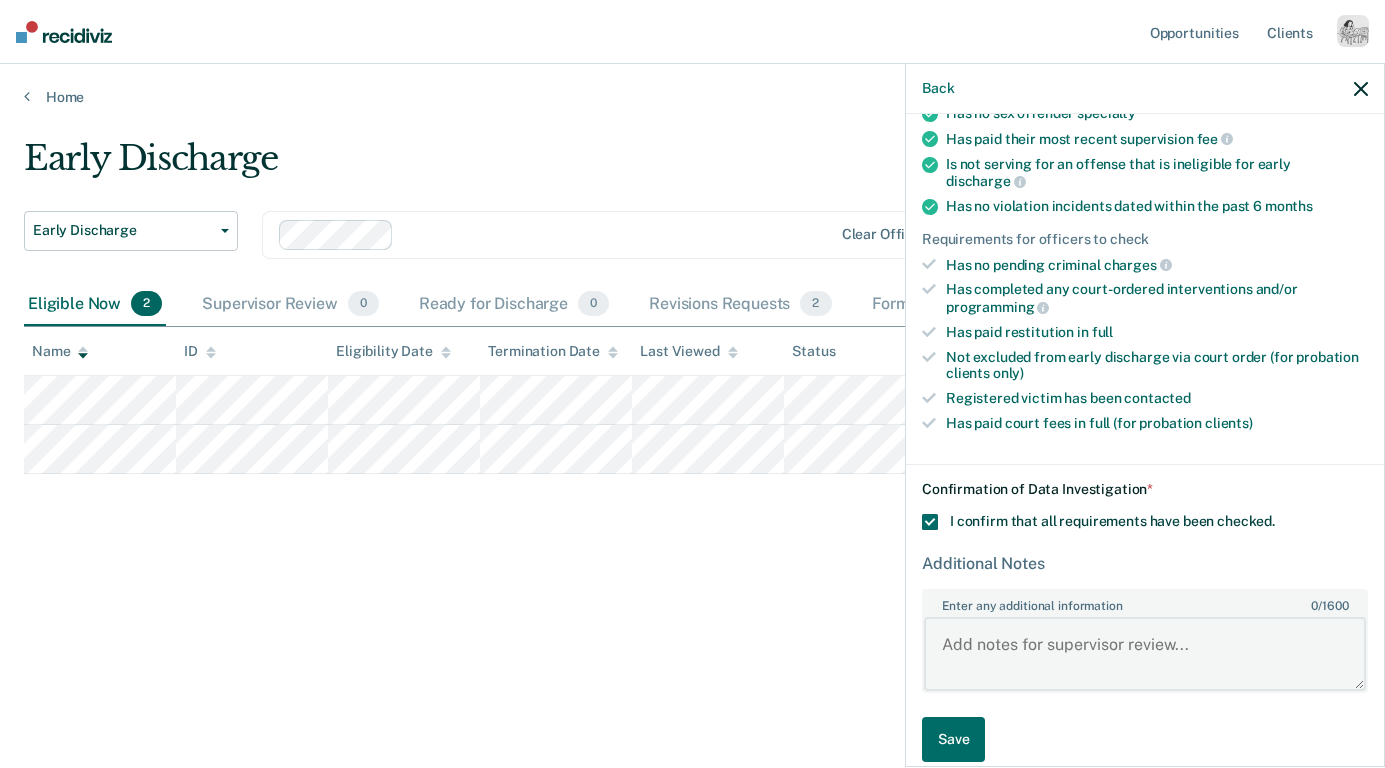 click on "Enter any additional information 0  /  1600" at bounding box center [1145, 654] 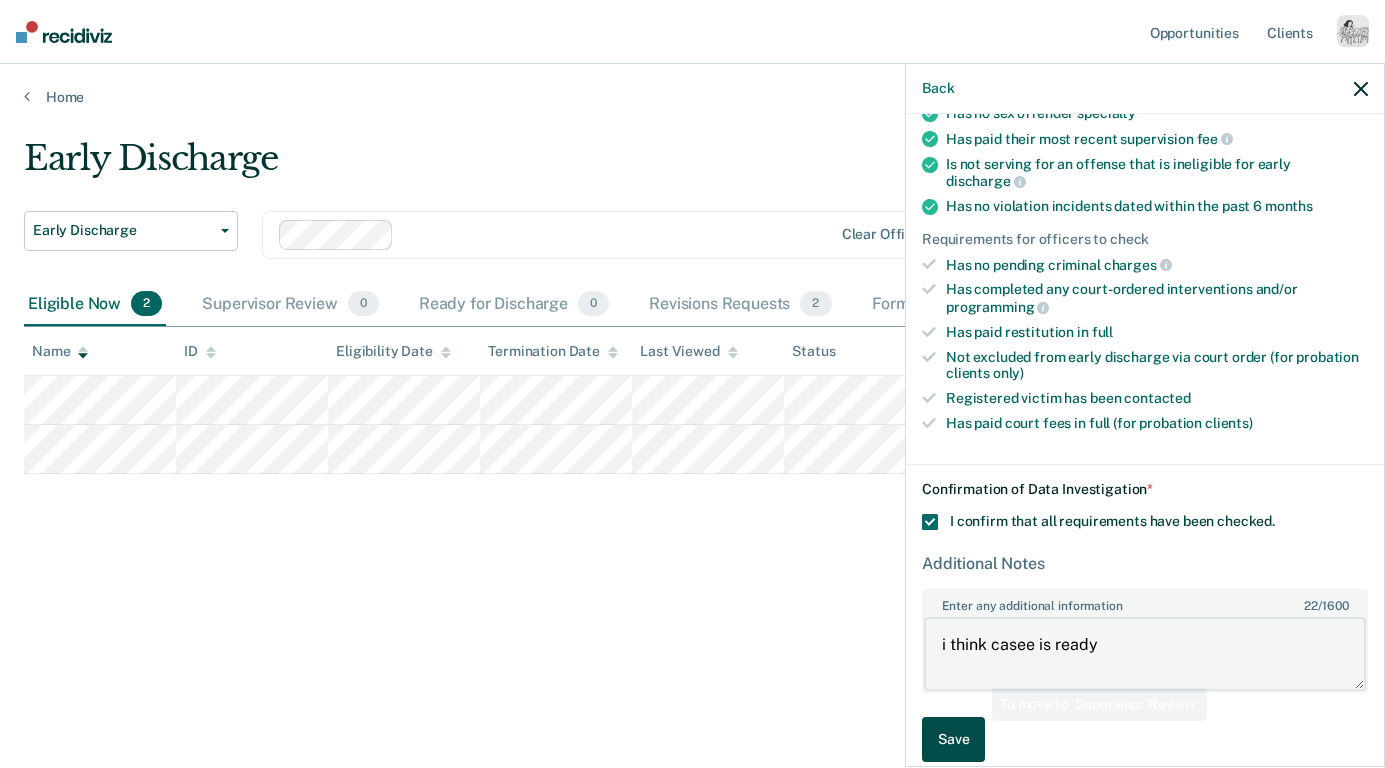 type on "i think casee is ready" 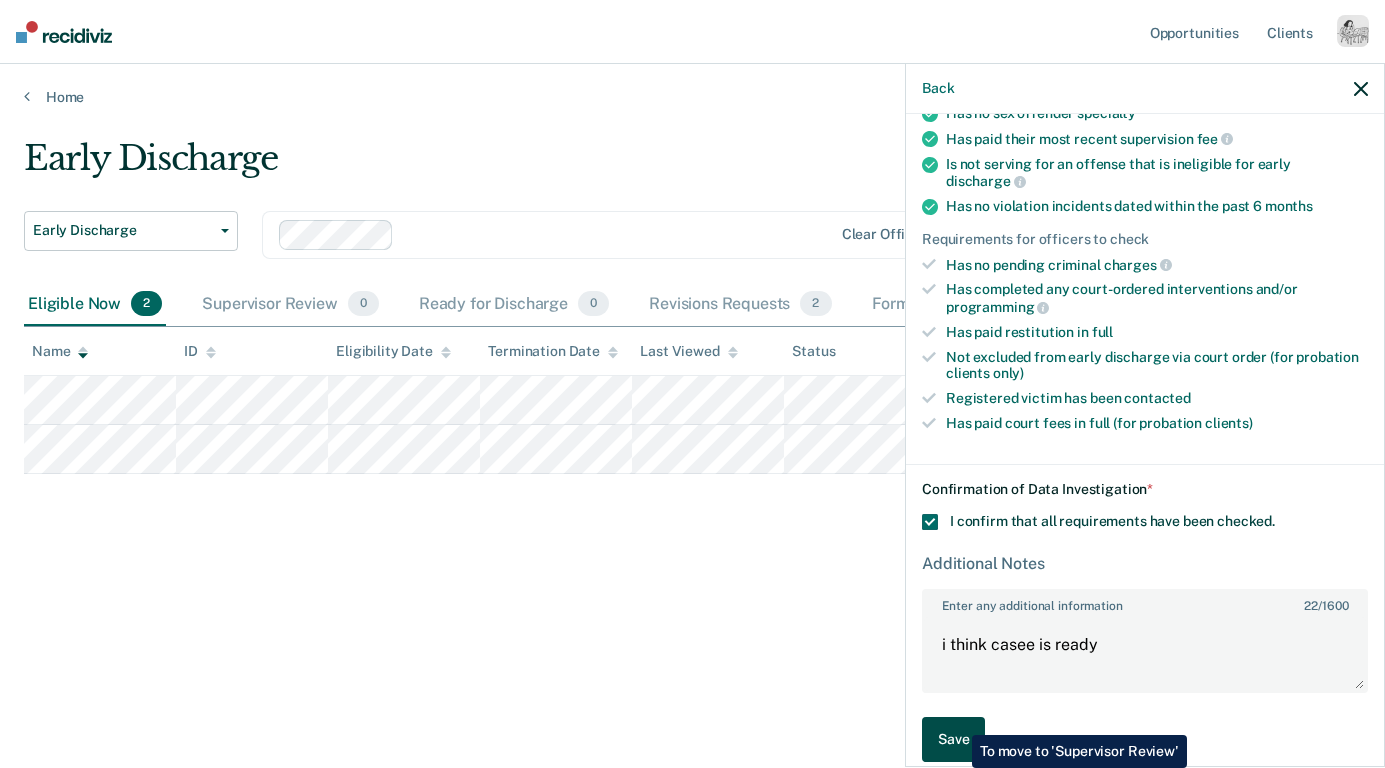 click on "Save" at bounding box center [953, 739] 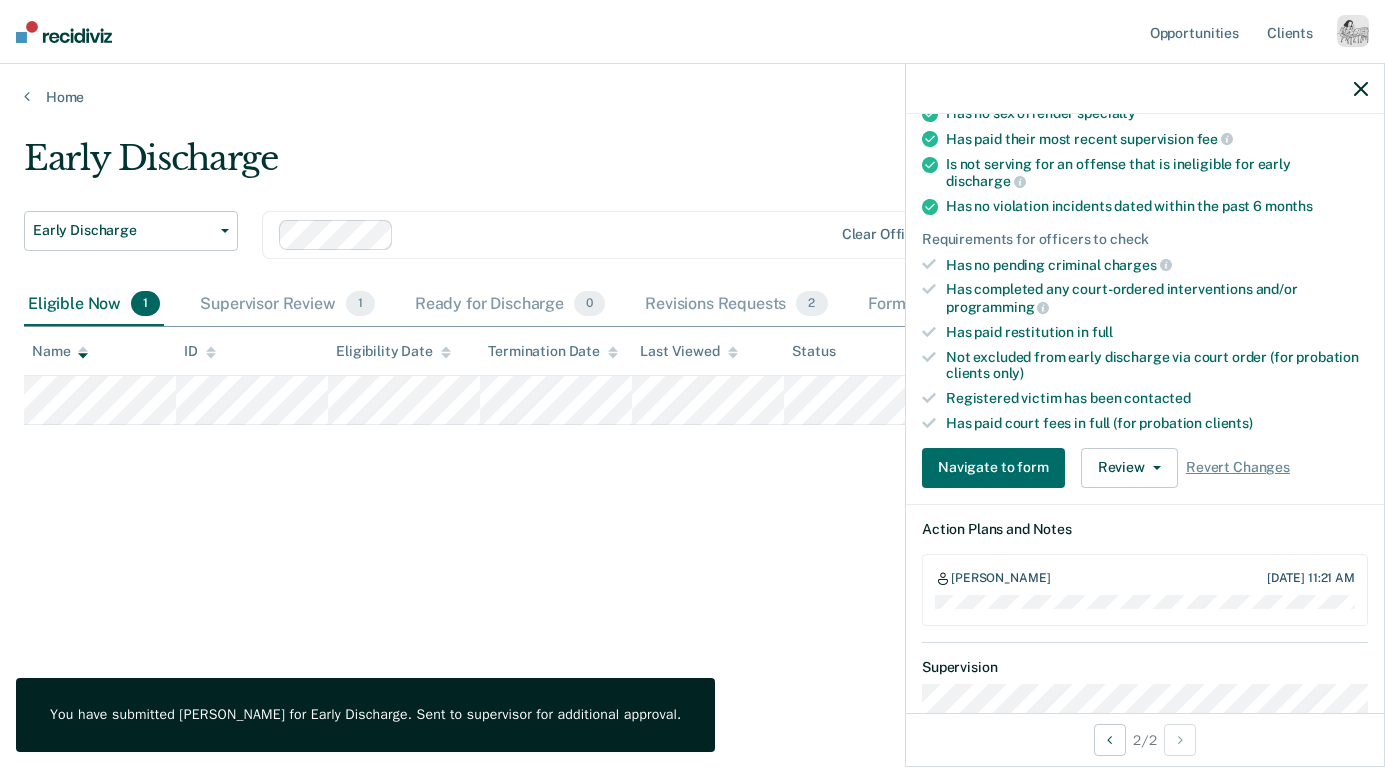 click 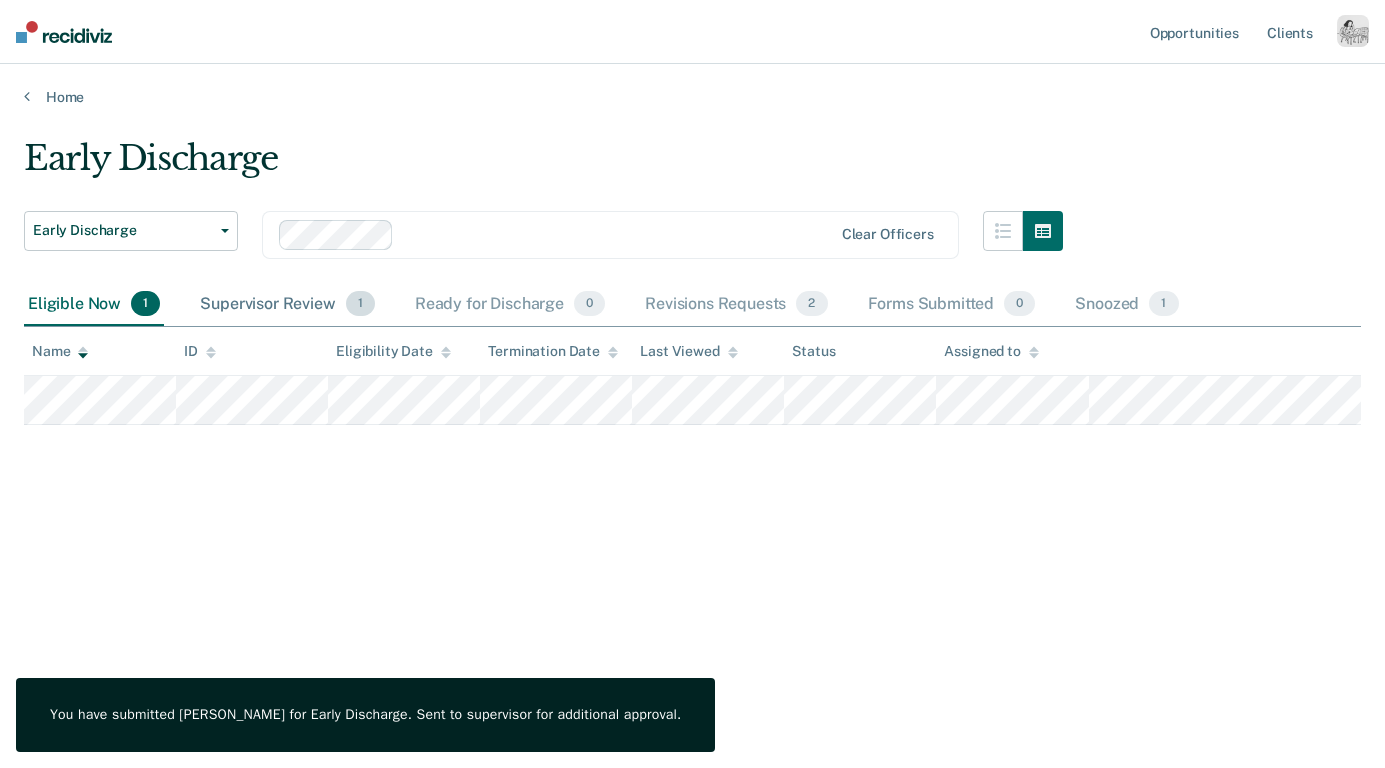 click on "Supervisor Review 1" at bounding box center (287, 305) 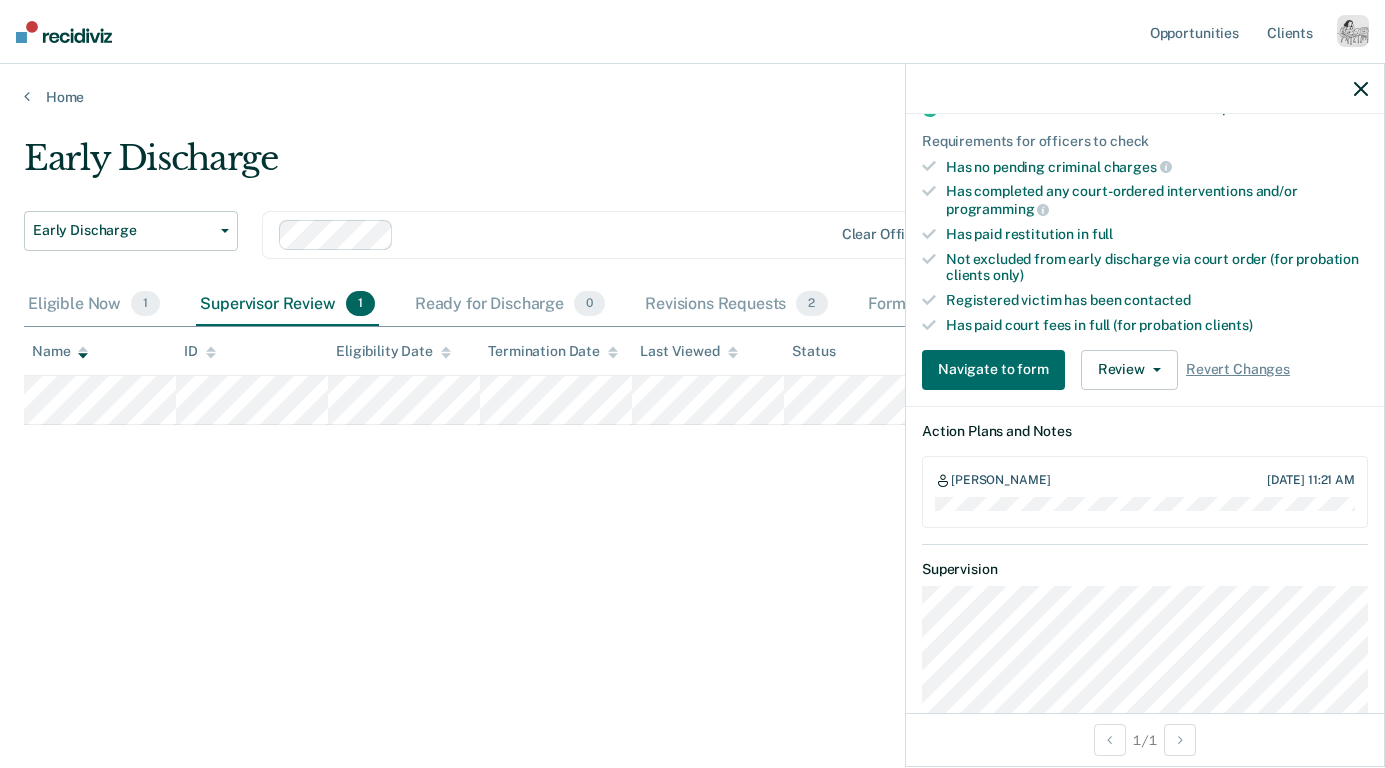 scroll, scrollTop: 432, scrollLeft: 0, axis: vertical 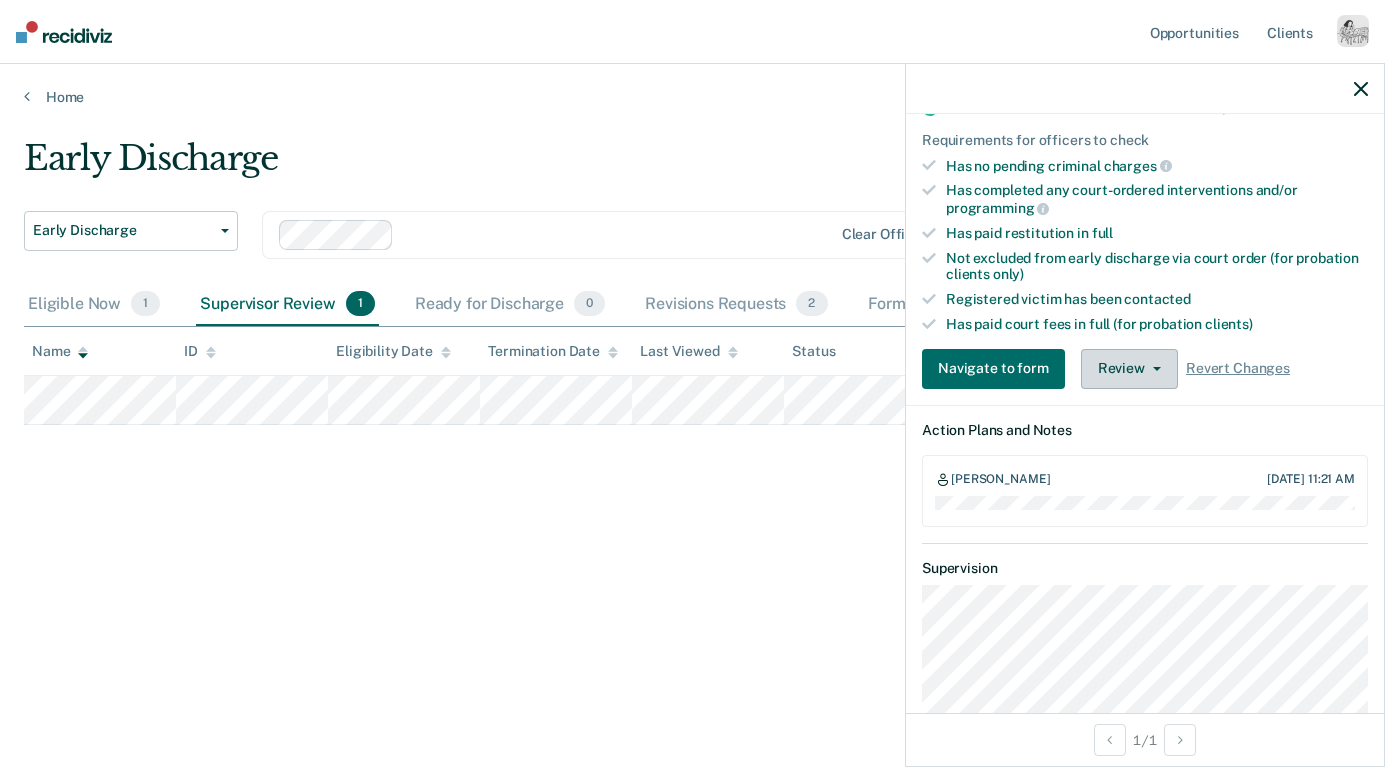 click on "Review" at bounding box center [1129, 369] 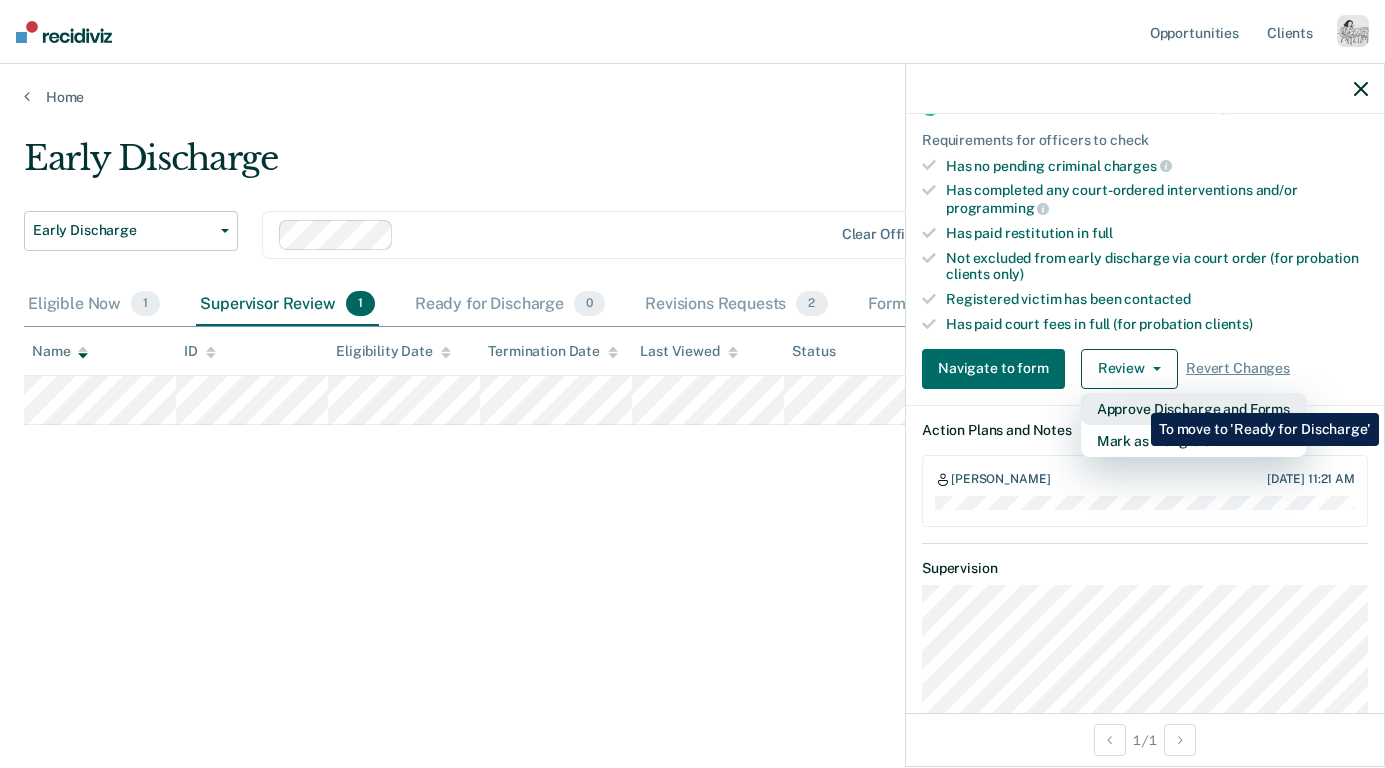 click on "Approve Discharge and Forms" at bounding box center [1193, 409] 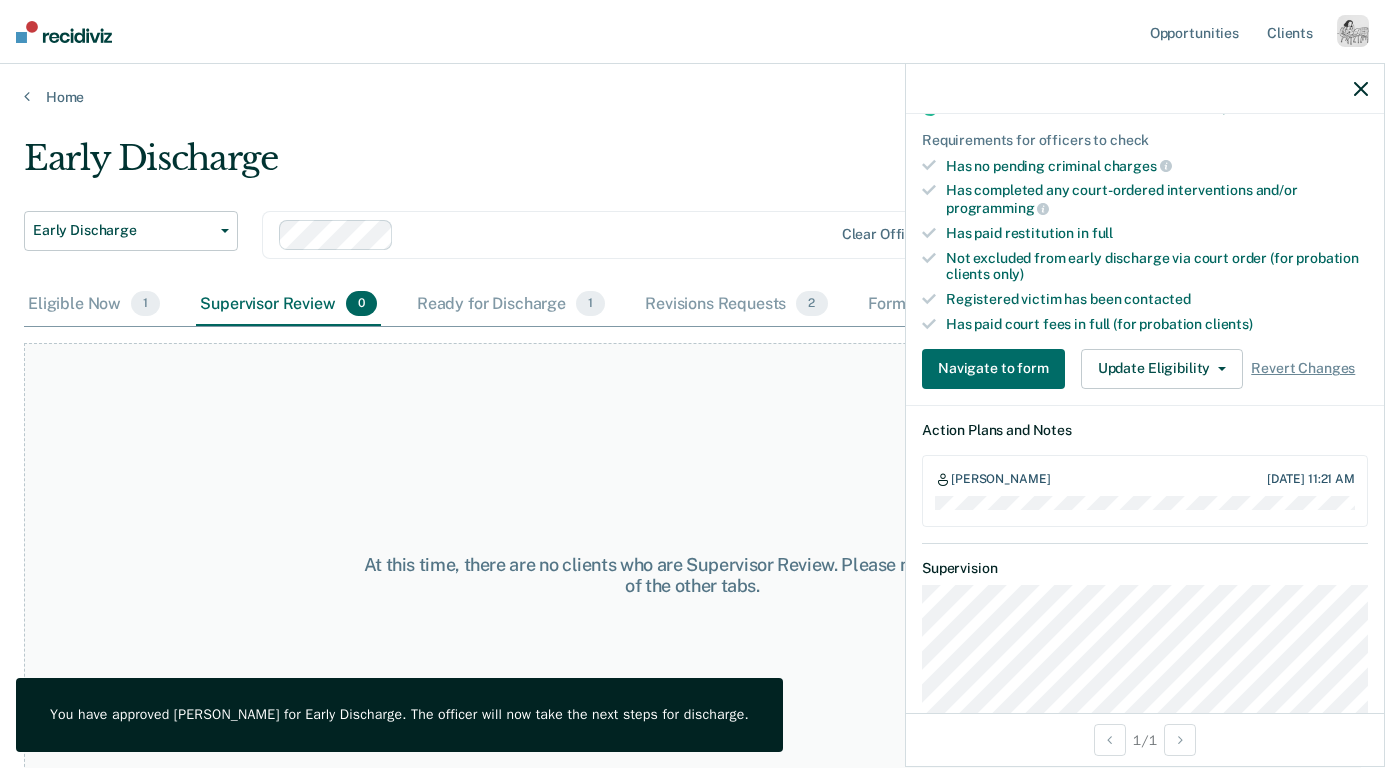 click 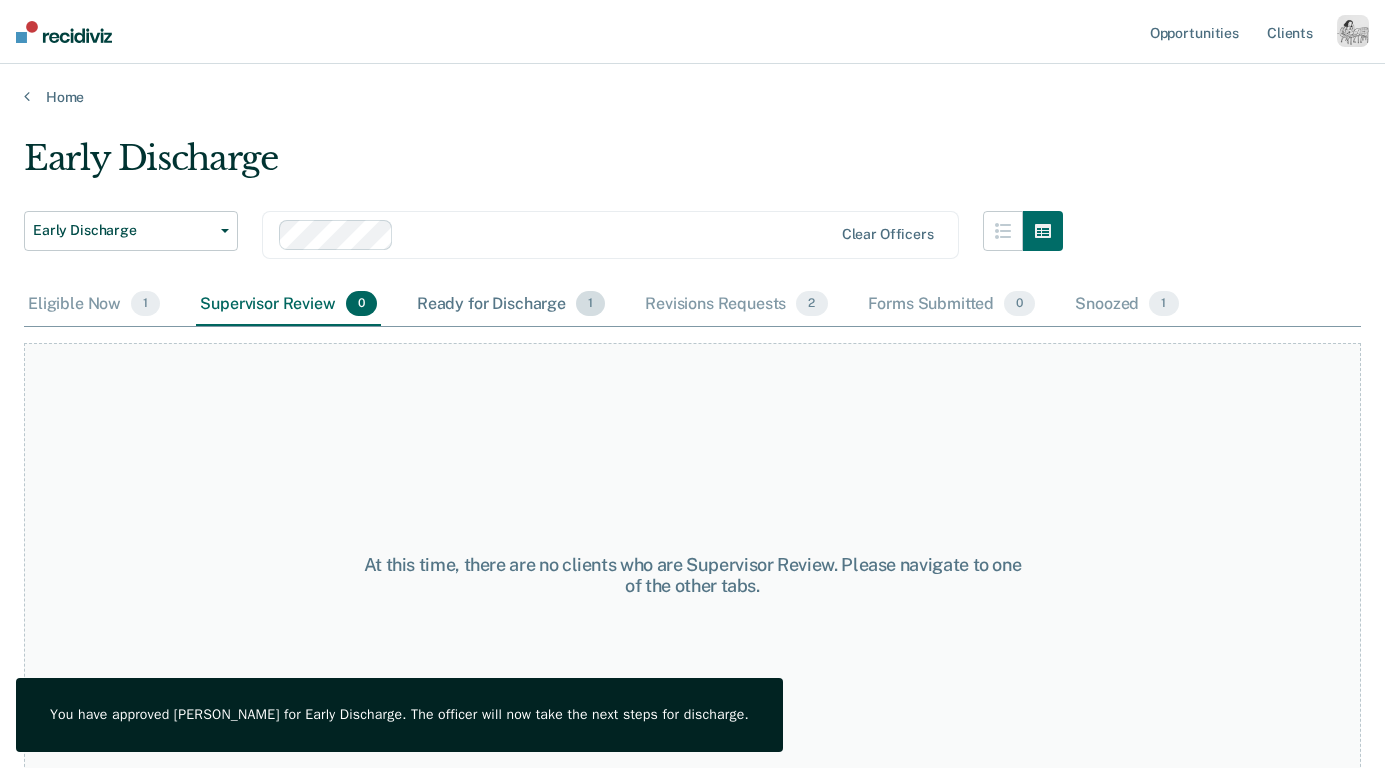click on "Ready for Discharge 1" at bounding box center [511, 305] 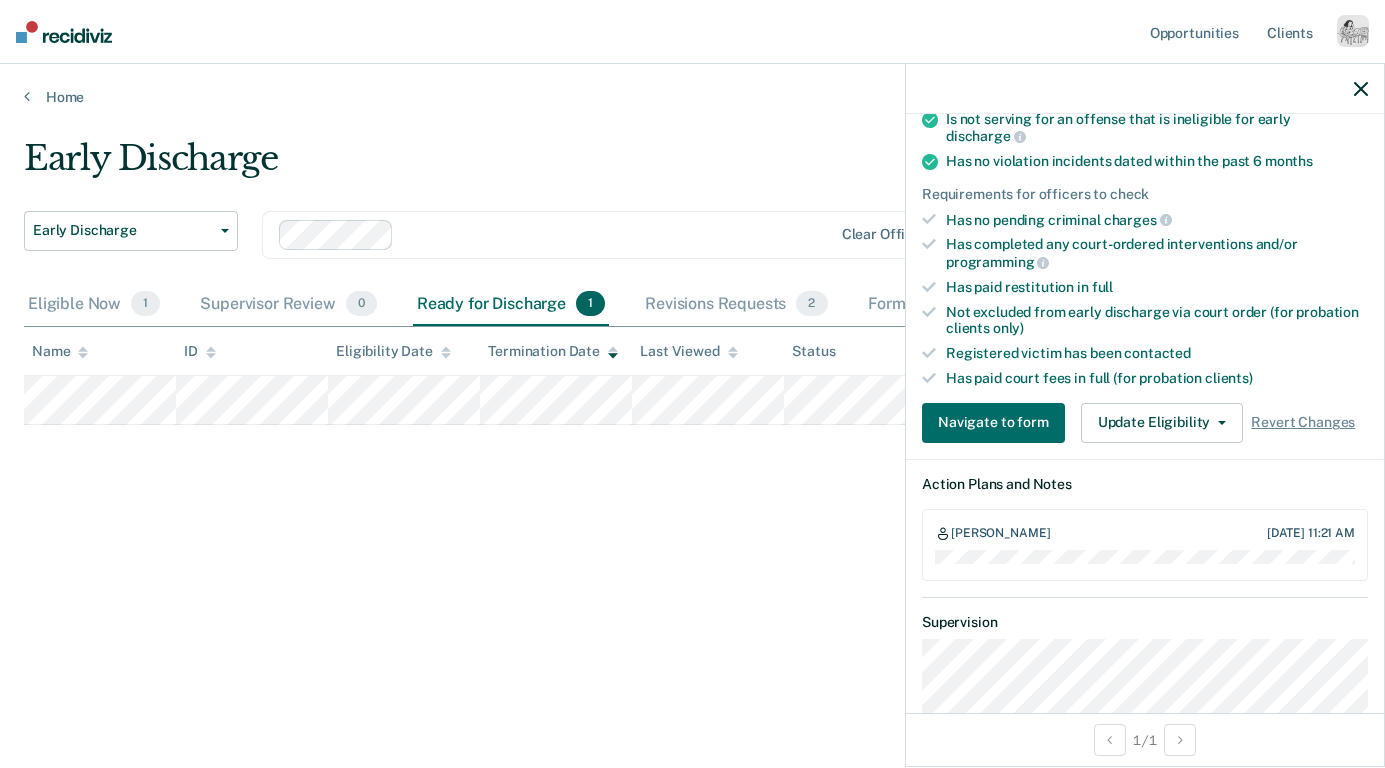 scroll, scrollTop: 382, scrollLeft: 0, axis: vertical 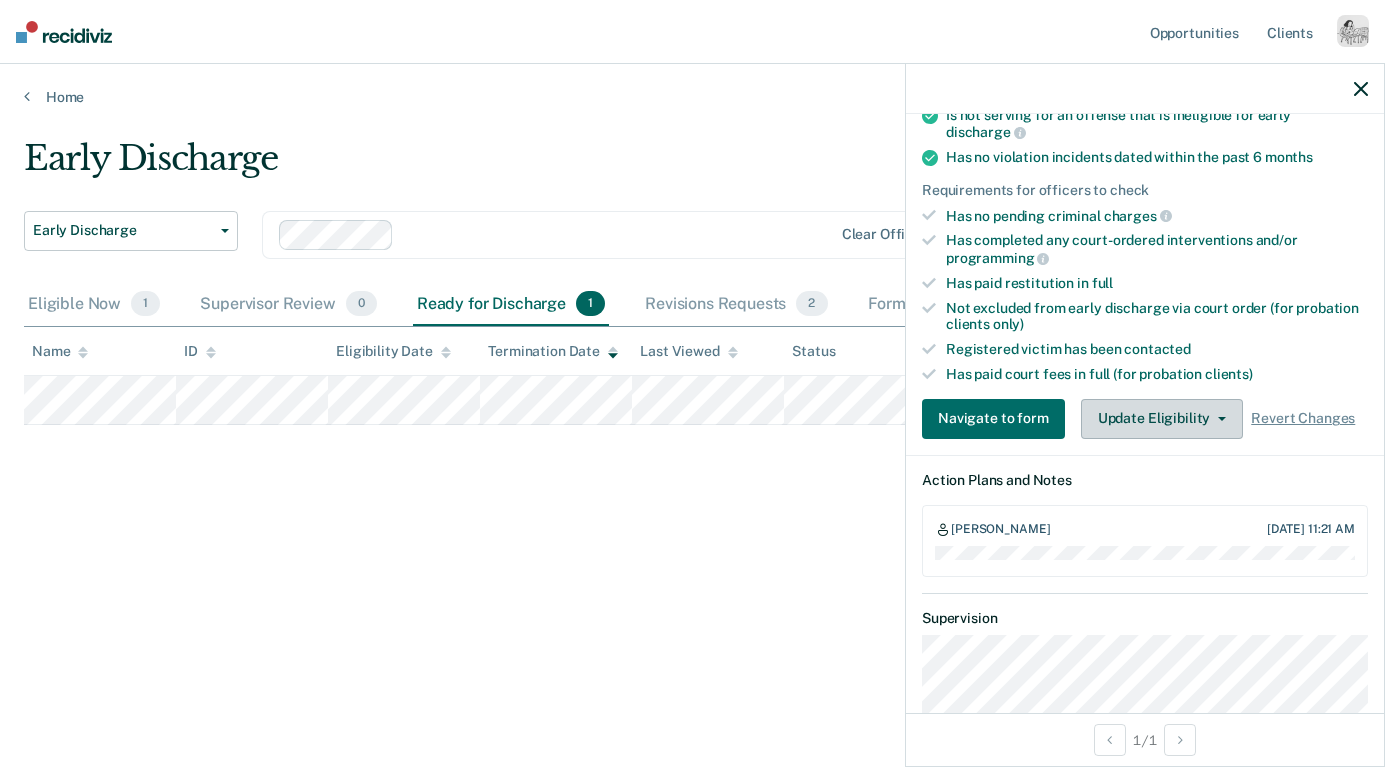 click on "Update Eligibility" at bounding box center (1162, 419) 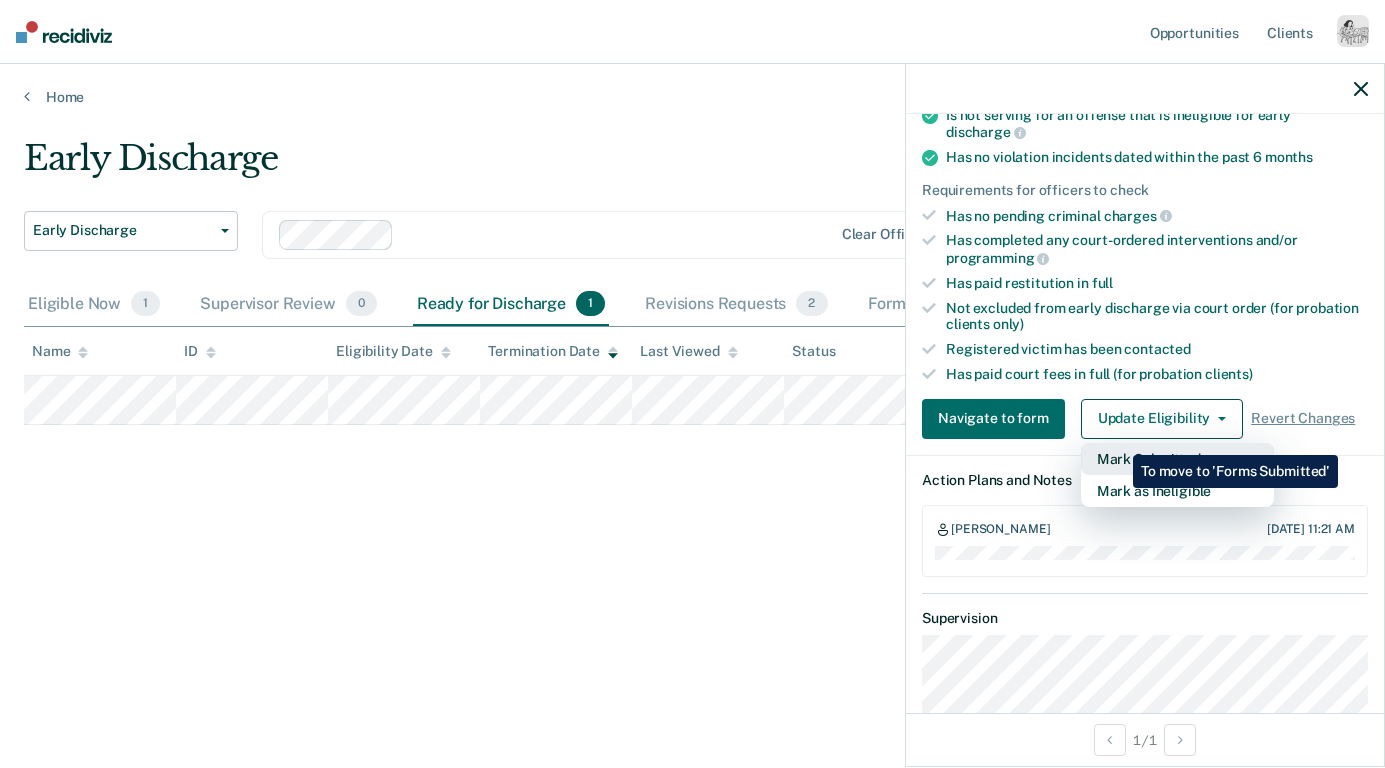 click on "Mark Submitted" at bounding box center [1177, 459] 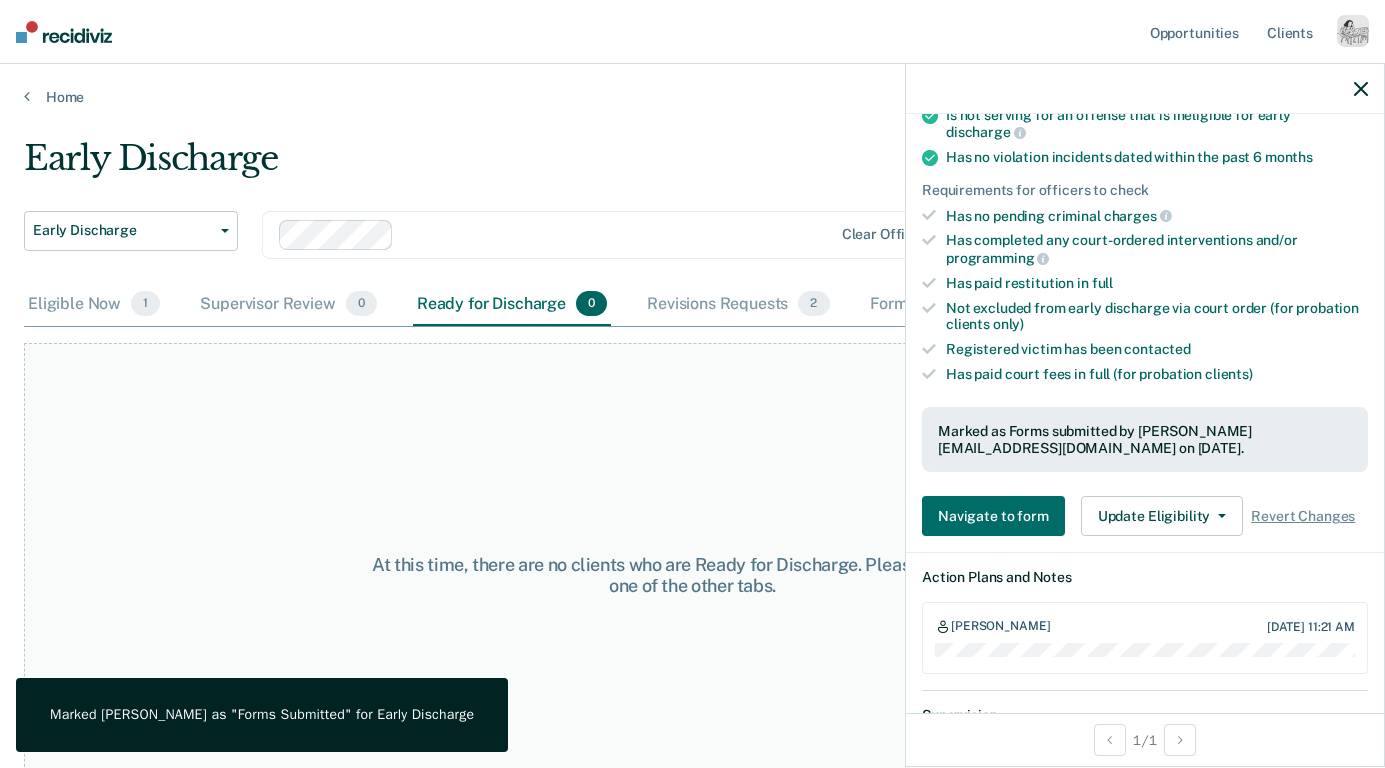 click at bounding box center [1145, 89] 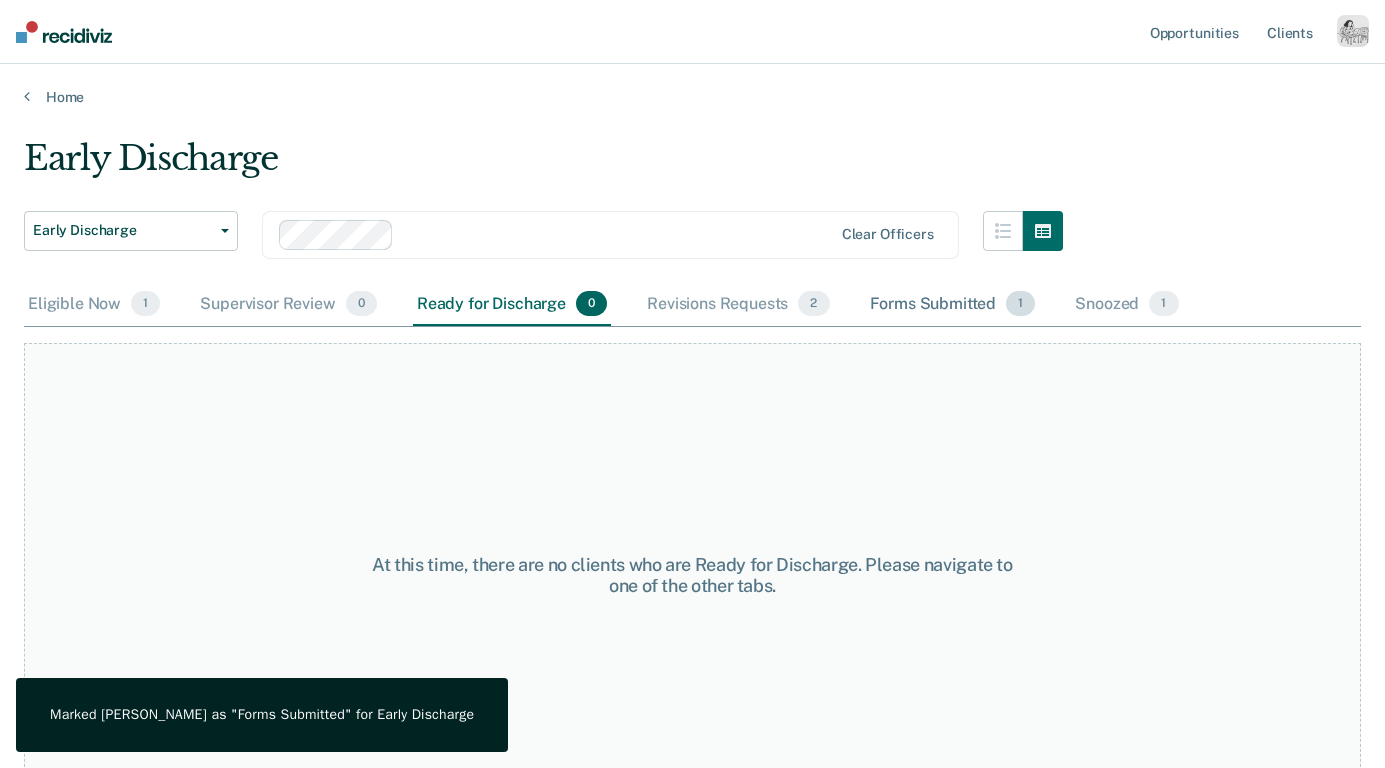 click on "Forms Submitted 1" at bounding box center [953, 305] 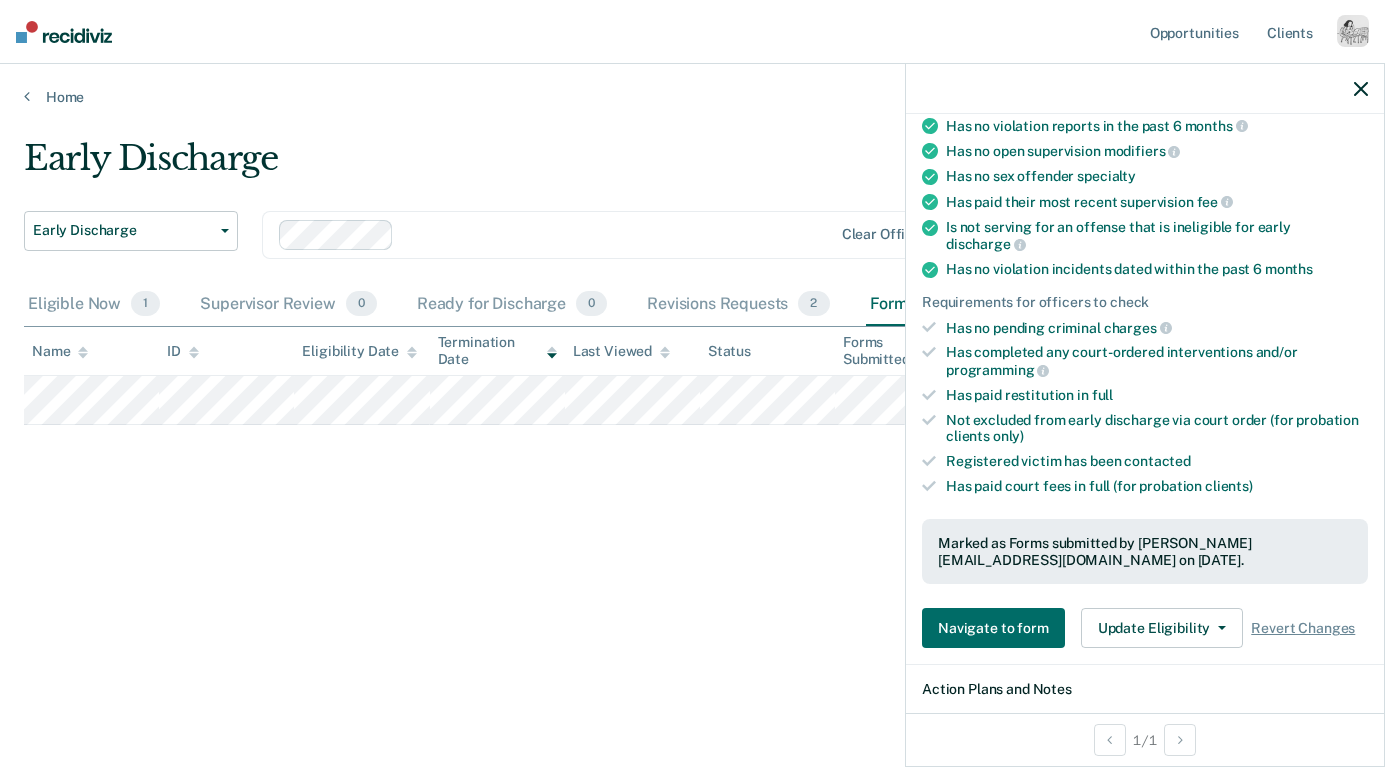 scroll, scrollTop: 351, scrollLeft: 0, axis: vertical 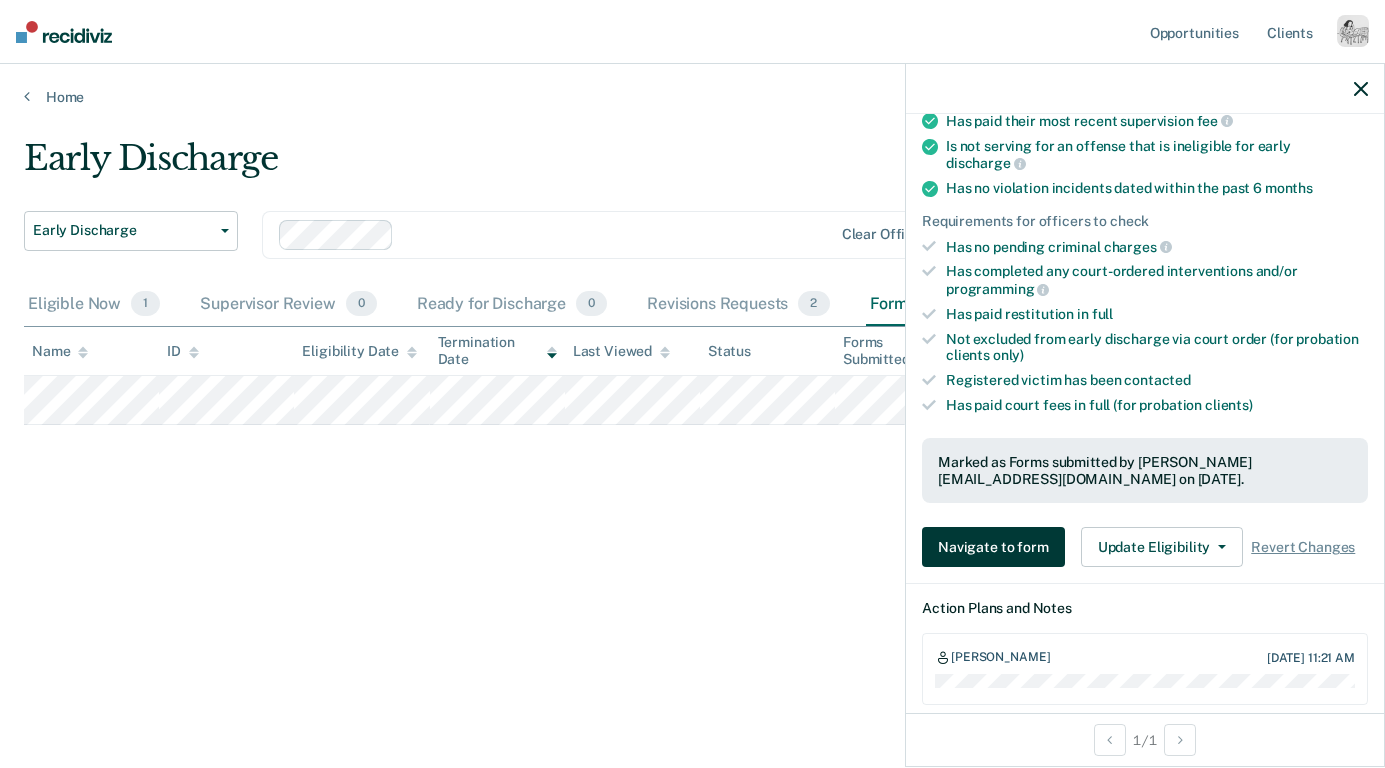 click on "Navigate to form" at bounding box center [993, 547] 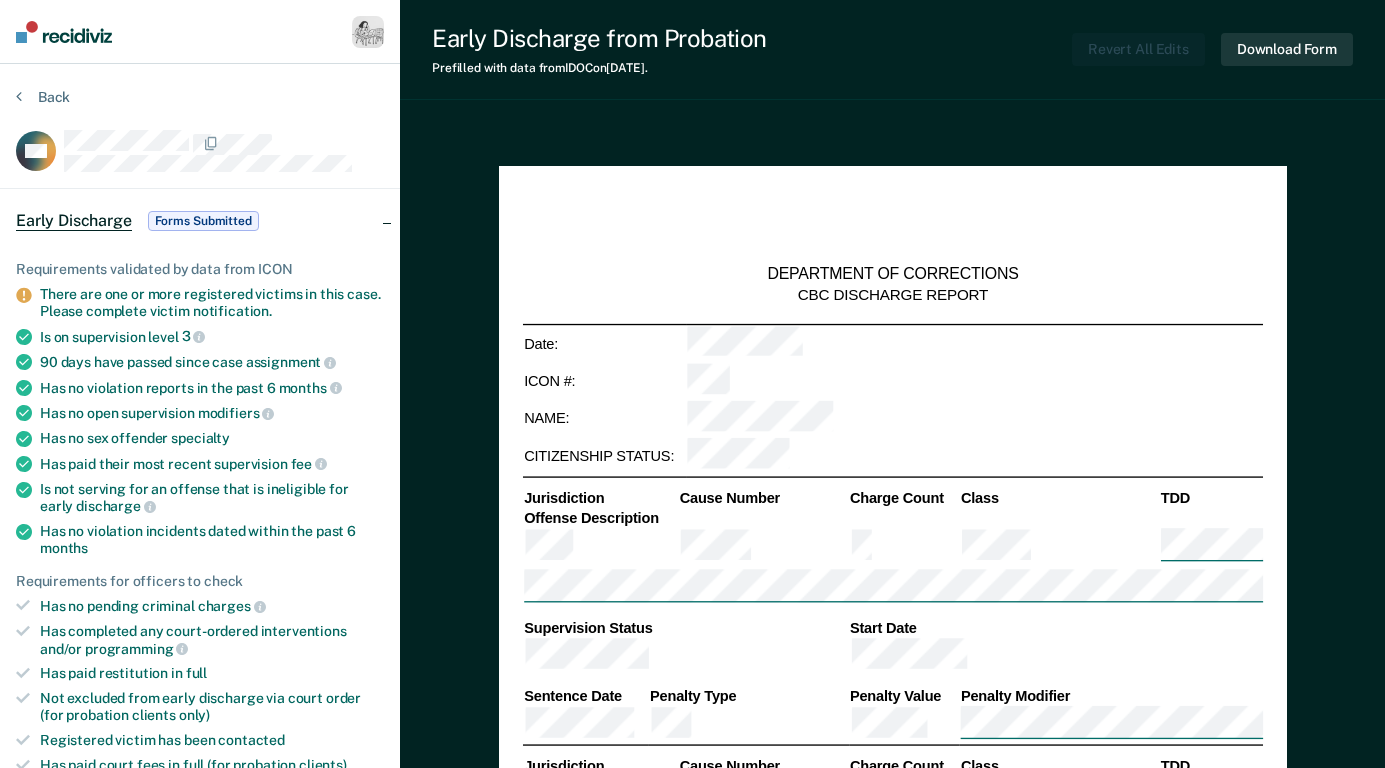 scroll, scrollTop: 0, scrollLeft: 0, axis: both 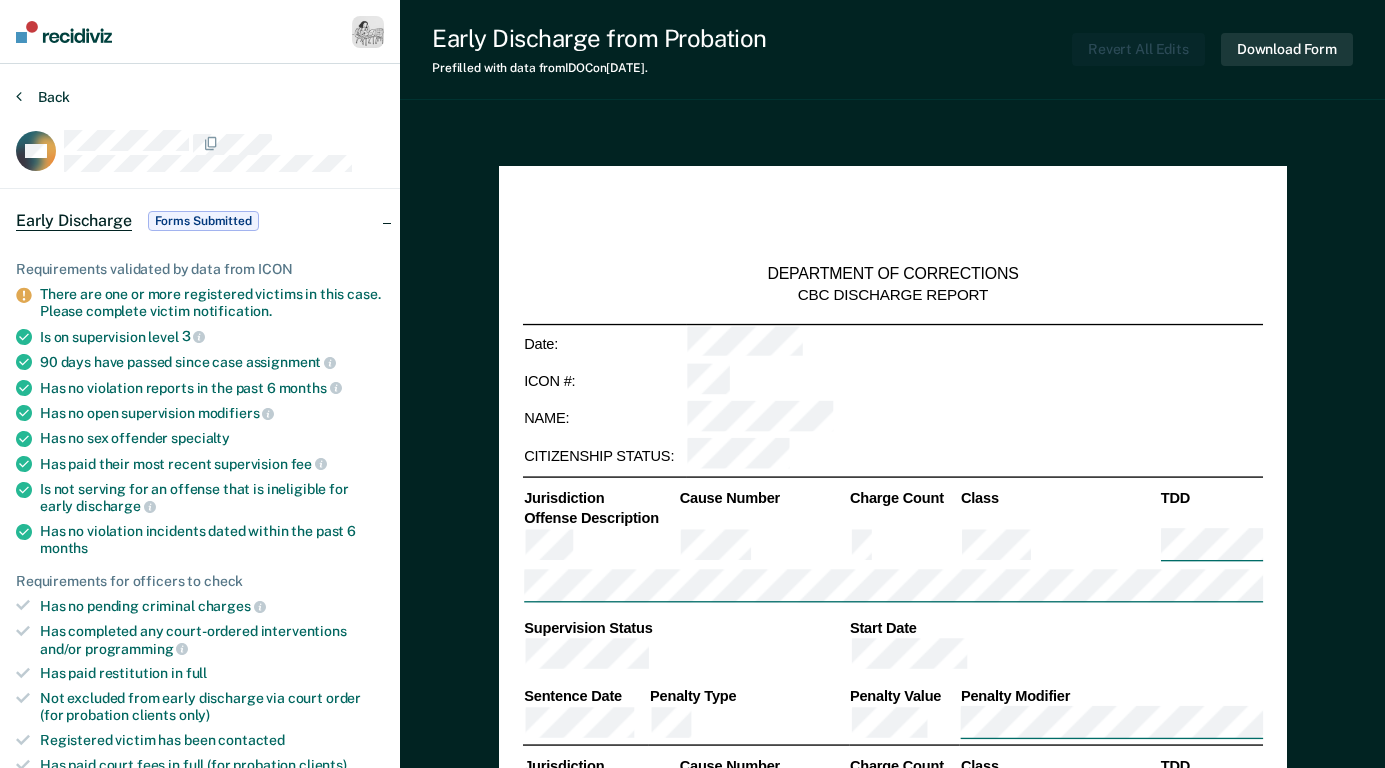 click on "Back" at bounding box center (43, 97) 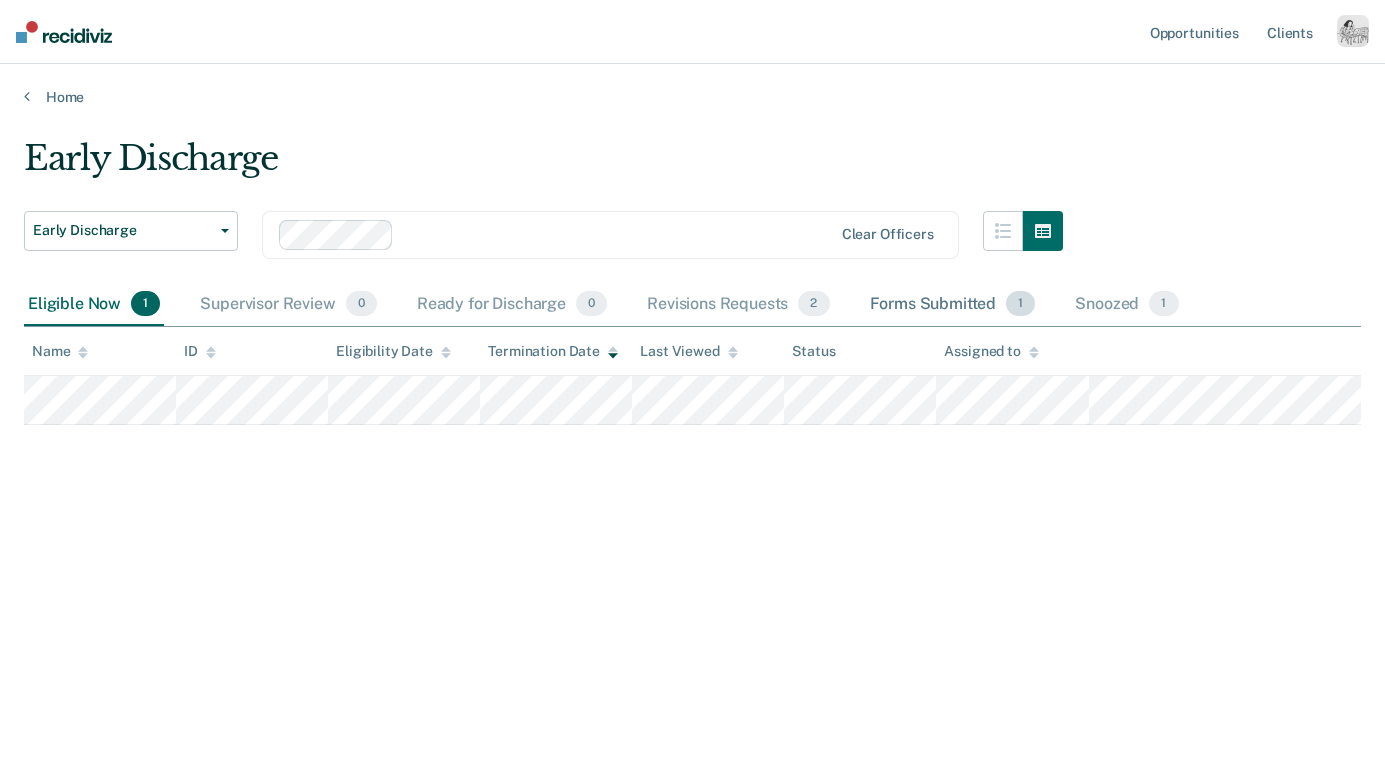click on "Forms Submitted 1" at bounding box center [953, 305] 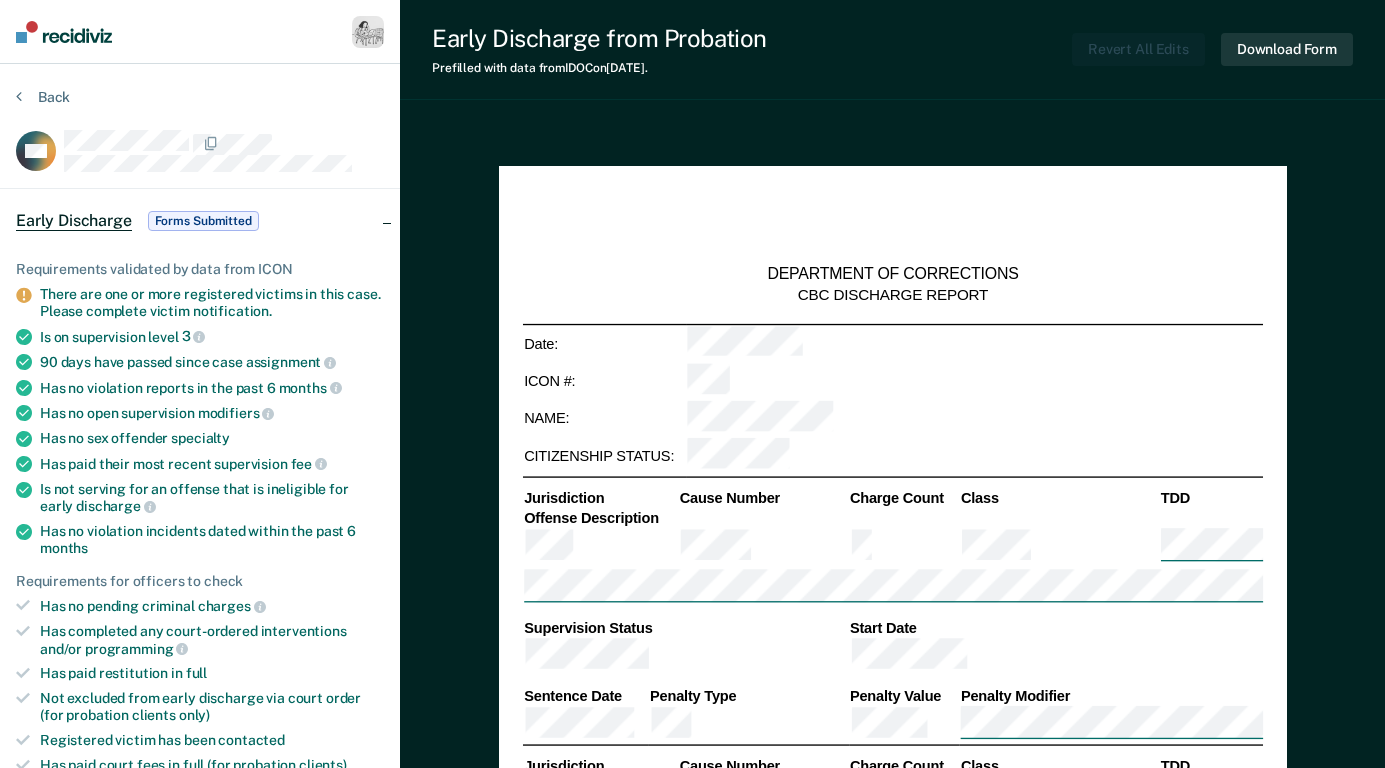 click on "Back CM   Early Discharge Forms Submitted Requirements validated by data from ICON There are one or more registered victims in this case. Please complete victim notification. Is on supervision level   3   90 days have passed since case   assignment   Has no violation reports in the past 6   months   Has no open supervision   modifiers   Has no sex offender   specialty Has paid their most recent supervision   fee   Is not serving for an offense that is ineligible for early   discharge   Has no violation incidents dated within the past 6   months Requirements for officers to check Has no pending criminal   charges   Has completed any court-ordered interventions and/or   programming   Has paid restitution in   full Not excluded from early discharge via court order (for probation clients   only) Registered victim has been   contacted Has paid court fees in full (for probation   clients) Marked as Forms submitted by kim@recidiviz.org on July 10, 2025.   Update Eligibility Revert from Submitted Mark as Ineligible" at bounding box center [200, 794] 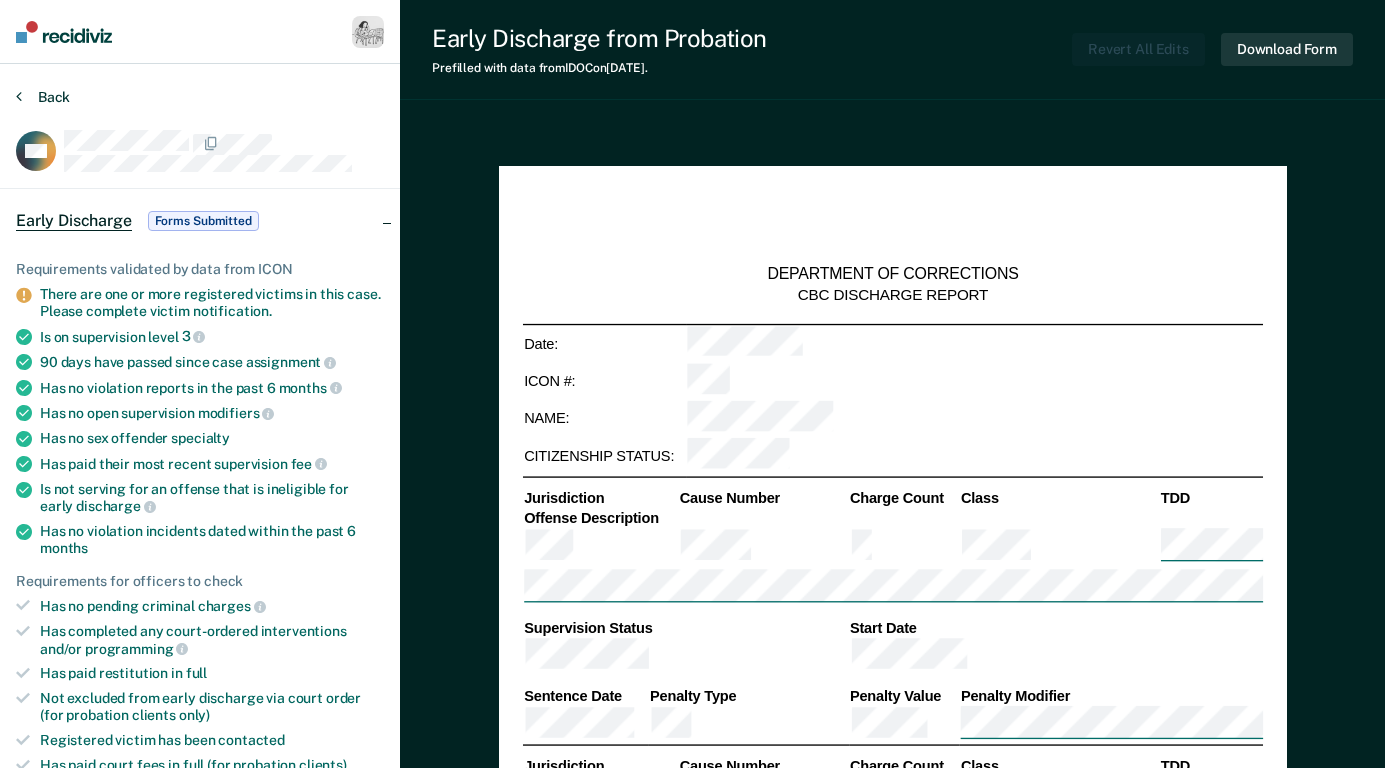 click on "Back" at bounding box center (43, 97) 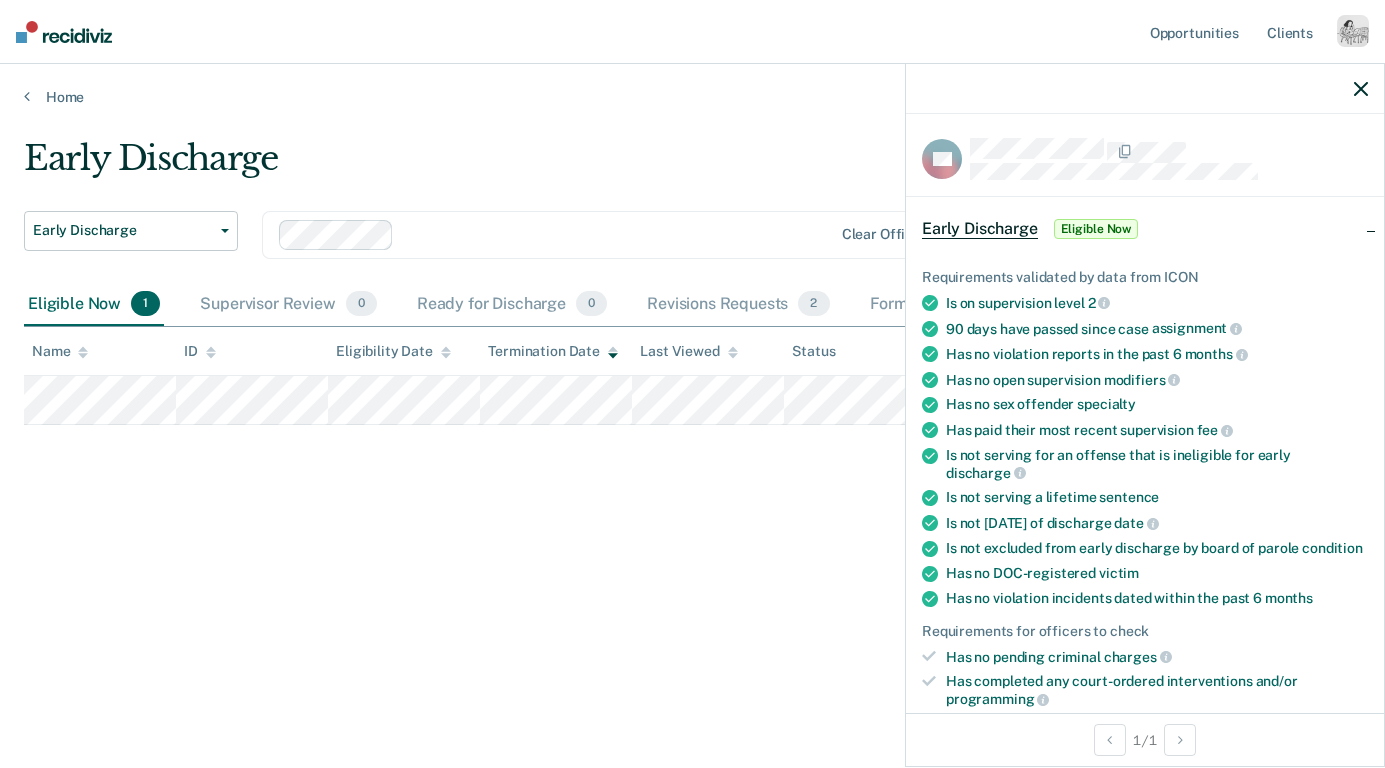 click on "Early Discharge   Early Discharge Early Discharge Clear   officers Eligible Now 1 Supervisor Review 0 Ready for Discharge 0 Revisions Requests 2 Forms Submitted 1 Snoozed 1
To pick up a draggable item, press the space bar.
While dragging, use the arrow keys to move the item.
Press space again to drop the item in its new position, or press escape to cancel.
Name ID Eligibility Date Termination Date Last Viewed Status Assigned to" at bounding box center (692, 378) 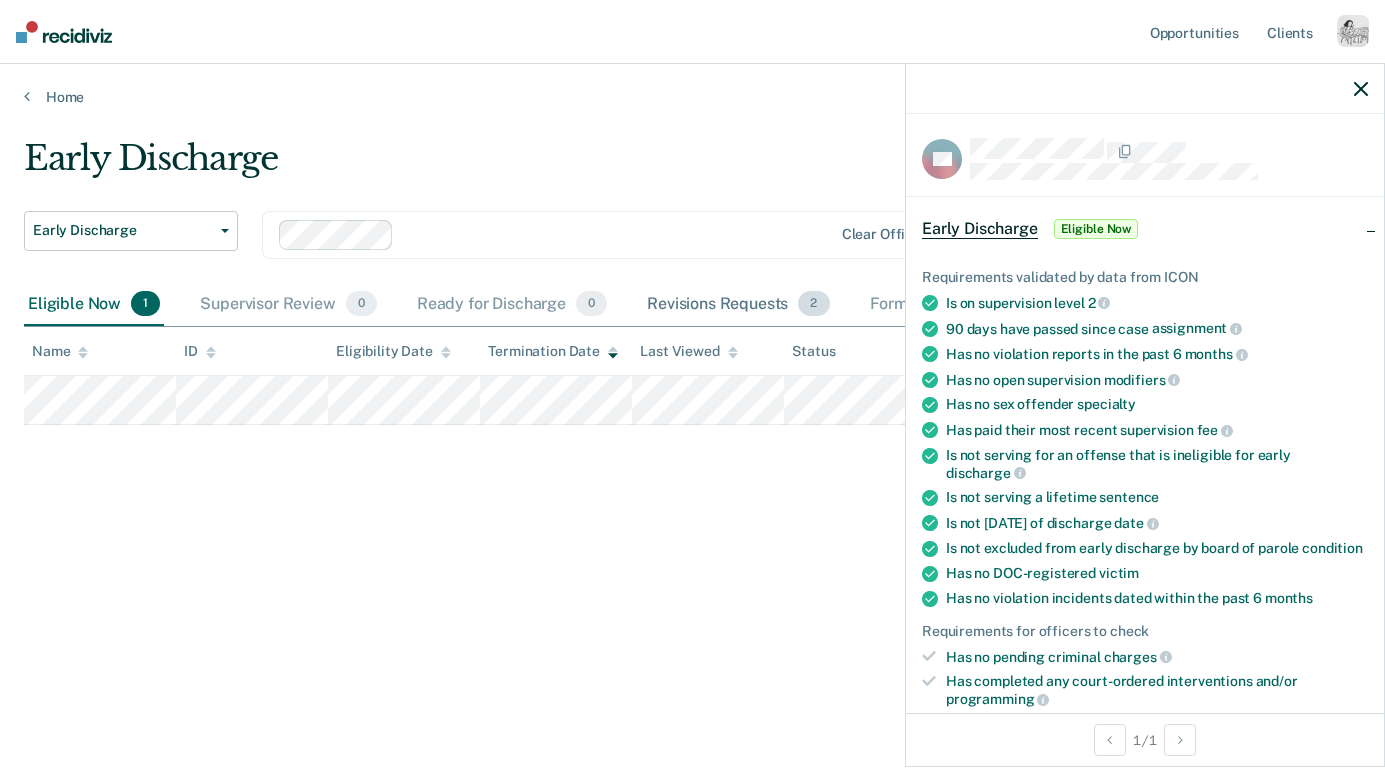 click on "Revisions Requests 2" at bounding box center (738, 305) 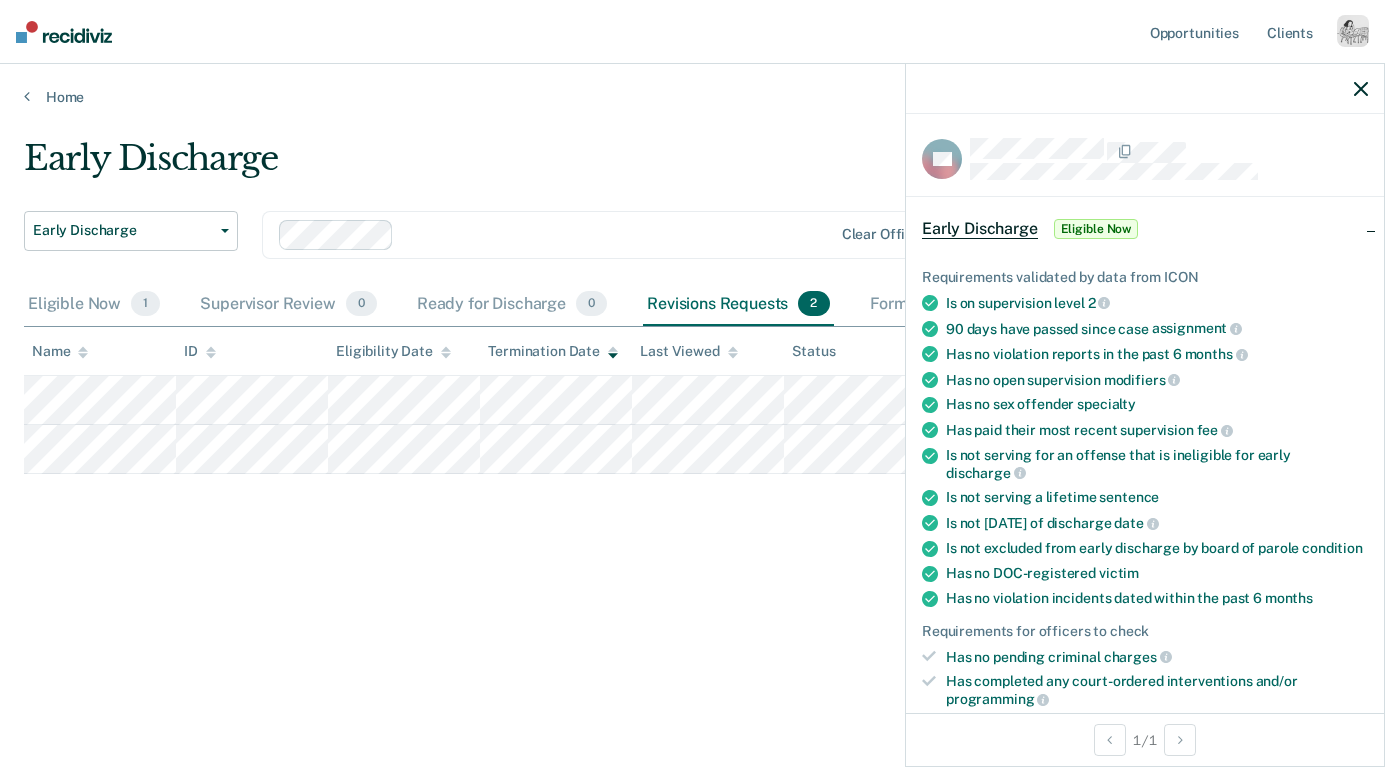 click 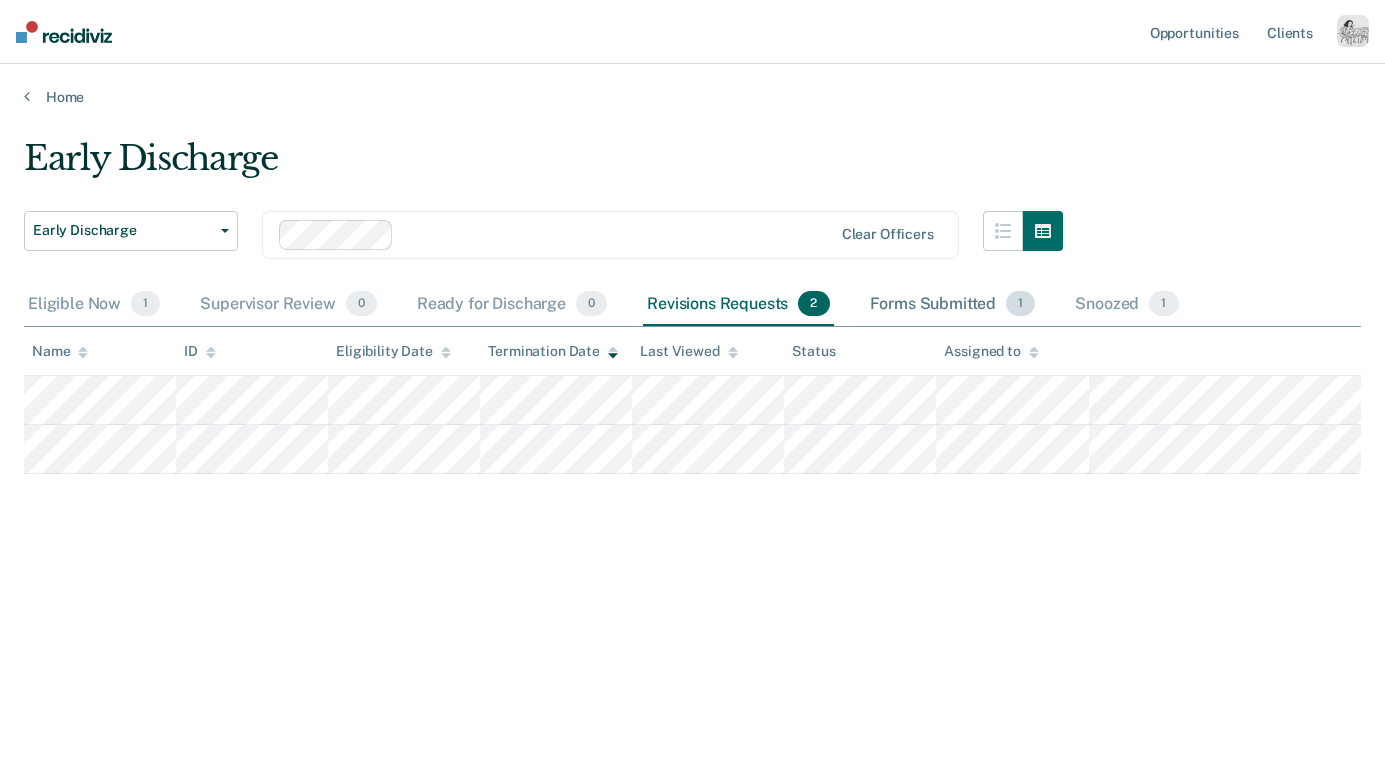 click on "Forms Submitted 1" at bounding box center [953, 305] 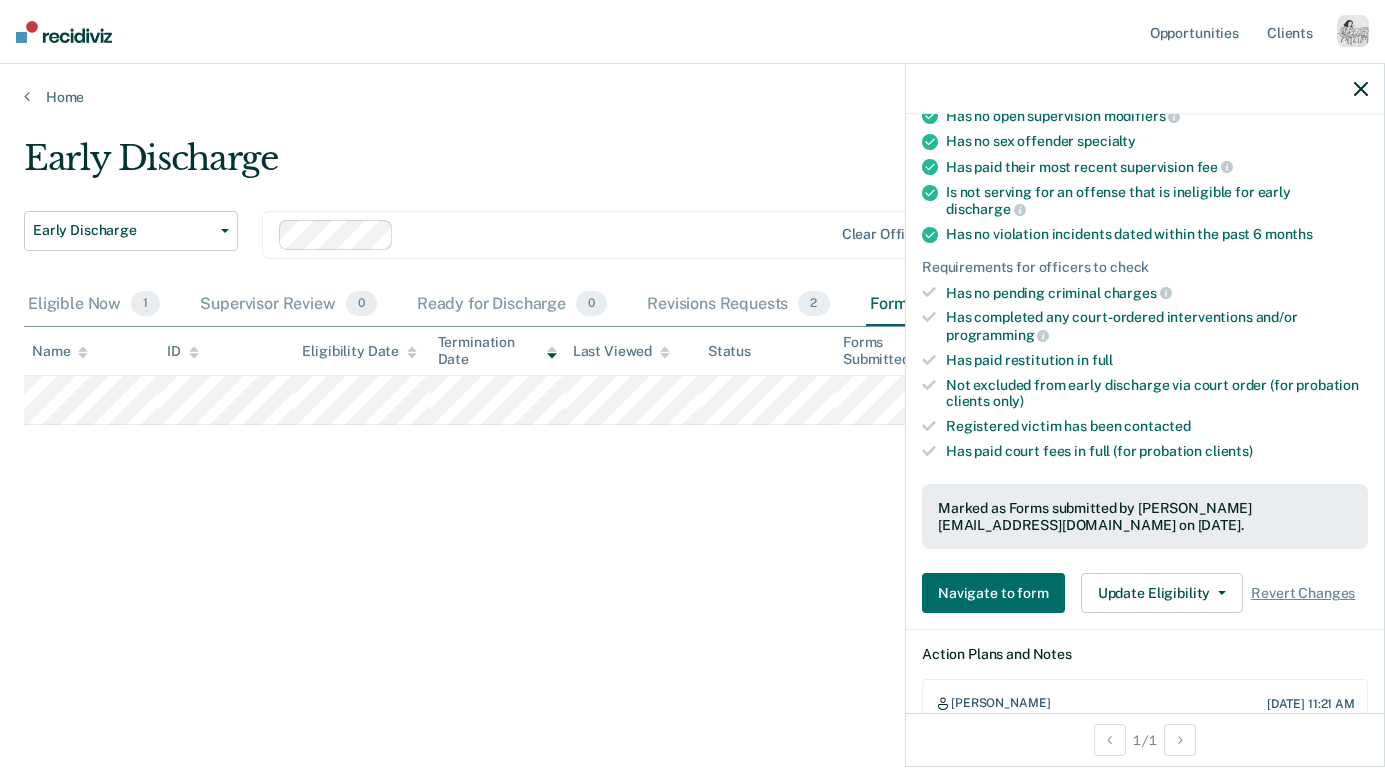 scroll, scrollTop: 450, scrollLeft: 0, axis: vertical 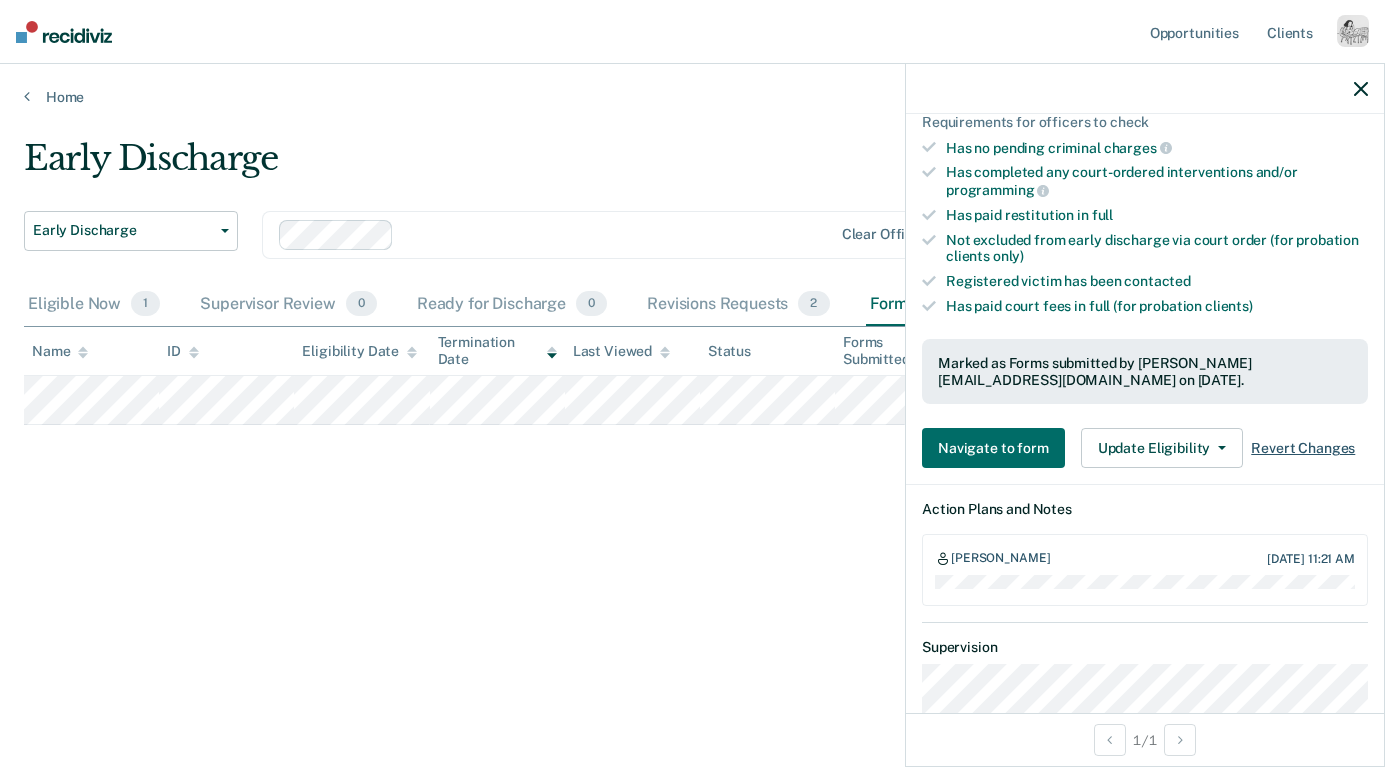 click on "Revert Changes" at bounding box center [1303, 448] 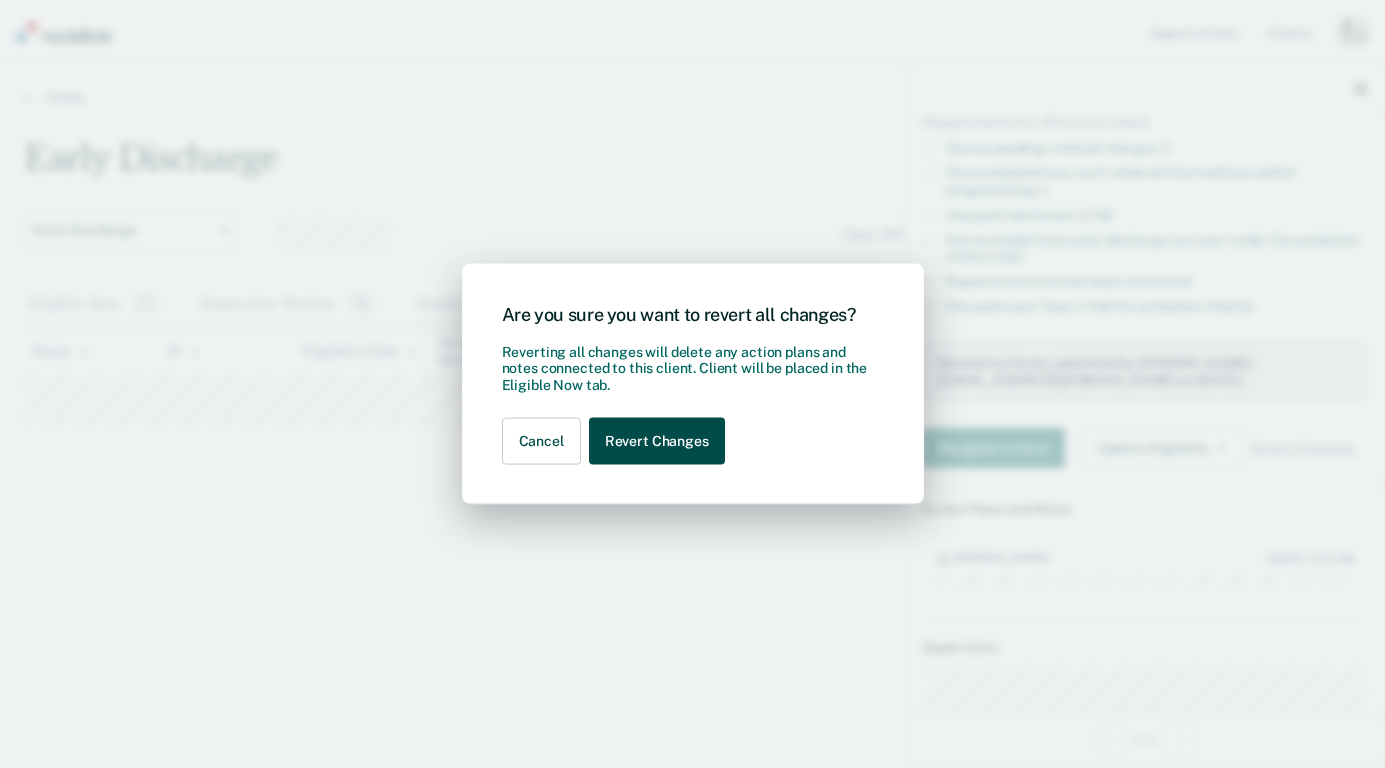 click on "Revert Changes" at bounding box center [657, 441] 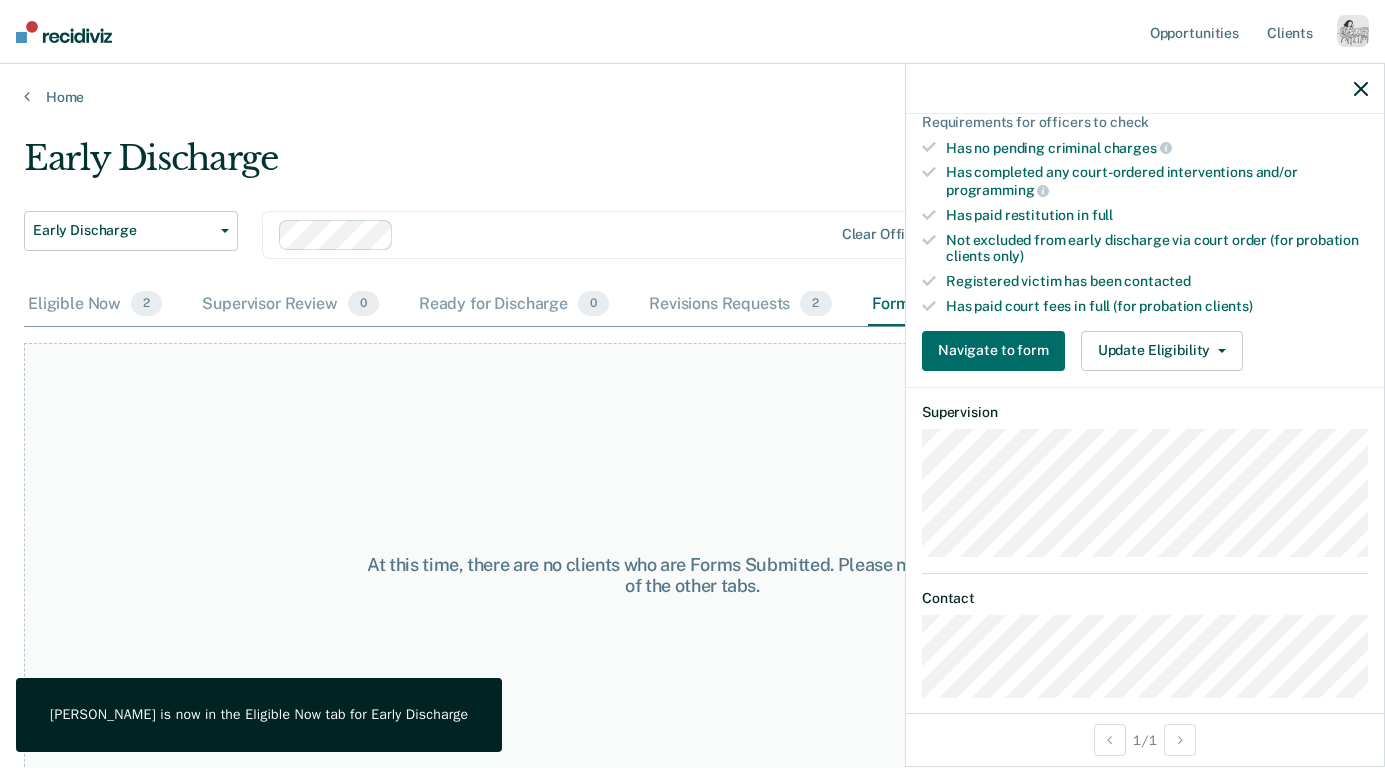 click at bounding box center [1145, 89] 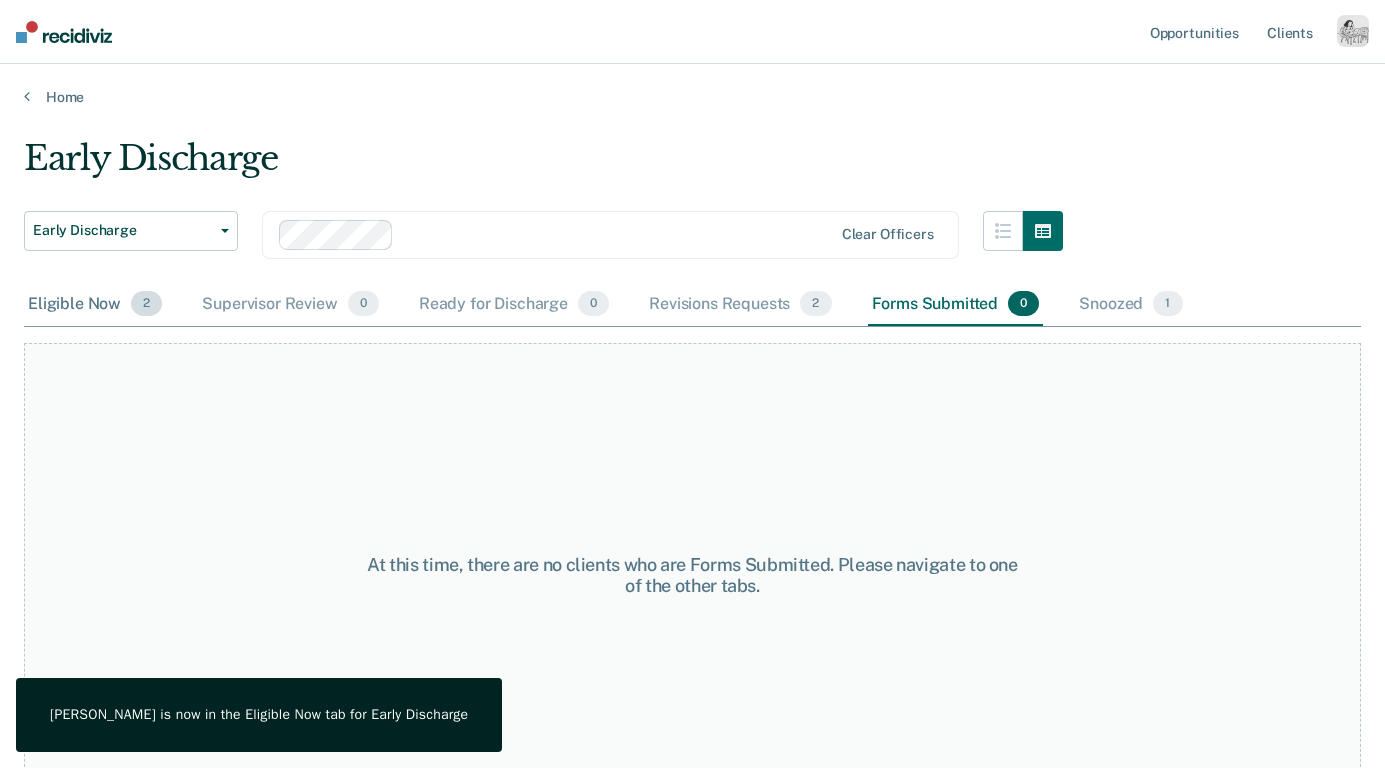 click on "Eligible Now 2" at bounding box center (95, 305) 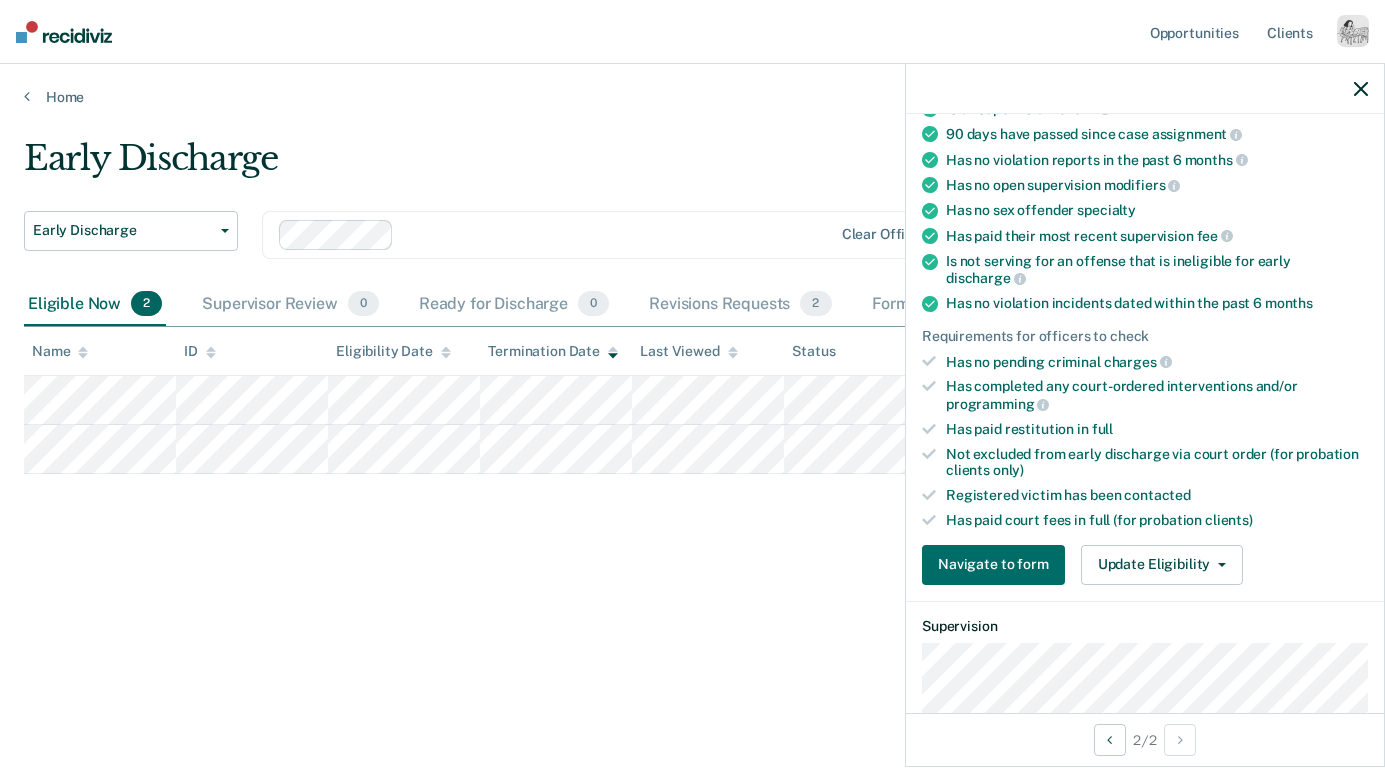 scroll, scrollTop: 262, scrollLeft: 0, axis: vertical 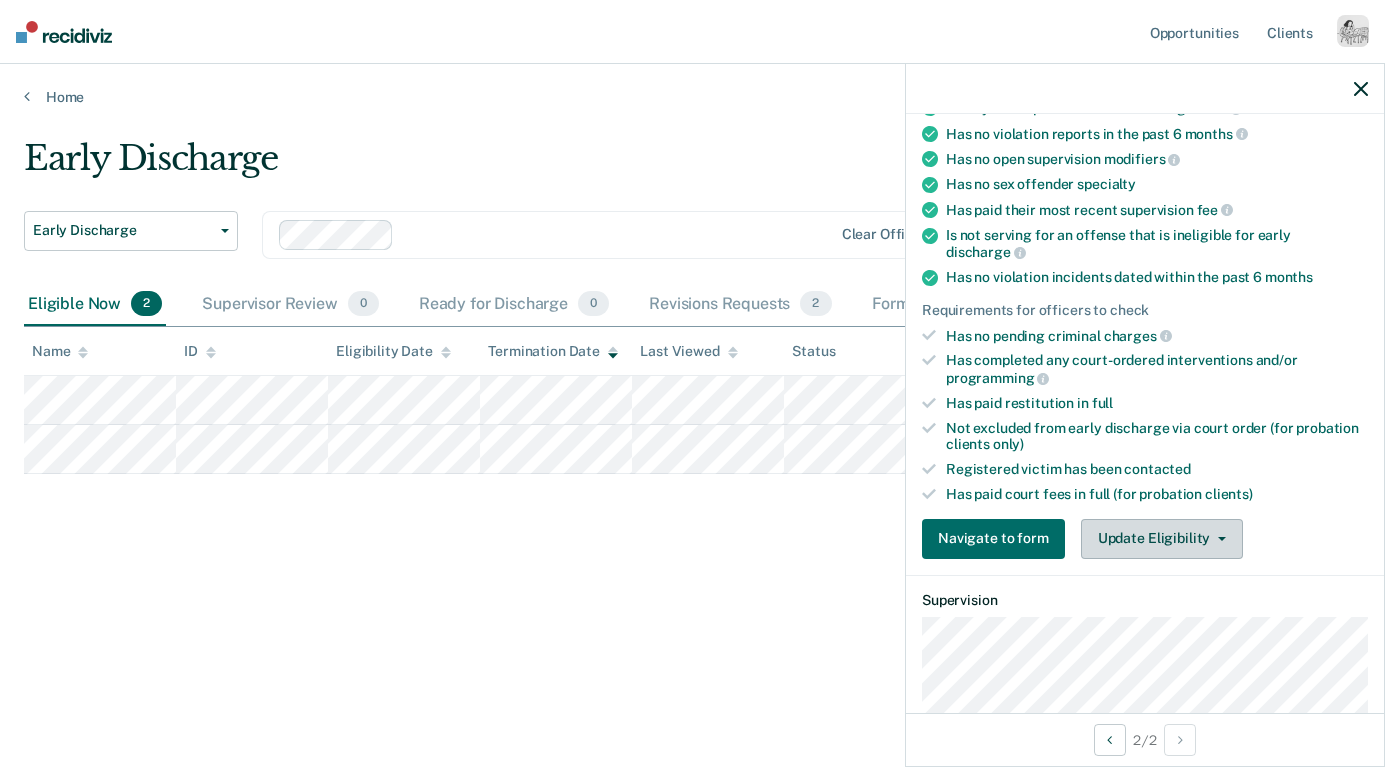 click on "Update Eligibility" at bounding box center [1162, 539] 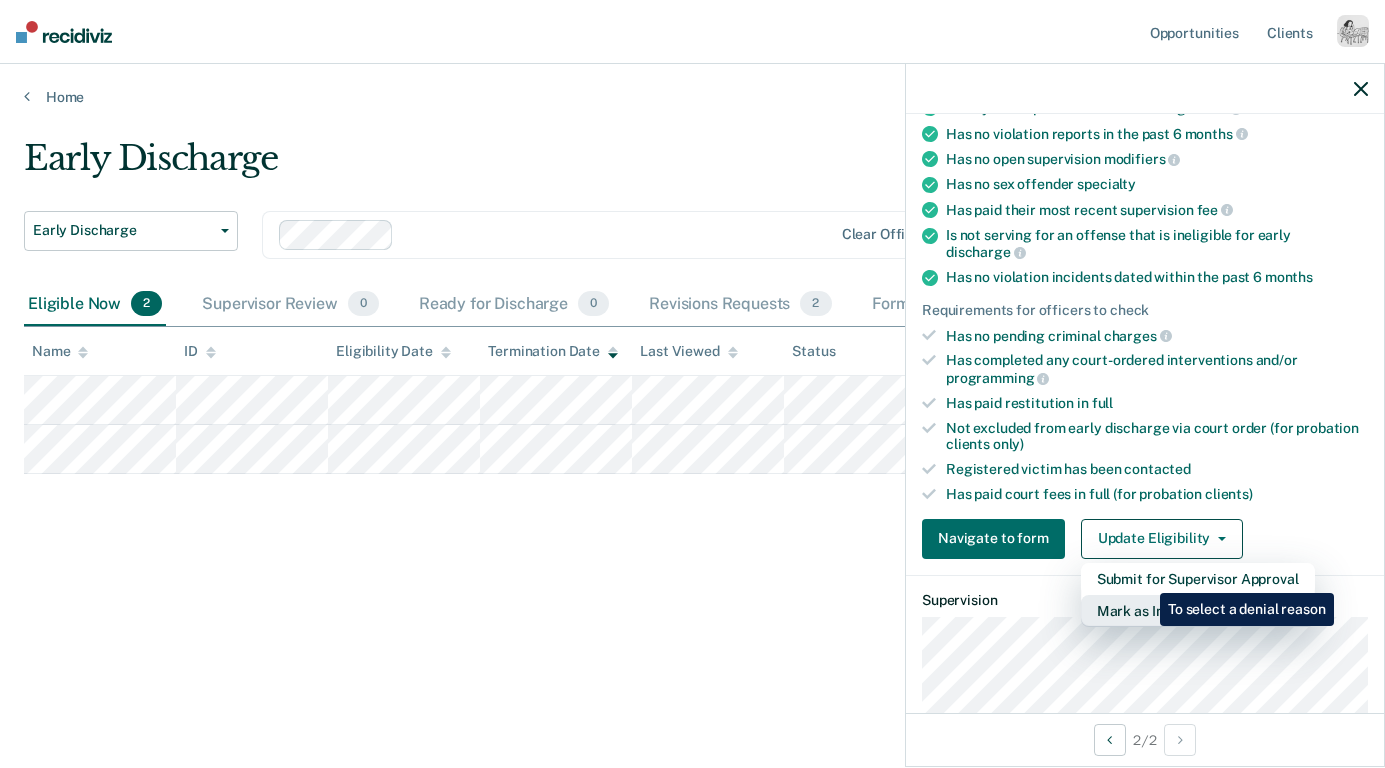 click on "Mark as Ineligible" at bounding box center [1198, 611] 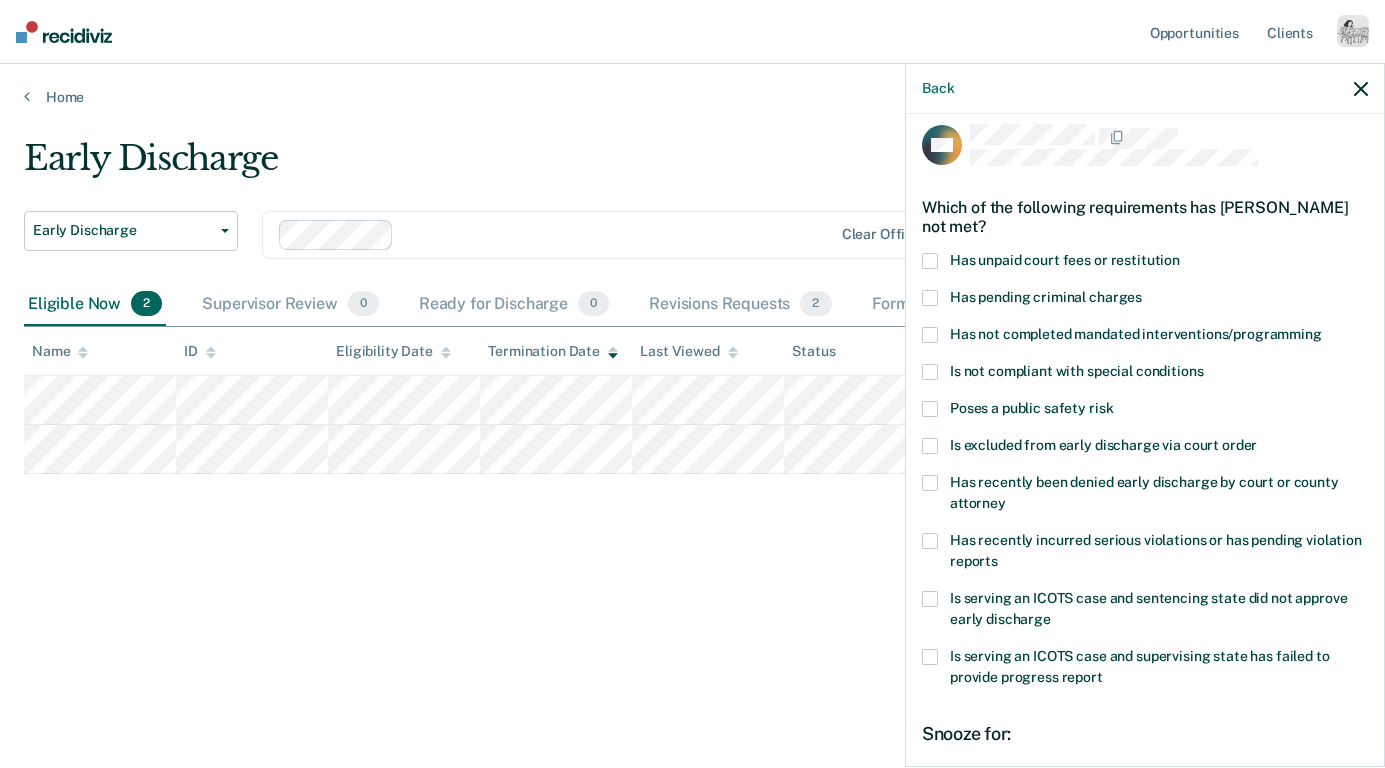 scroll, scrollTop: 37, scrollLeft: 0, axis: vertical 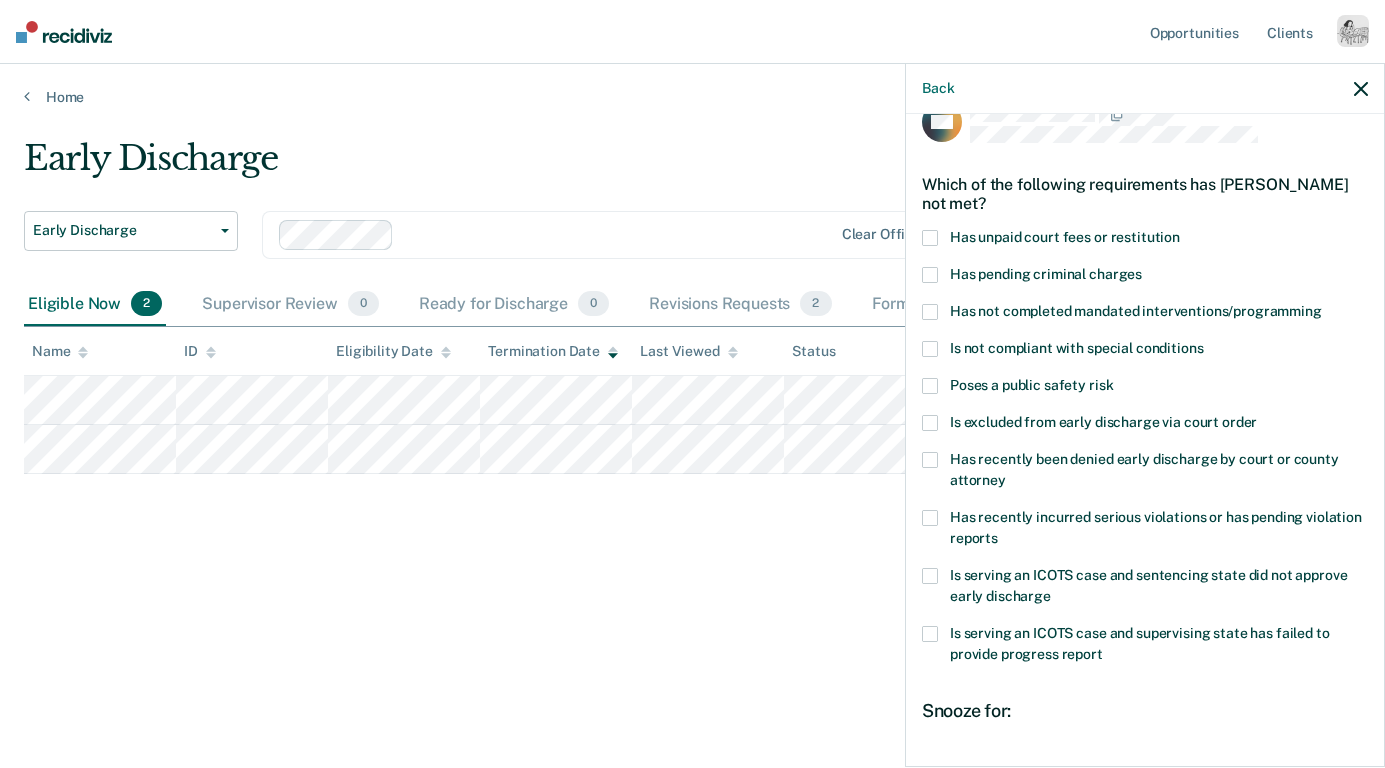 click on "Poses a public safety risk" at bounding box center (1031, 385) 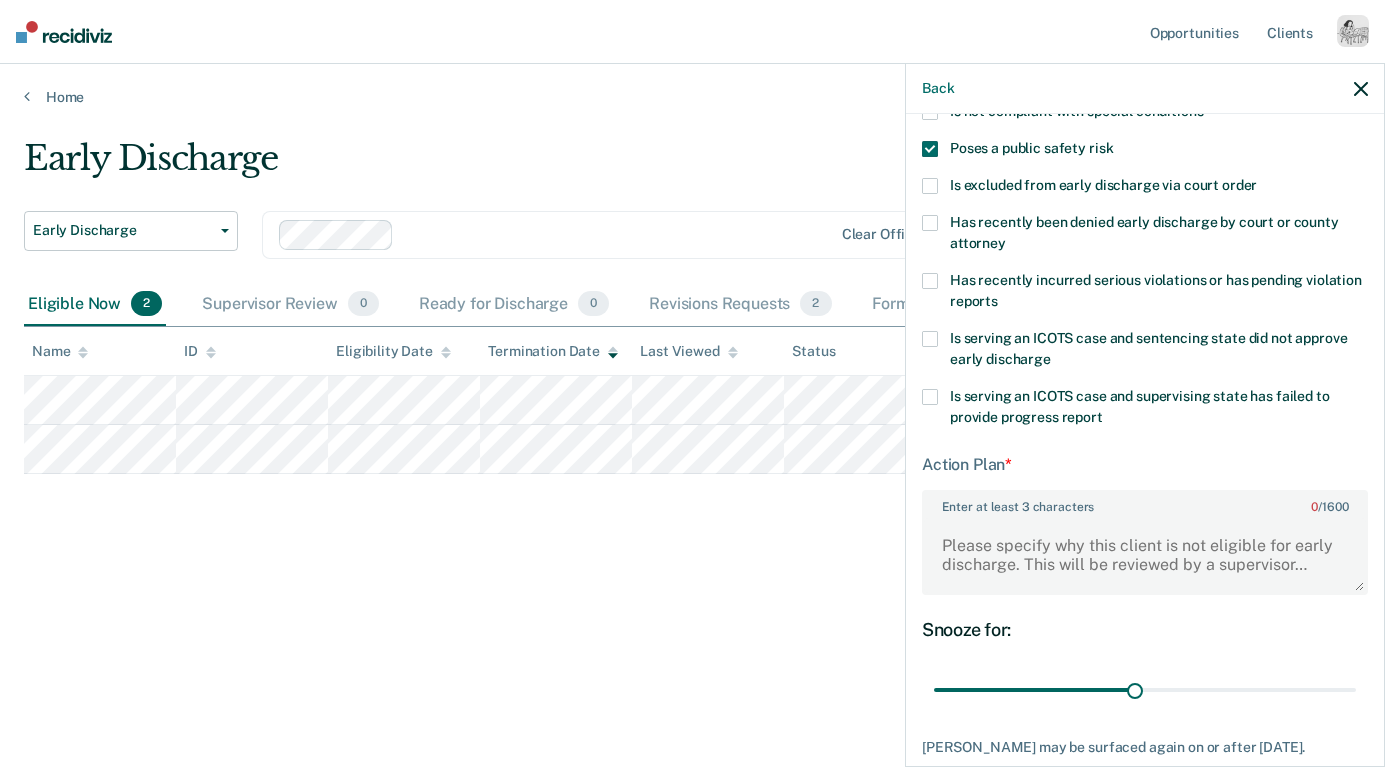 scroll, scrollTop: 271, scrollLeft: 0, axis: vertical 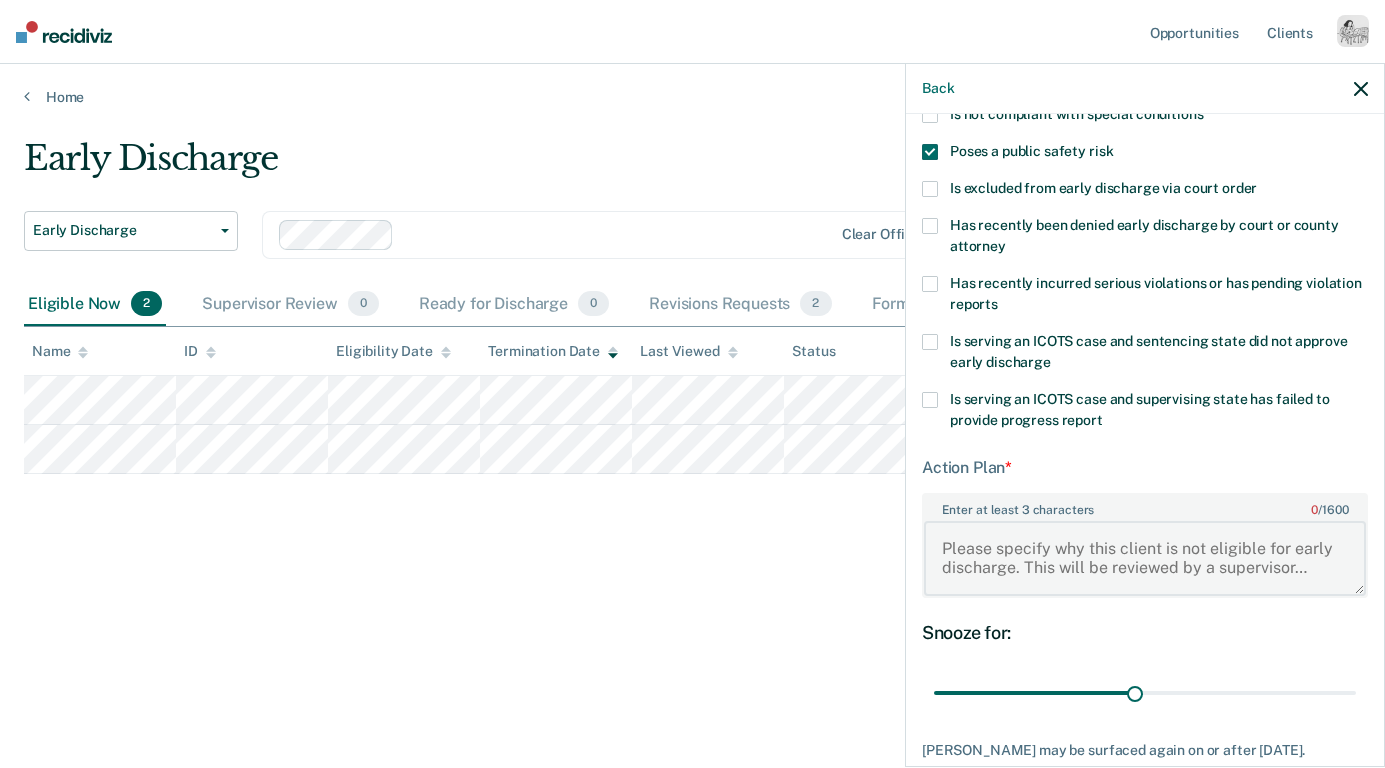 click on "Enter at least 3 characters 0  /  1600" at bounding box center (1145, 558) 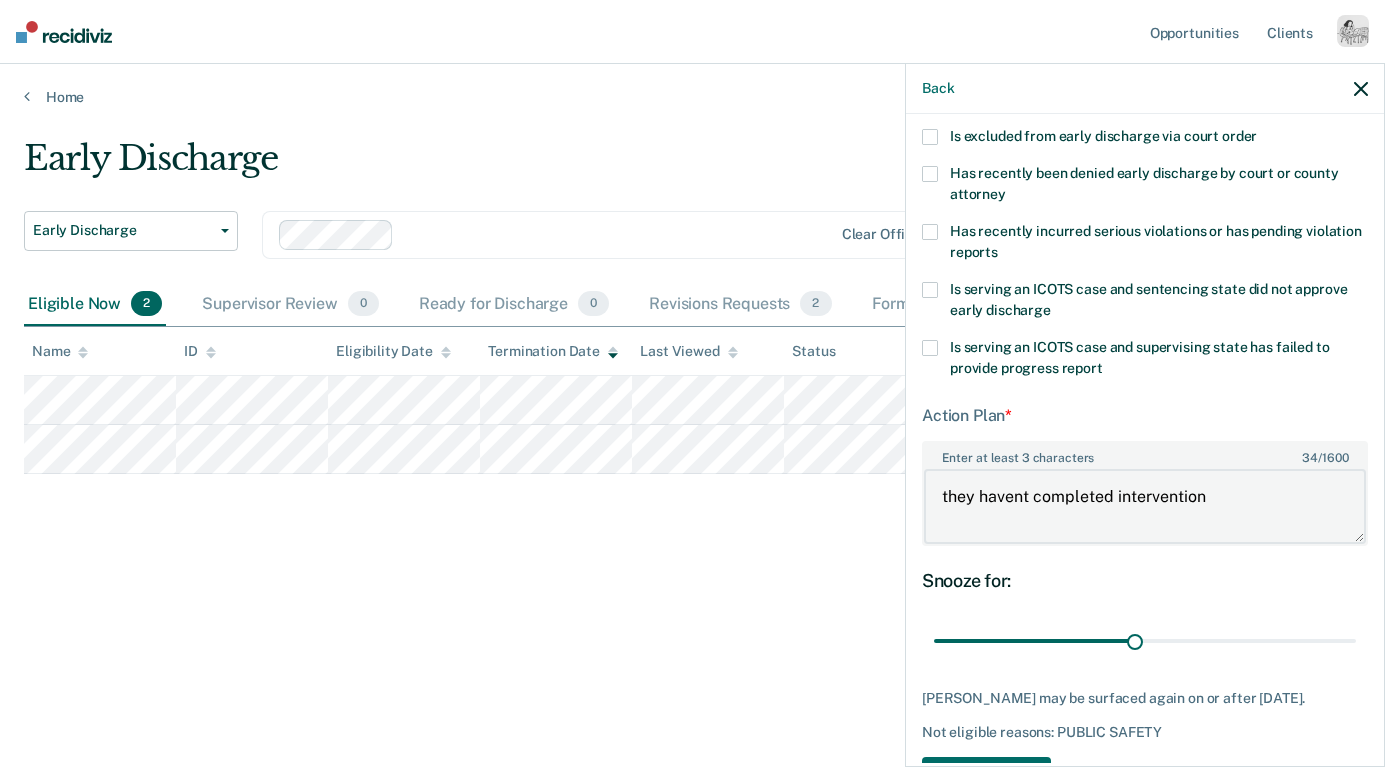 scroll, scrollTop: 391, scrollLeft: 0, axis: vertical 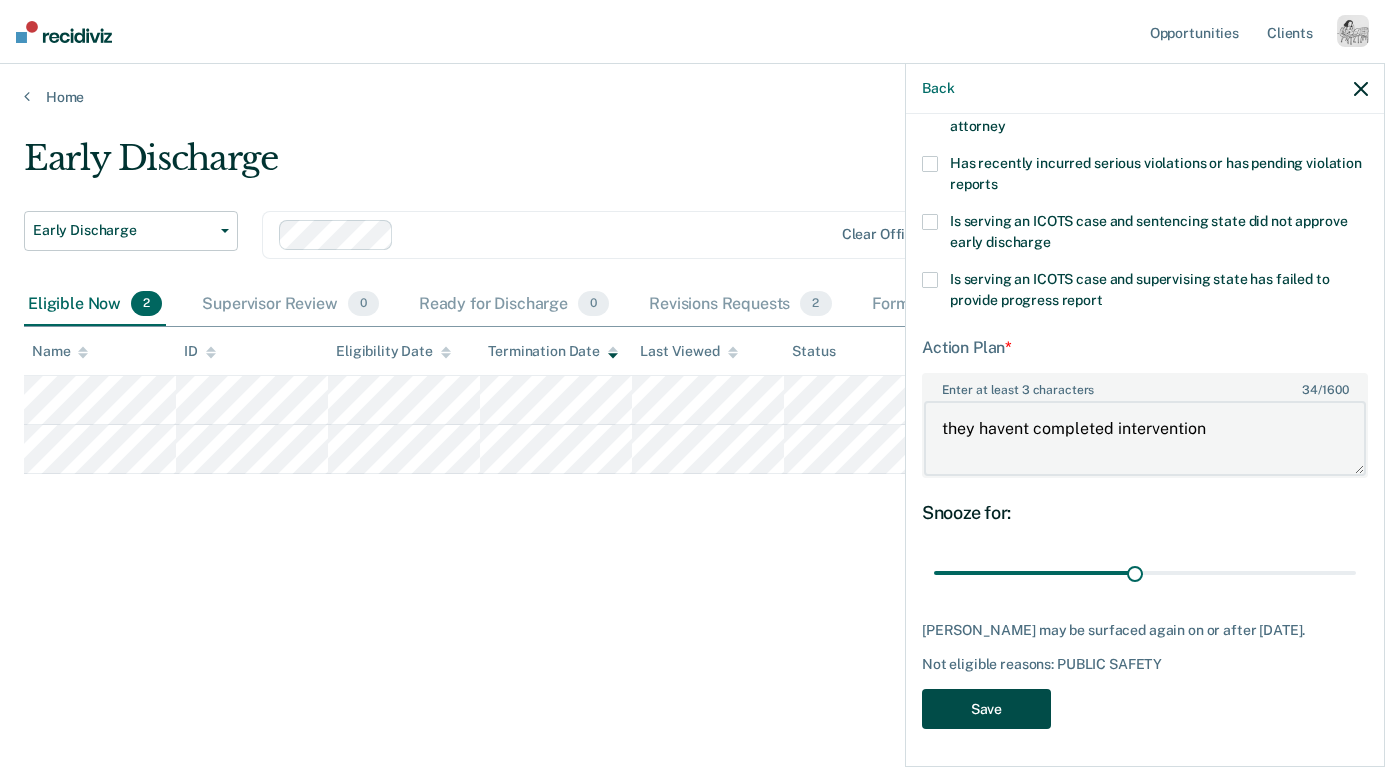 type on "they havent completed intervention" 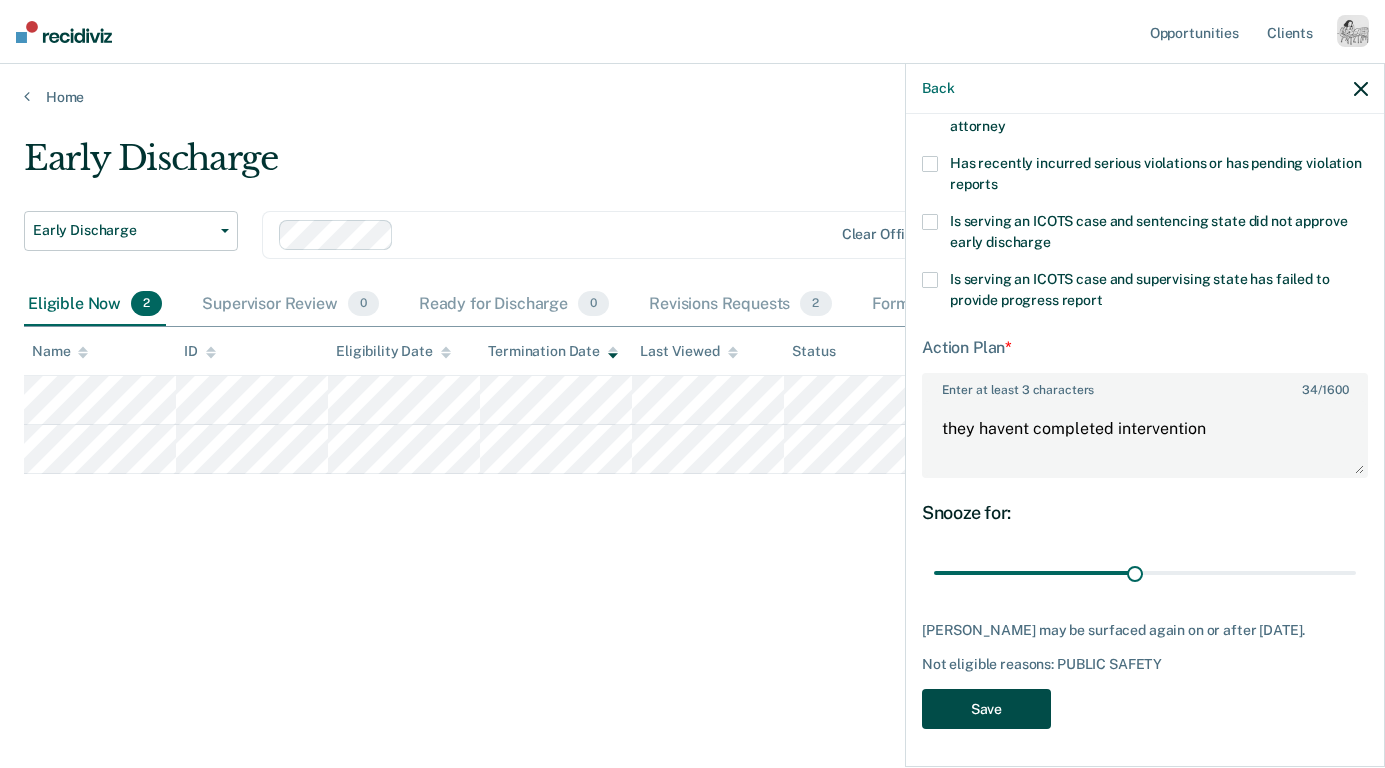 click on "Save" at bounding box center (986, 709) 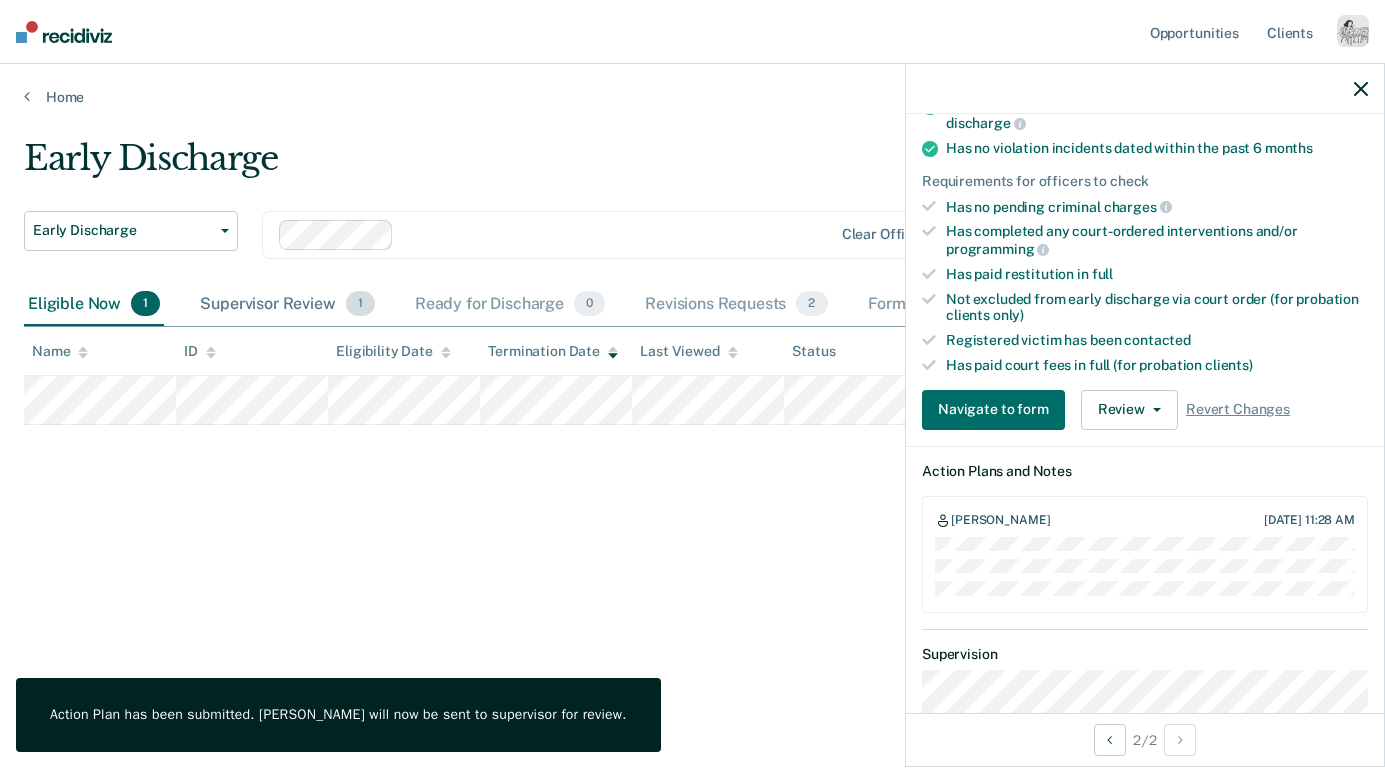 click on "Supervisor Review 1" at bounding box center (287, 305) 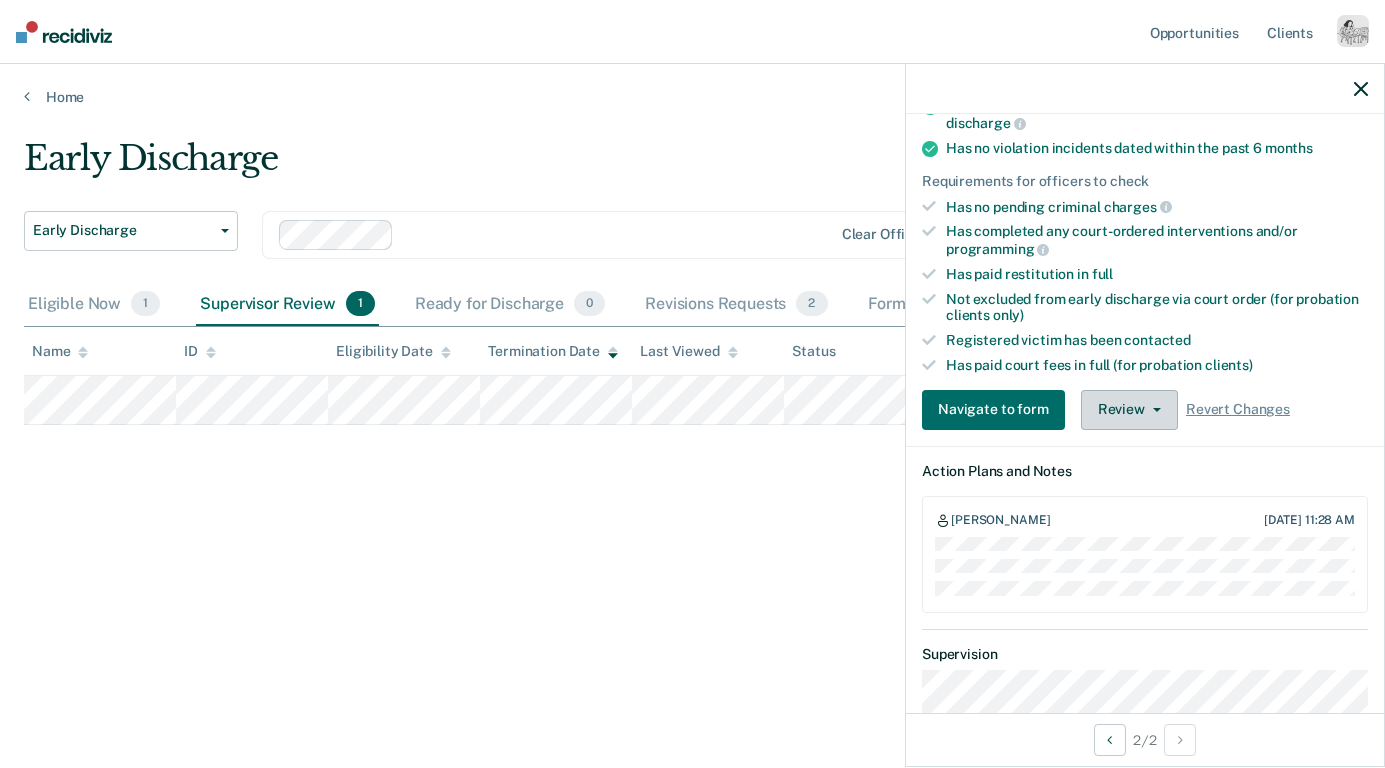 click on "Review" at bounding box center [1129, 410] 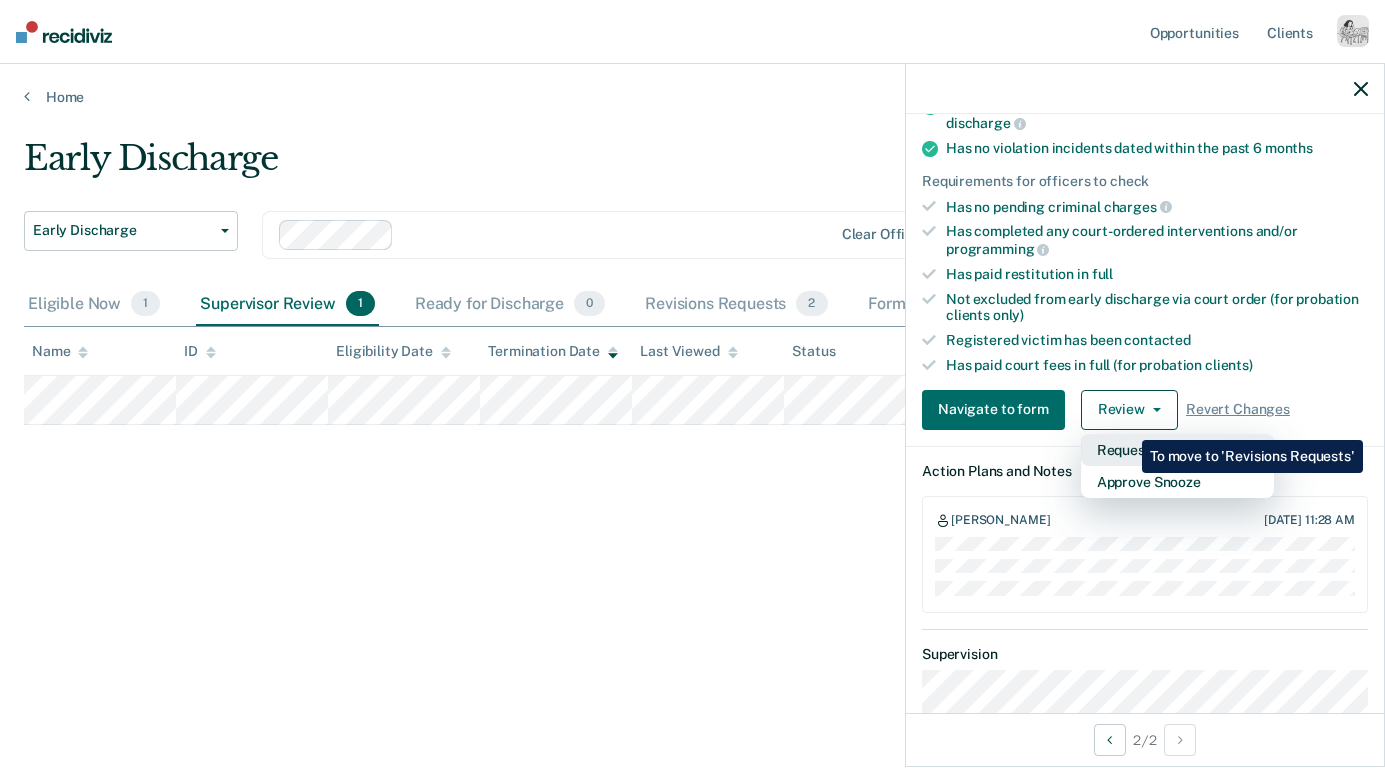 click on "Request Revisions" at bounding box center [1177, 450] 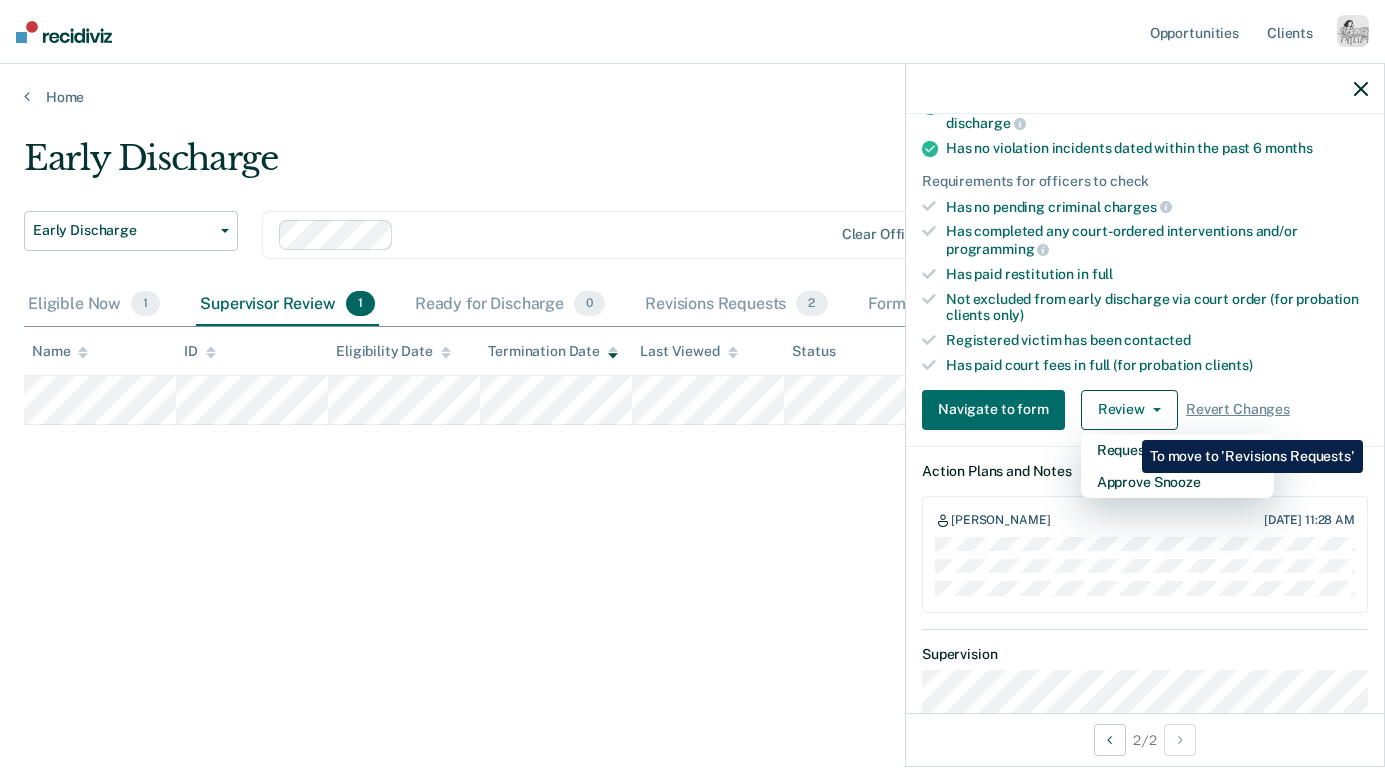 scroll, scrollTop: 386, scrollLeft: 0, axis: vertical 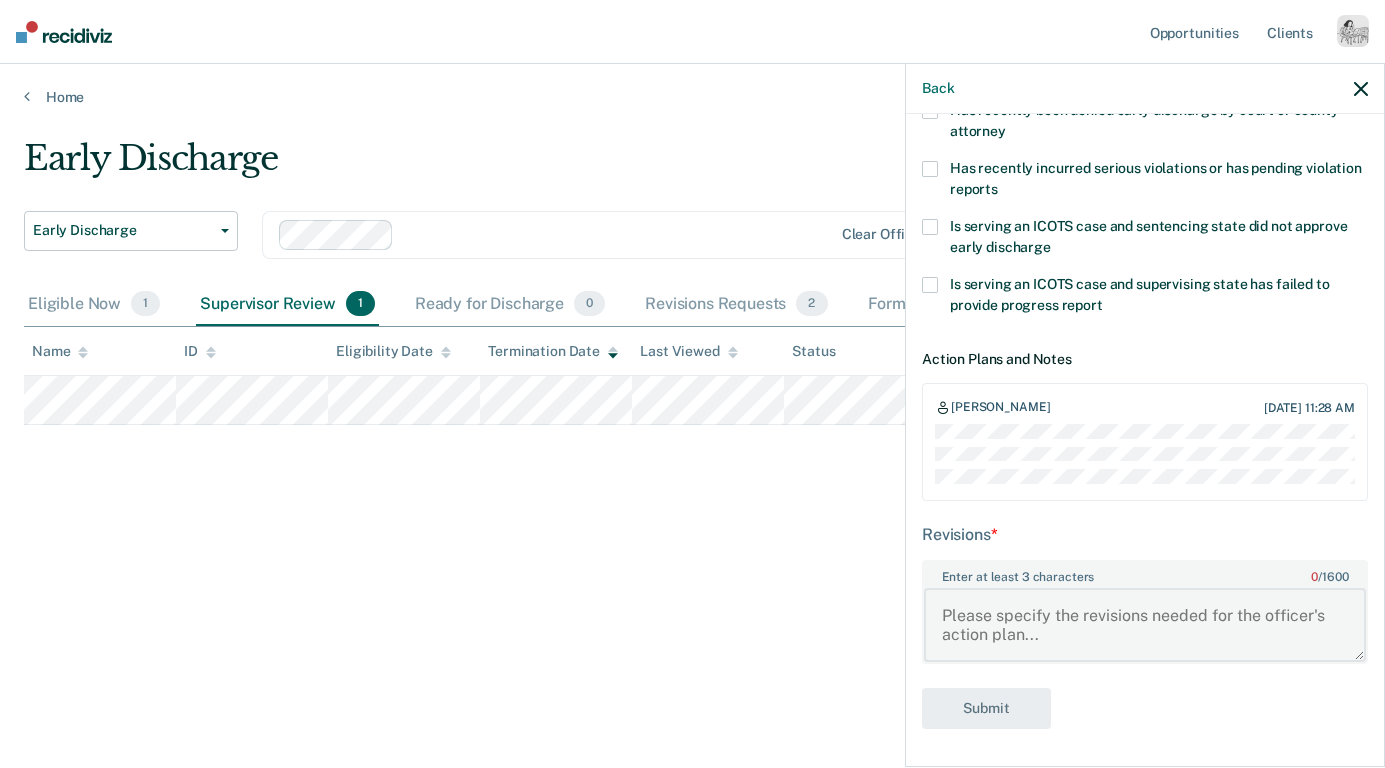 click on "Enter at least 3 characters 0  /  1600" at bounding box center [1145, 625] 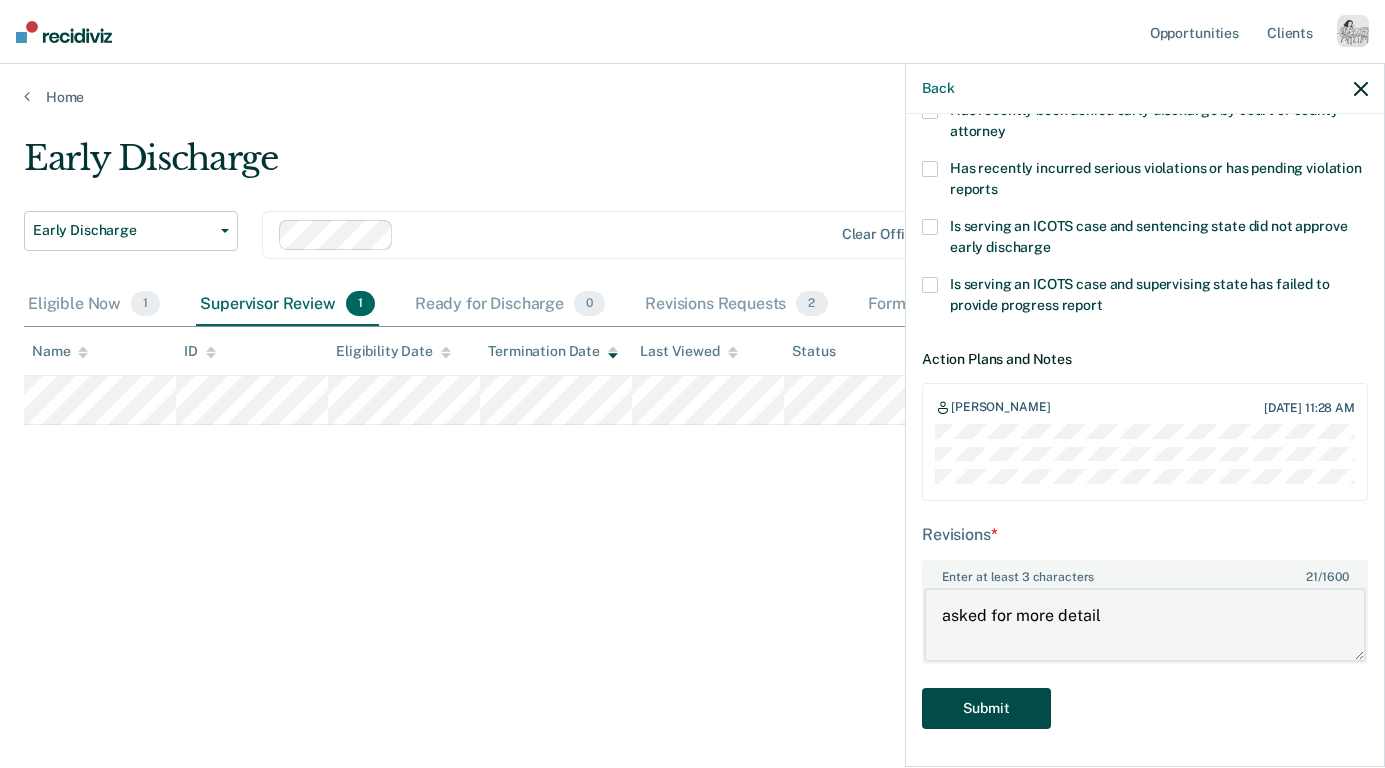 type on "asked for more detail" 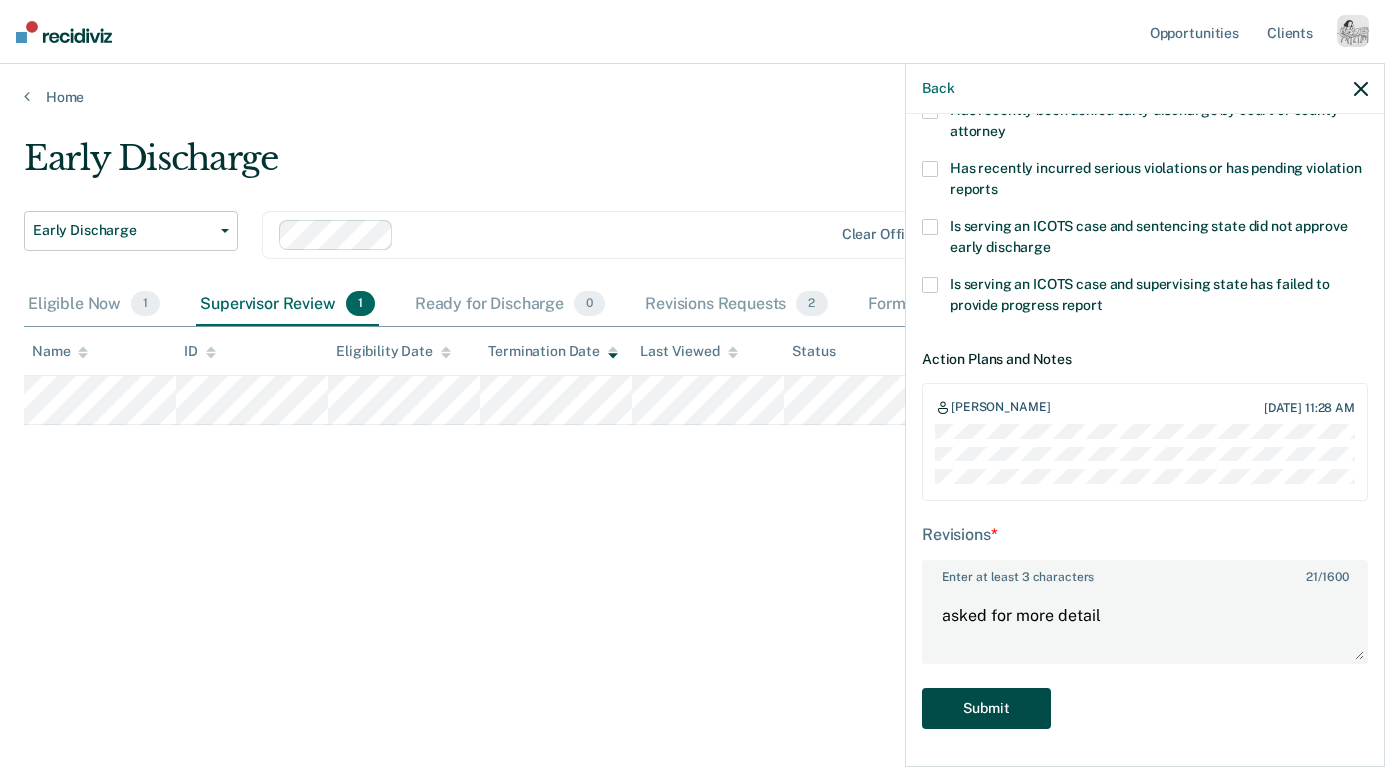 click on "Submit" at bounding box center (986, 708) 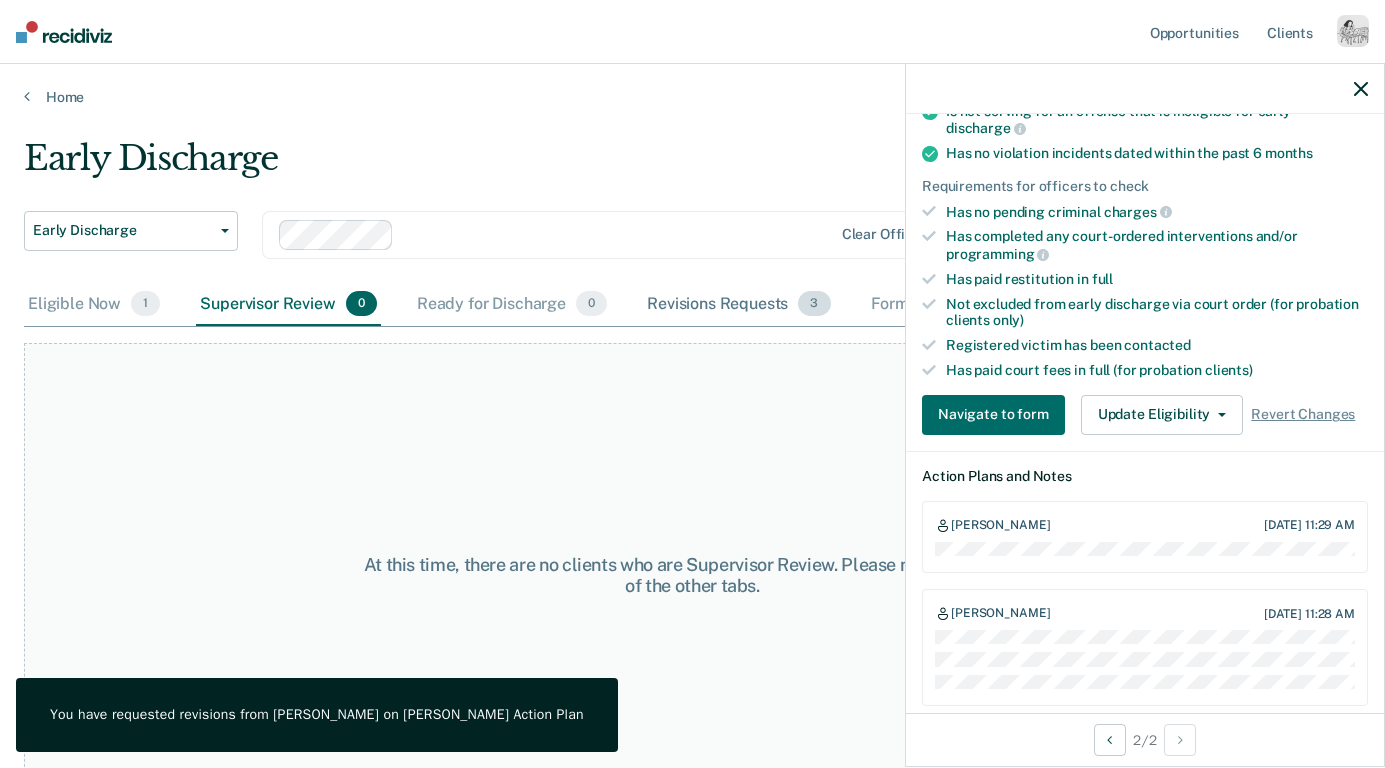 click on "Revisions Requests 3" at bounding box center [738, 305] 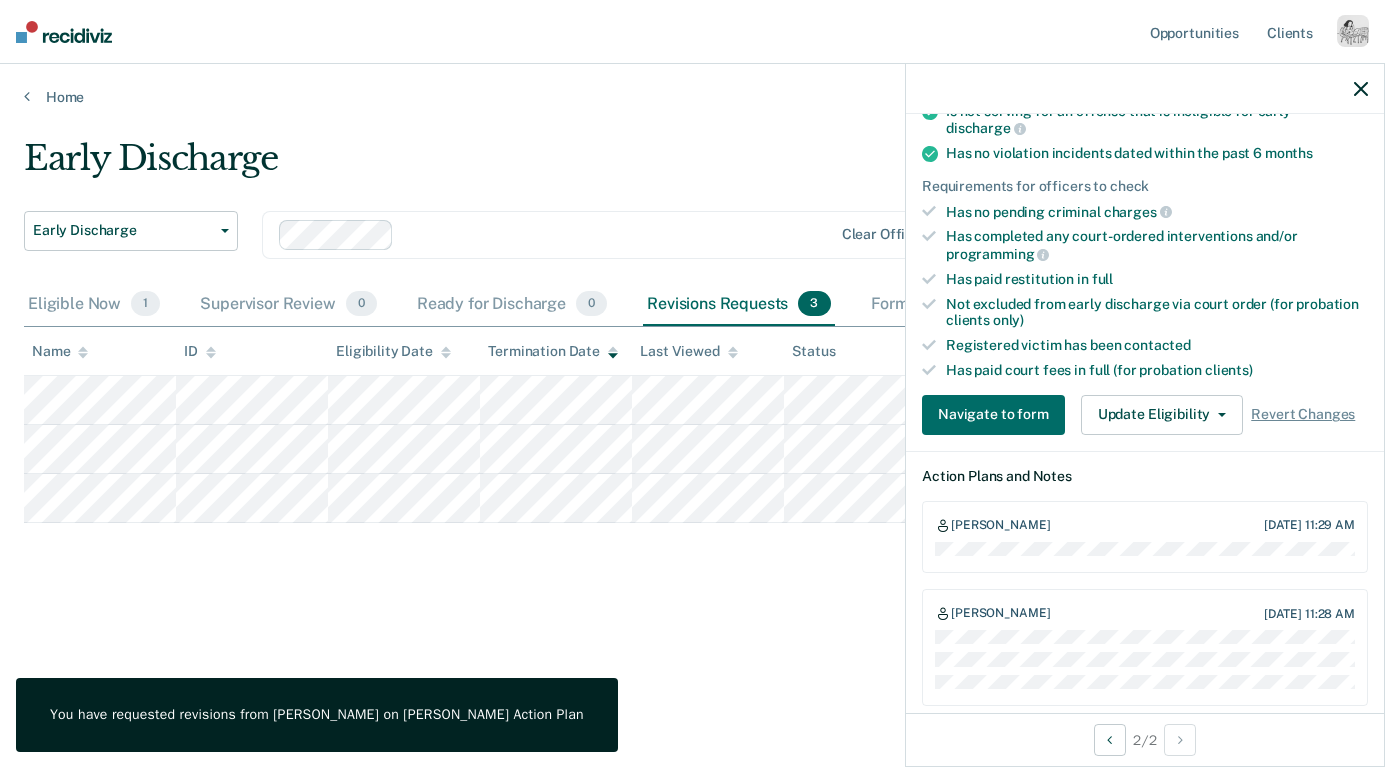 click 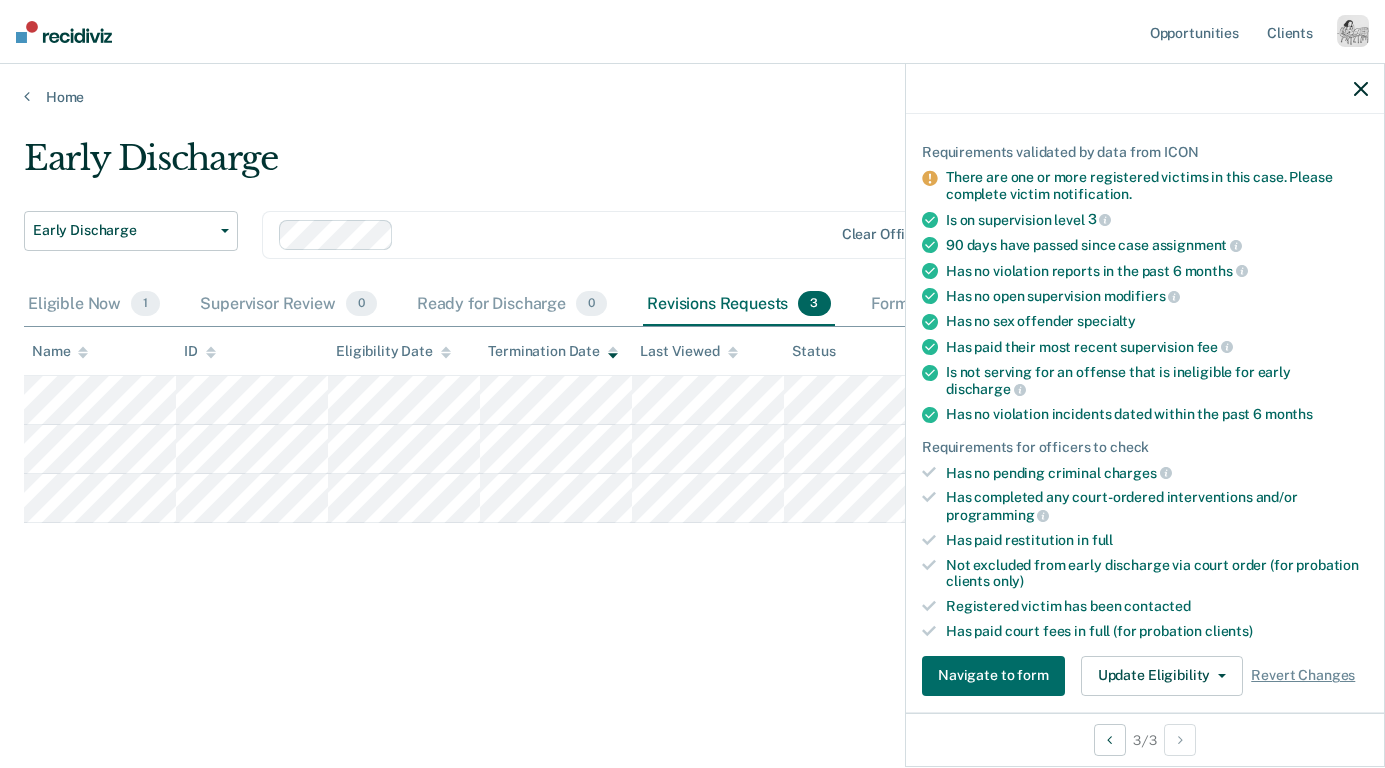 scroll, scrollTop: 308, scrollLeft: 0, axis: vertical 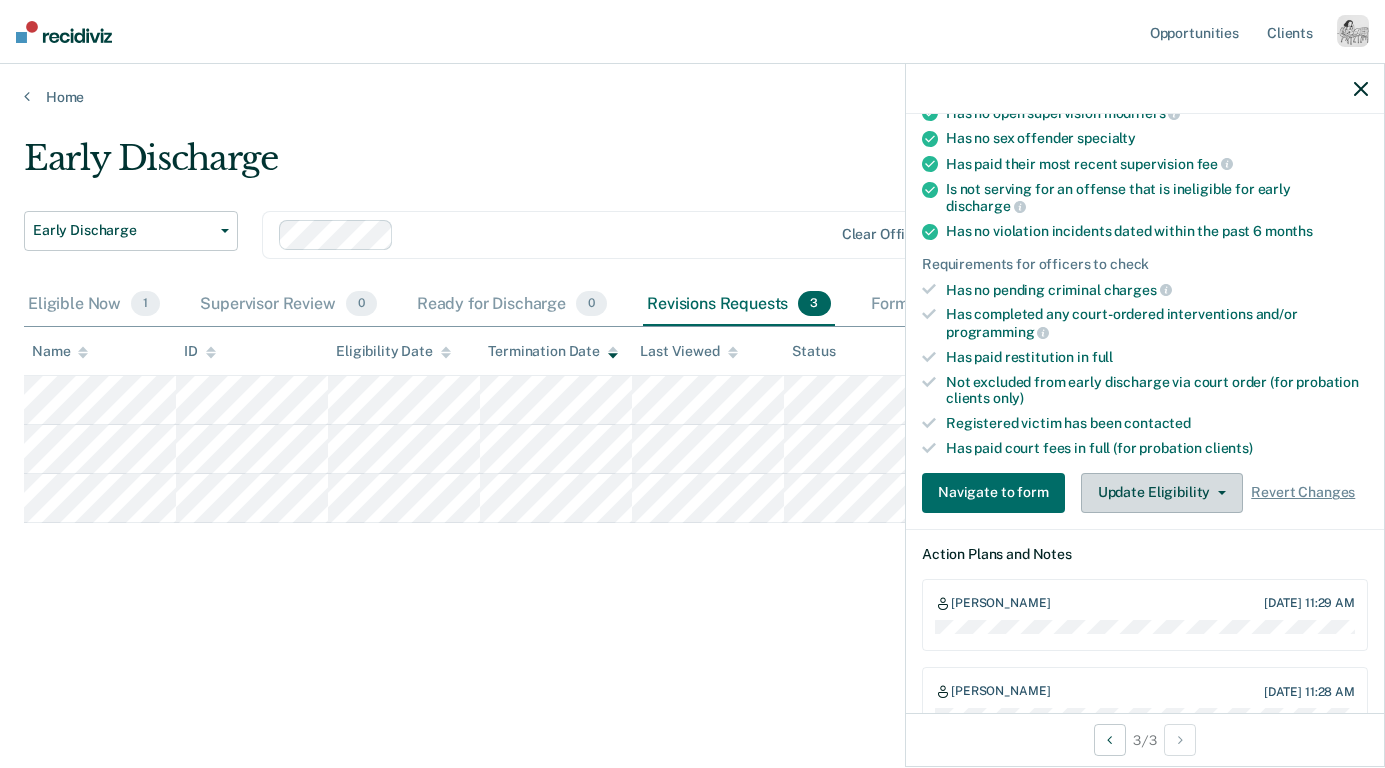 click on "Update Eligibility" at bounding box center (1162, 493) 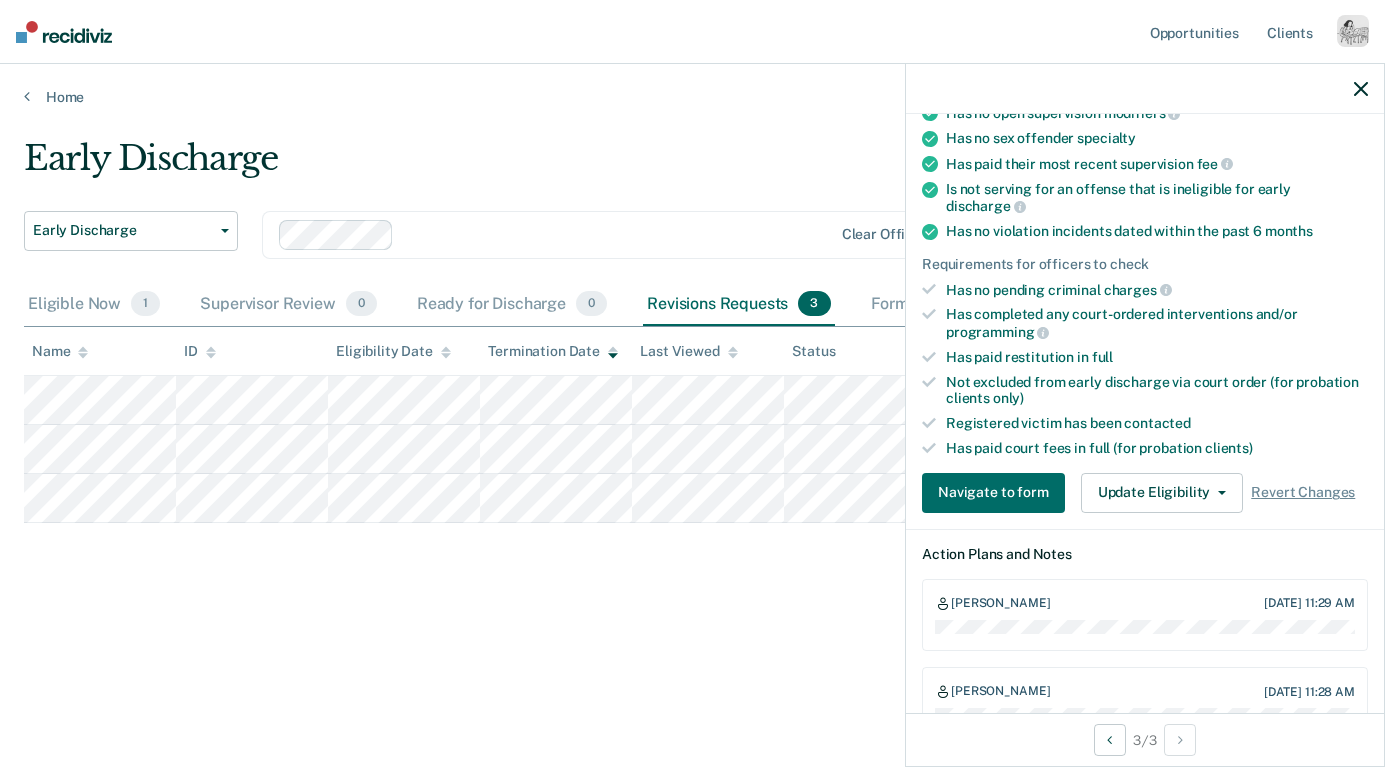 click at bounding box center [1145, 89] 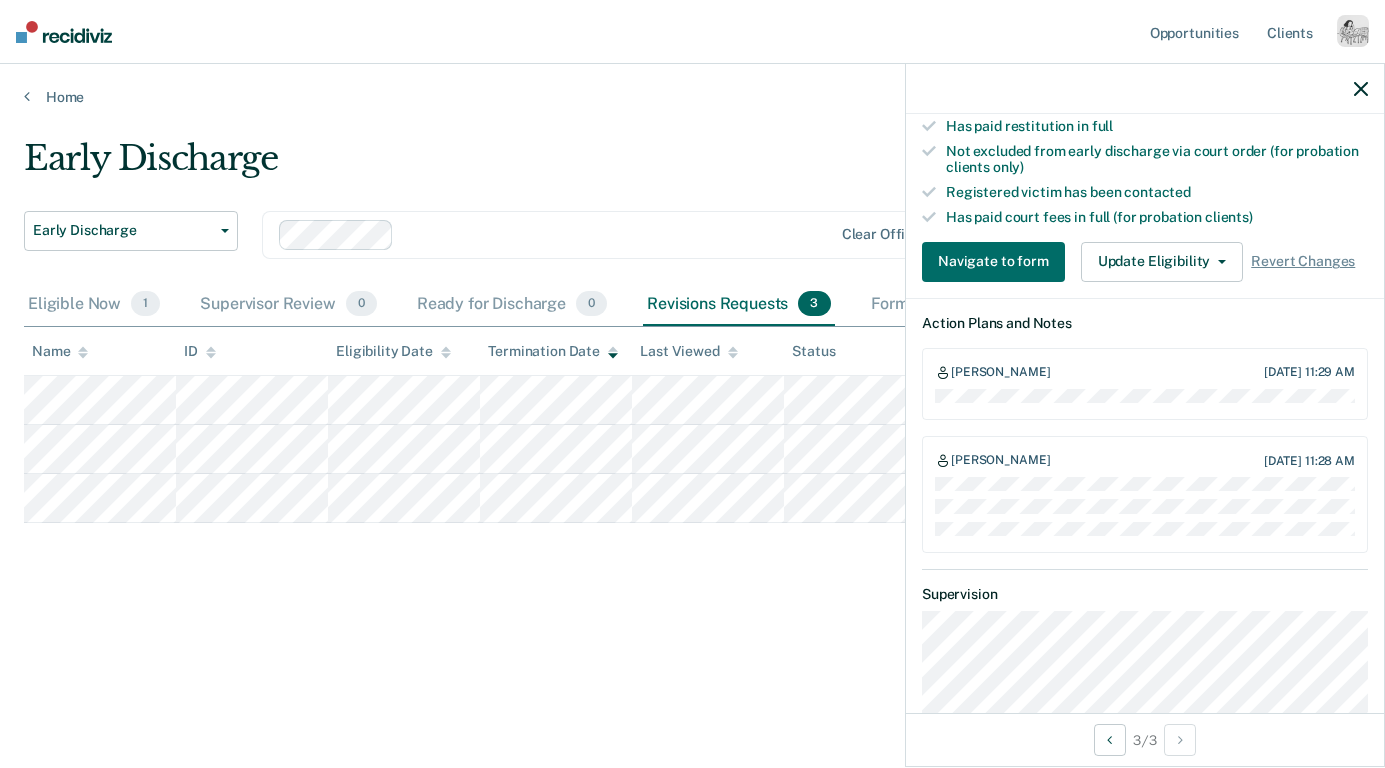 scroll, scrollTop: 482, scrollLeft: 0, axis: vertical 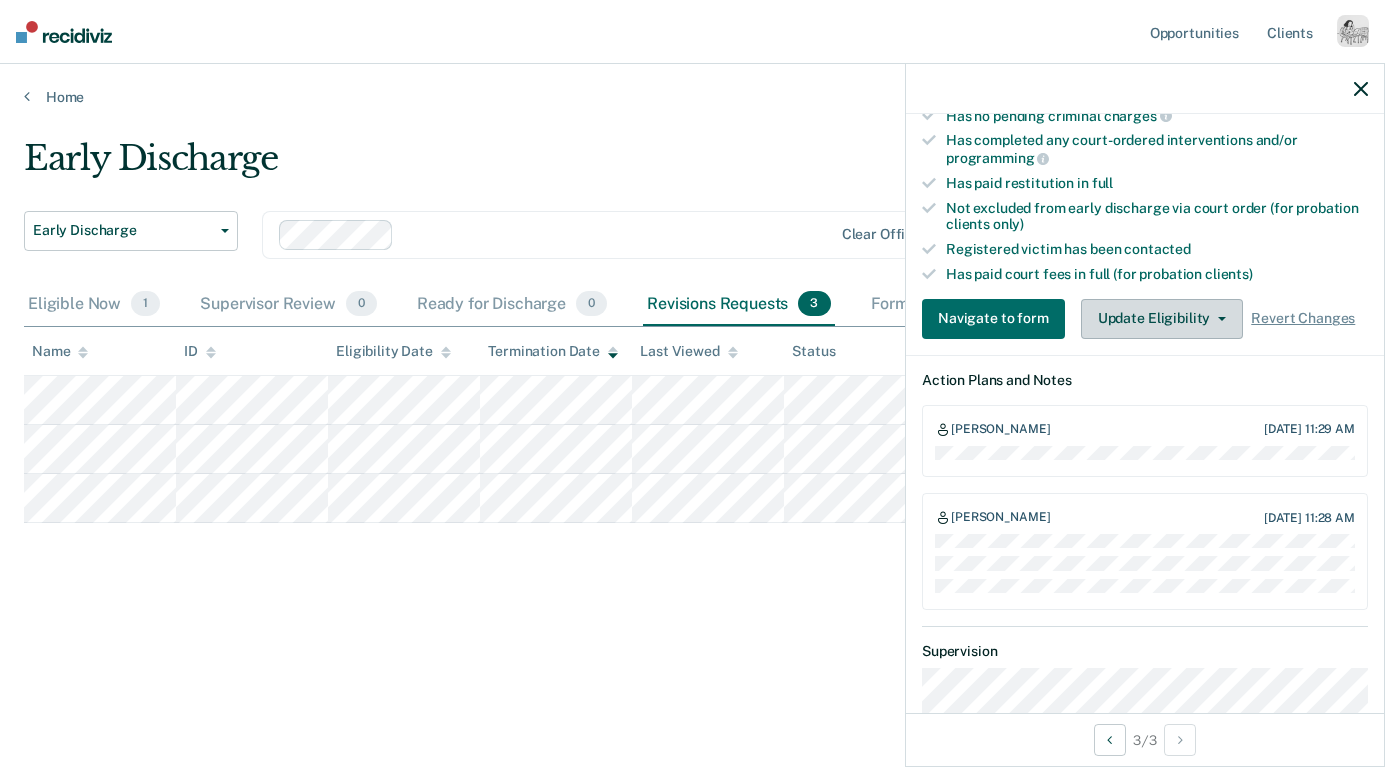 click on "Update Eligibility" at bounding box center (1162, 319) 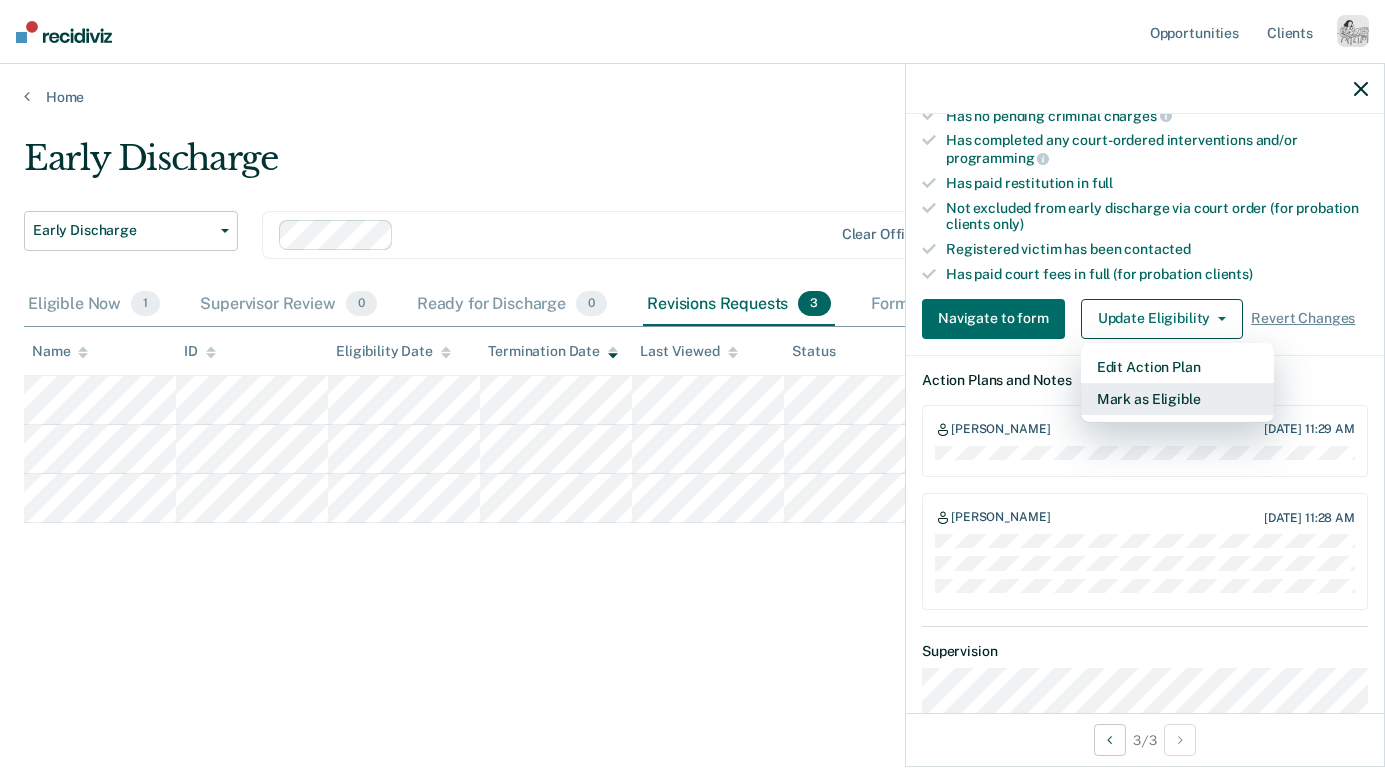 click on "Mark as Eligible" at bounding box center (1177, 399) 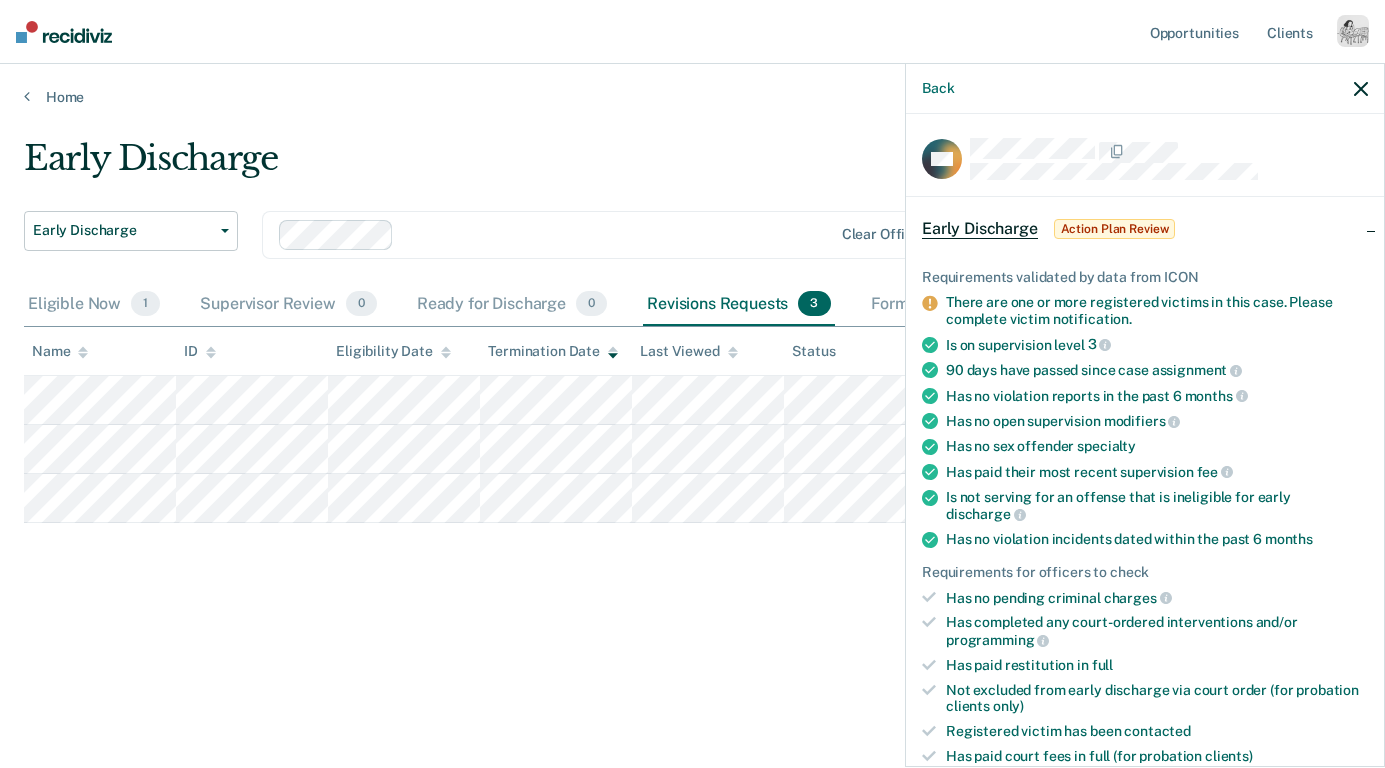 scroll, scrollTop: 333, scrollLeft: 0, axis: vertical 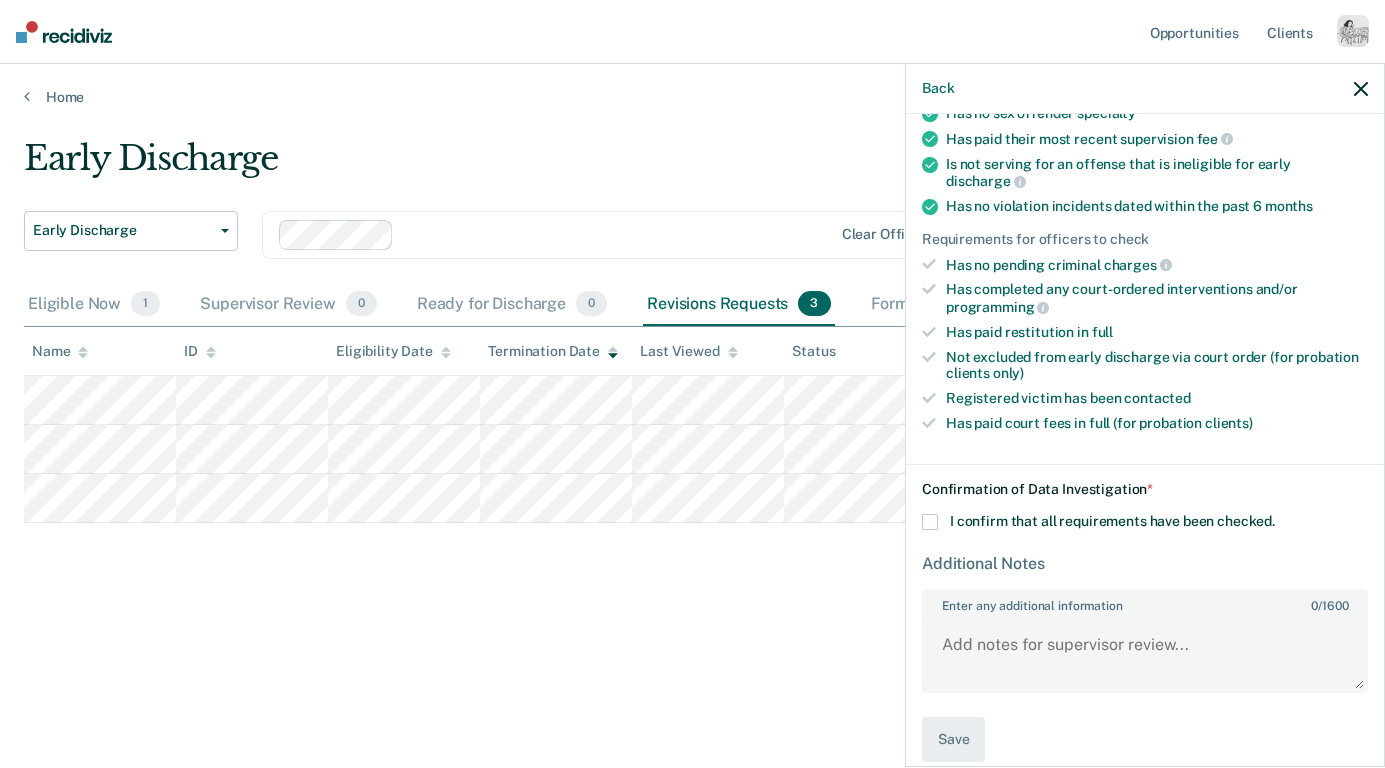 click on "Back" at bounding box center [1145, 89] 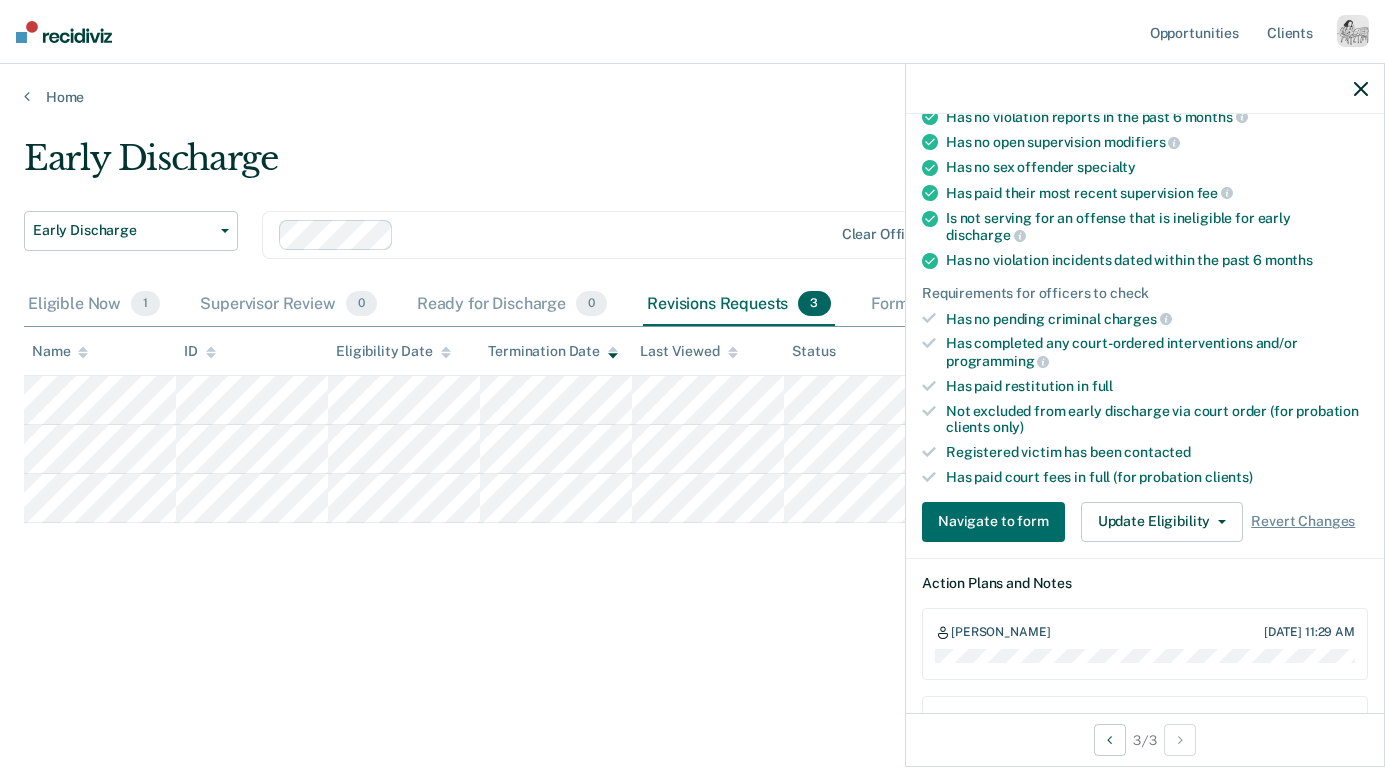 scroll, scrollTop: 422, scrollLeft: 0, axis: vertical 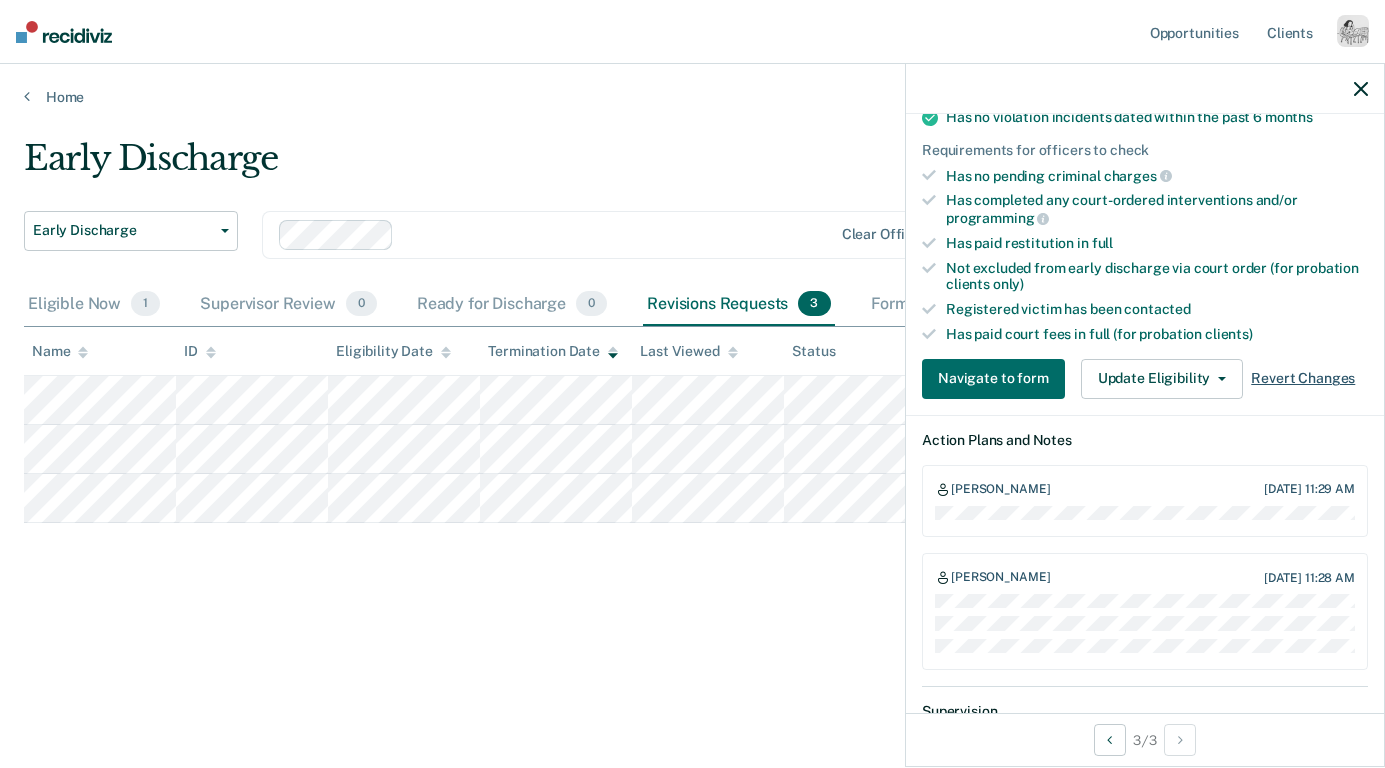 click on "Revert Changes" at bounding box center [1303, 378] 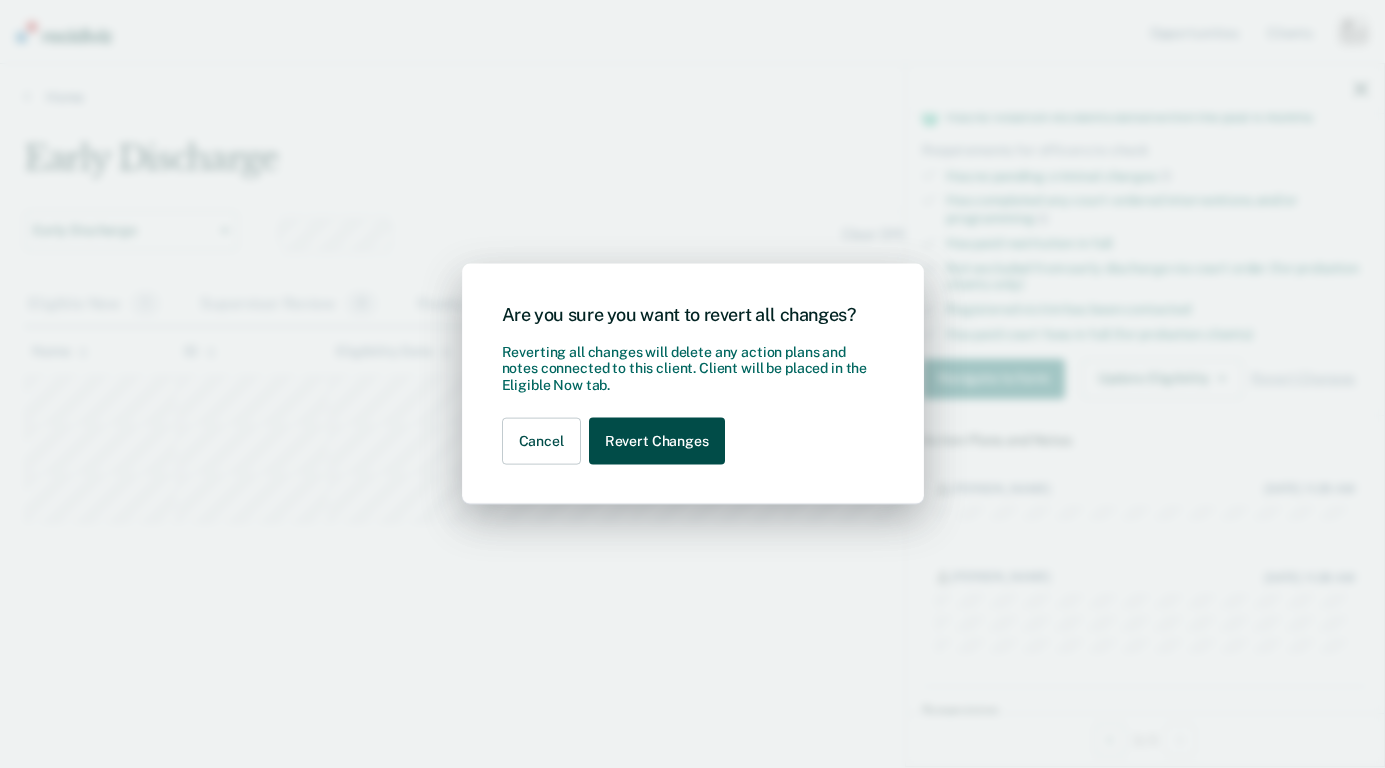click on "Revert Changes" at bounding box center [657, 441] 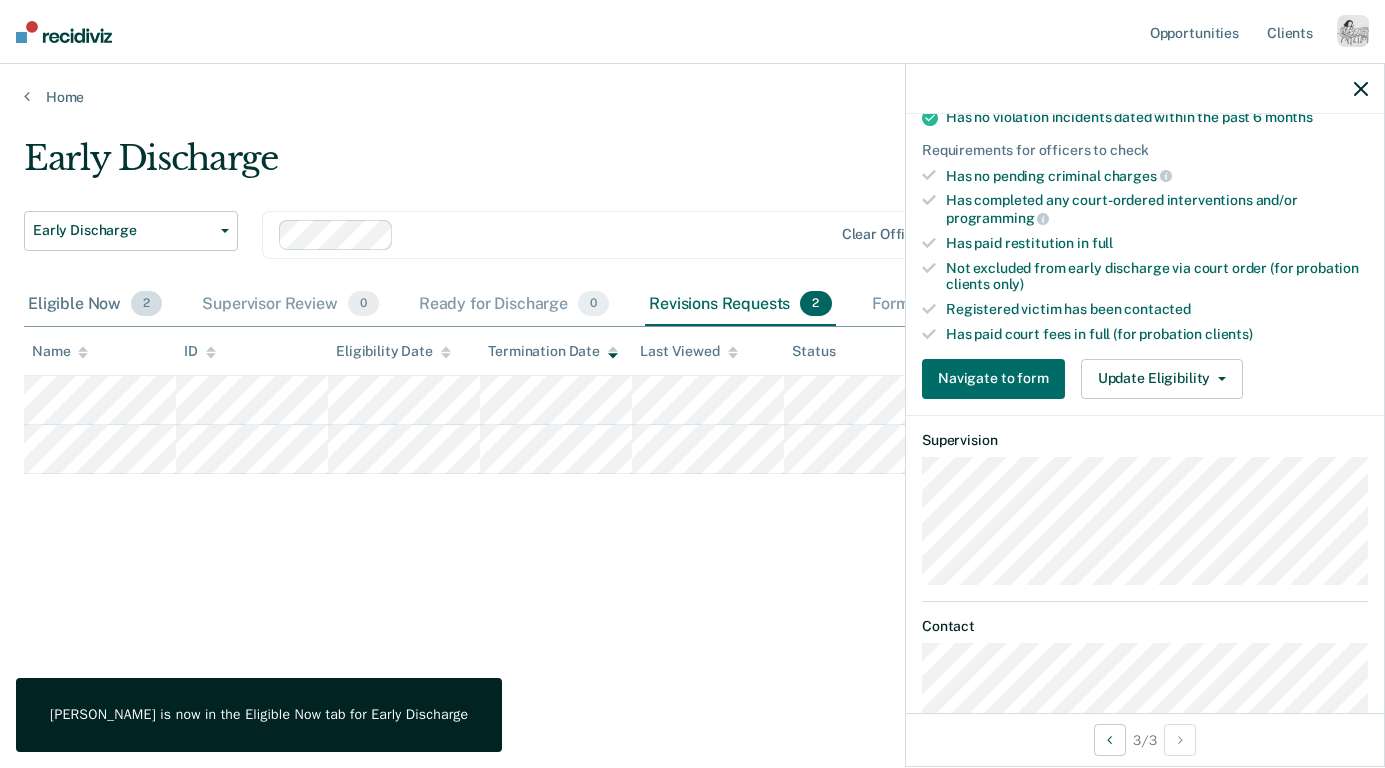 click on "Eligible Now 2" at bounding box center (95, 305) 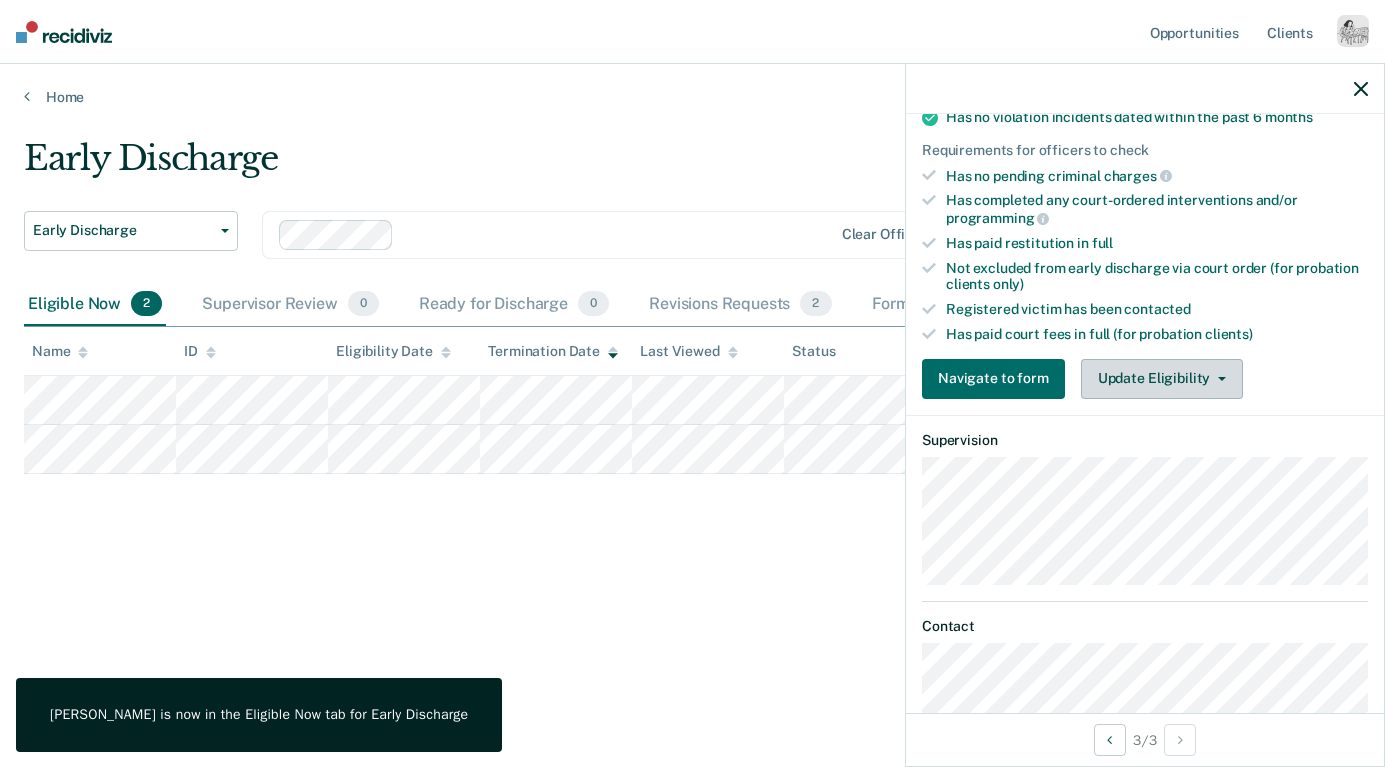 click on "Update Eligibility" at bounding box center [1162, 379] 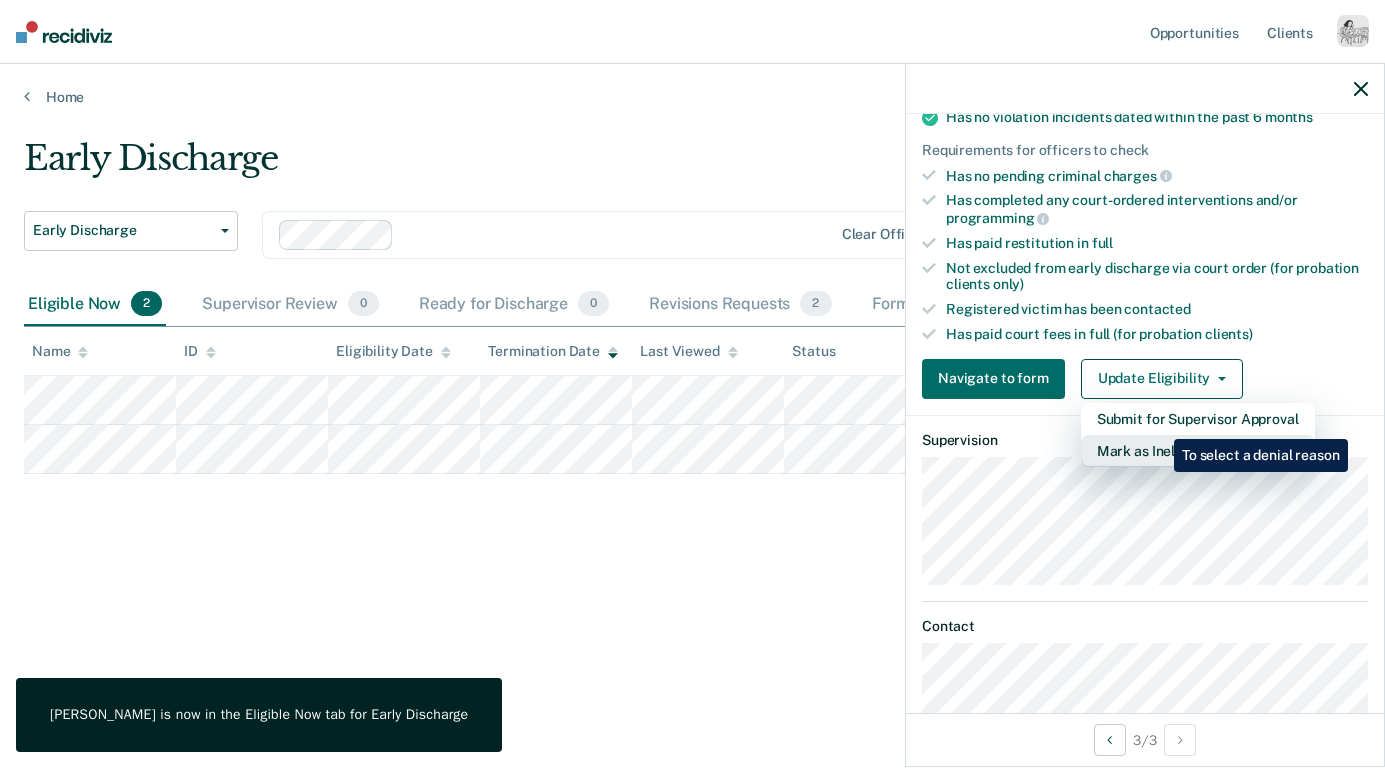 click on "Mark as Ineligible" at bounding box center [1198, 451] 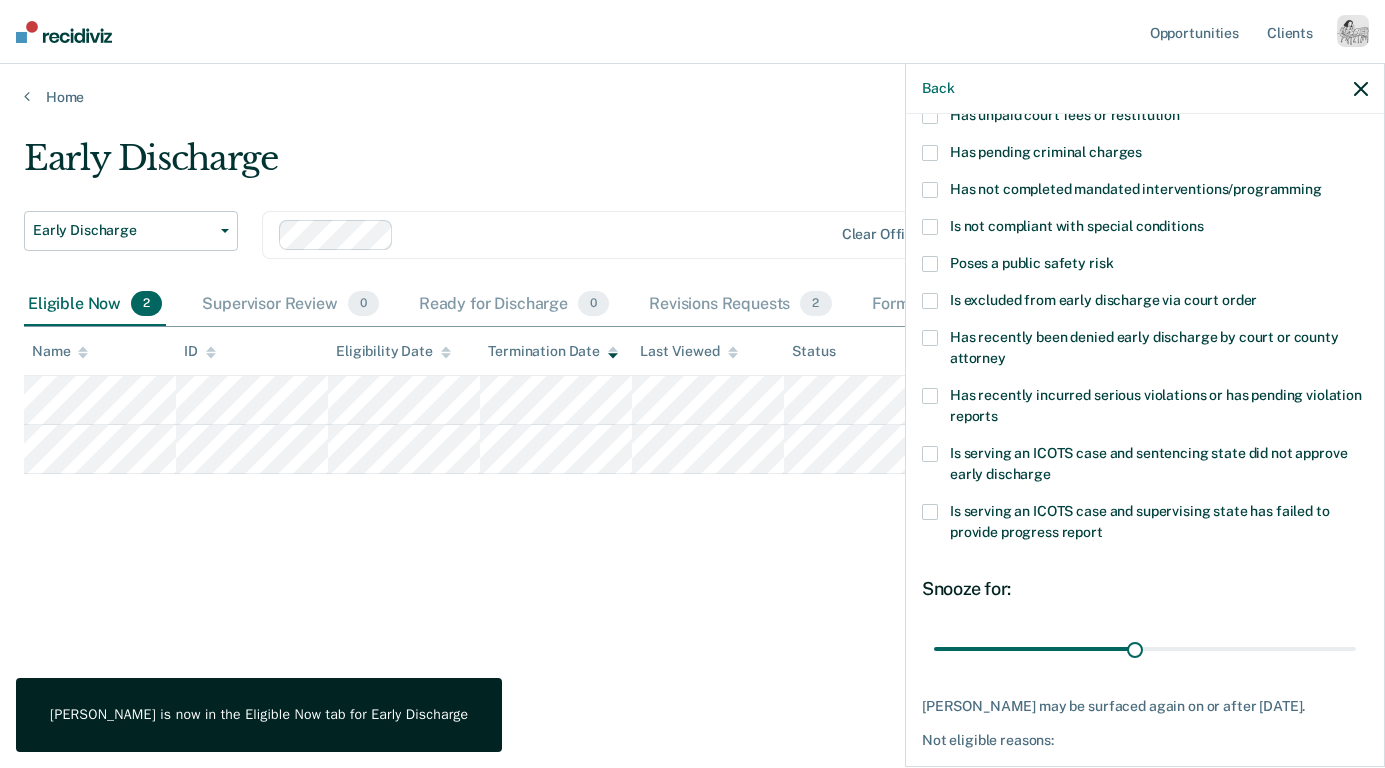 scroll, scrollTop: 129, scrollLeft: 0, axis: vertical 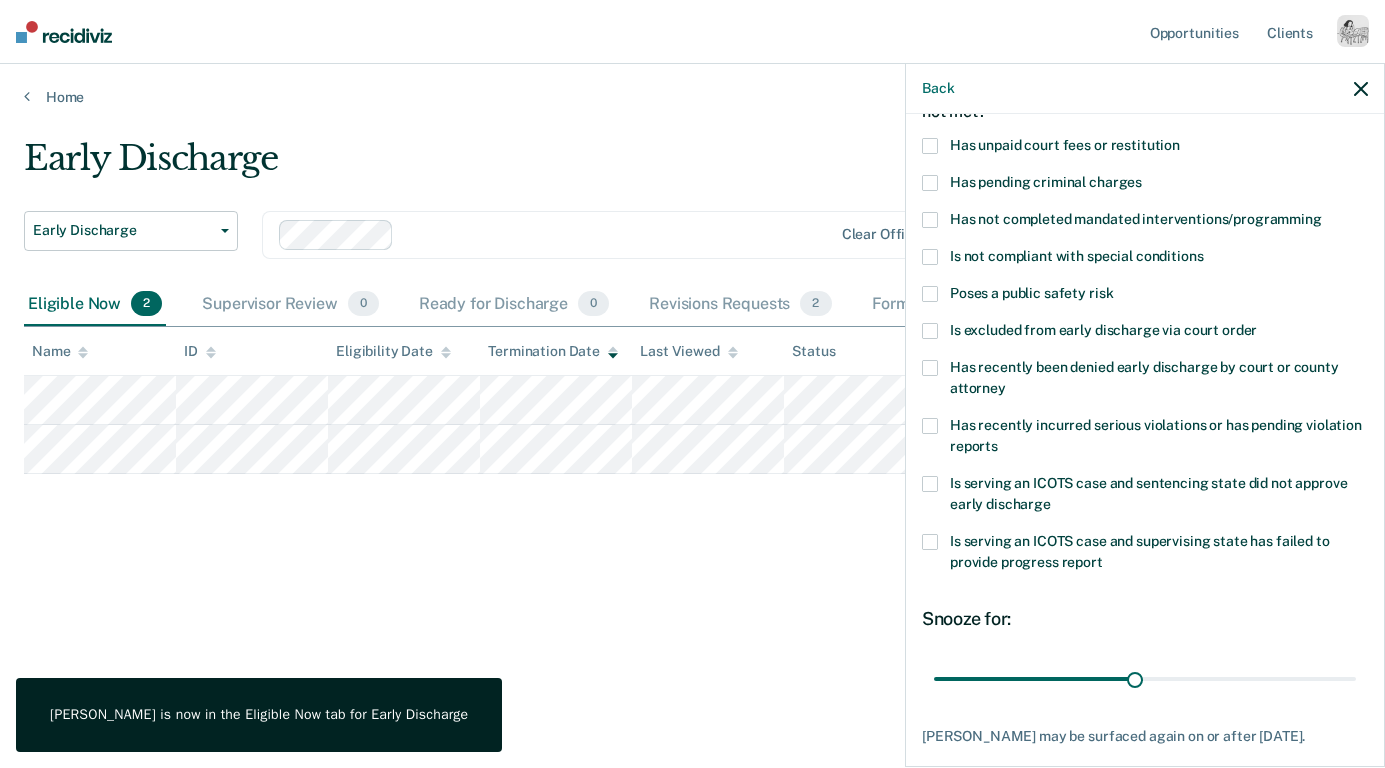 click on "Poses a public safety risk" at bounding box center [1031, 293] 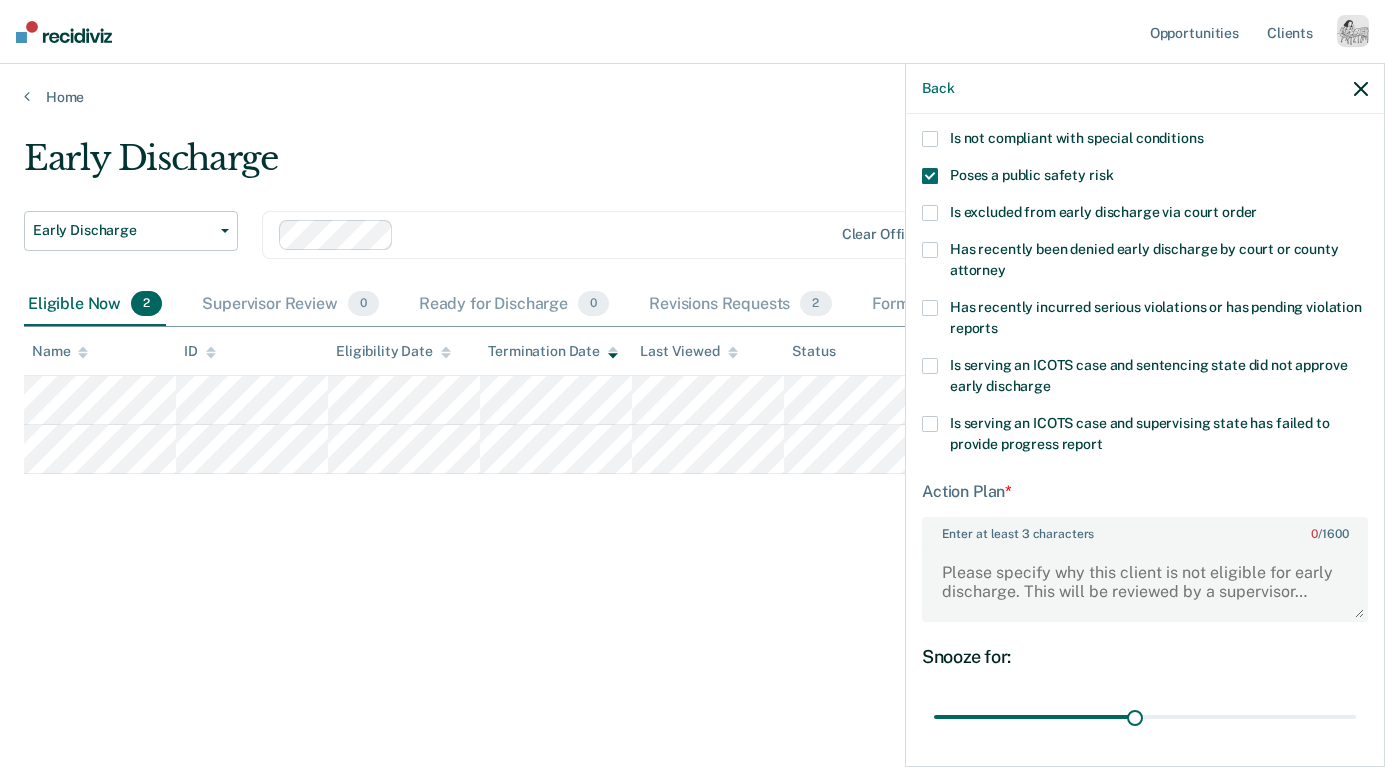 scroll, scrollTop: 270, scrollLeft: 0, axis: vertical 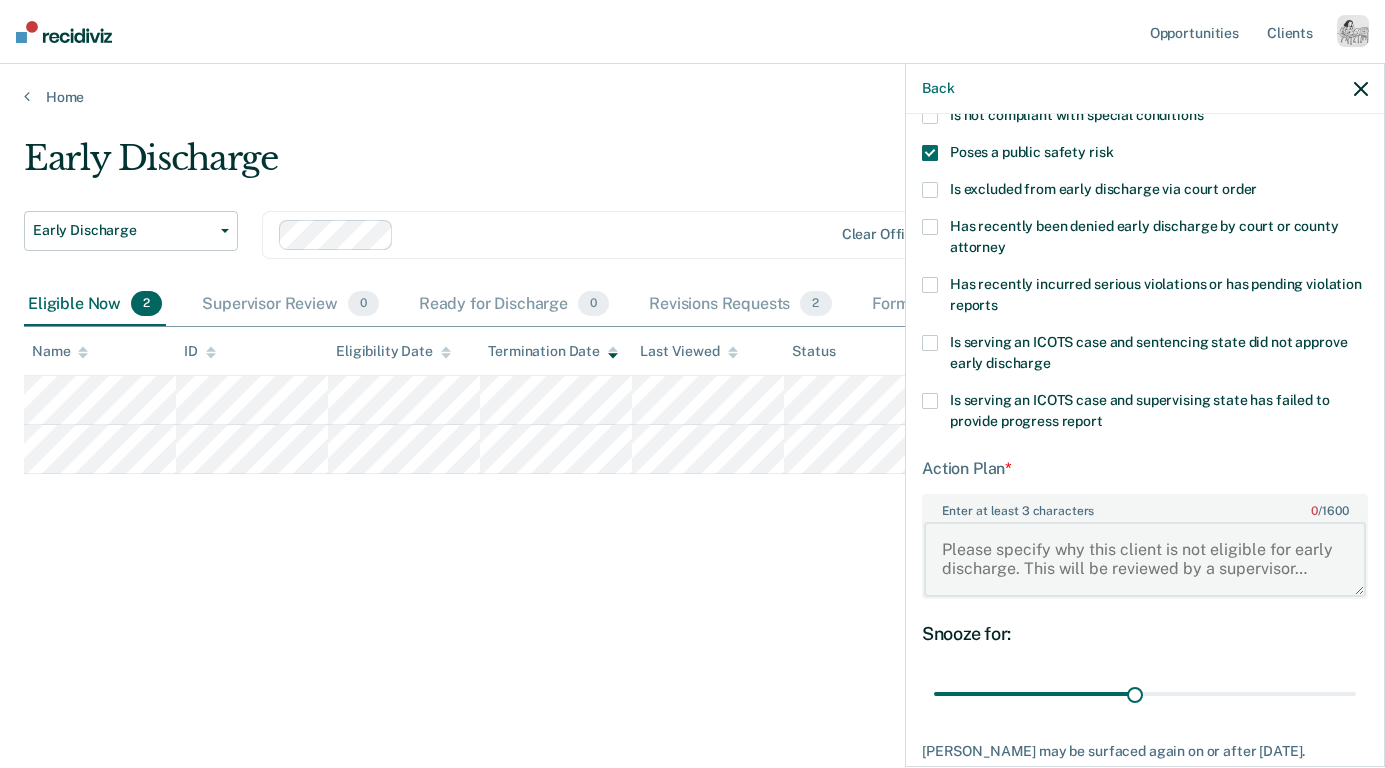 click on "Enter at least 3 characters 0  /  1600" at bounding box center [1145, 559] 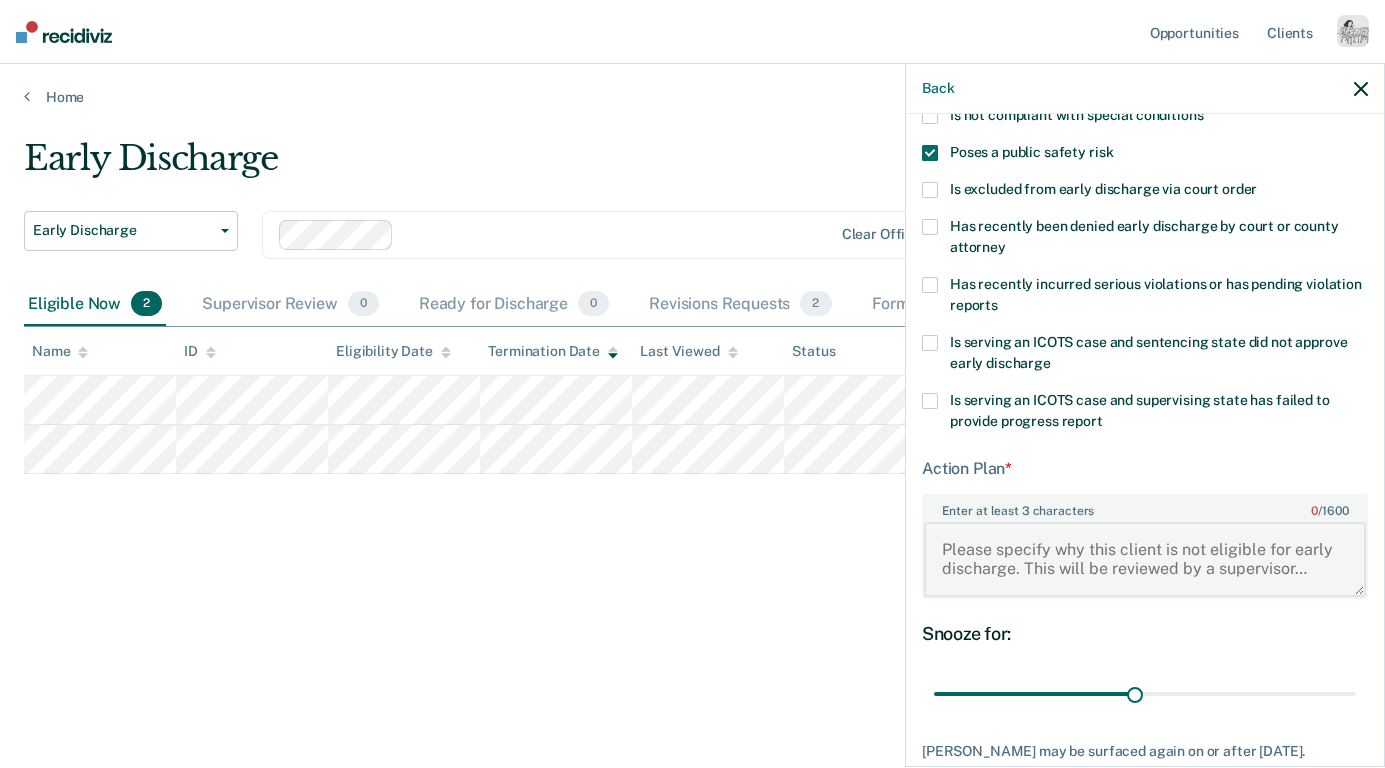 type on "p" 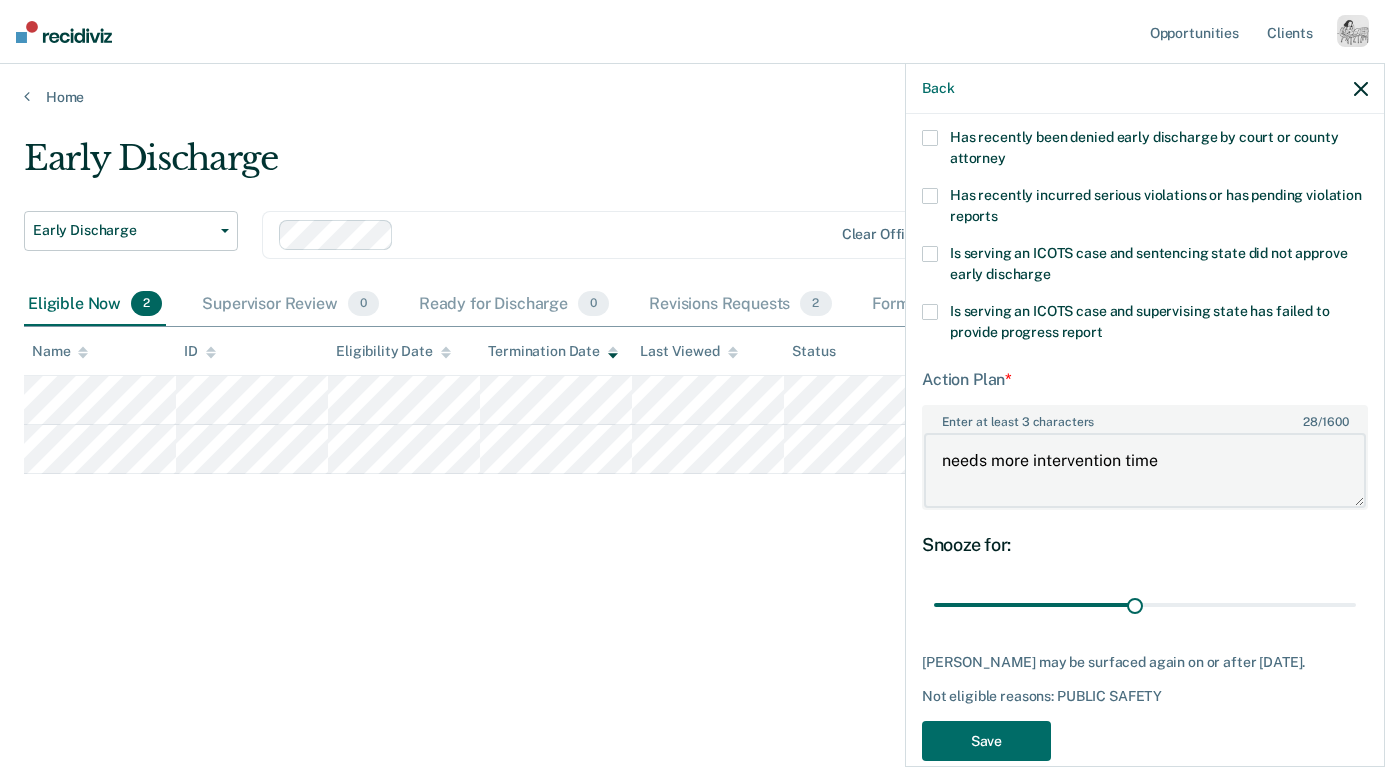 scroll, scrollTop: 391, scrollLeft: 0, axis: vertical 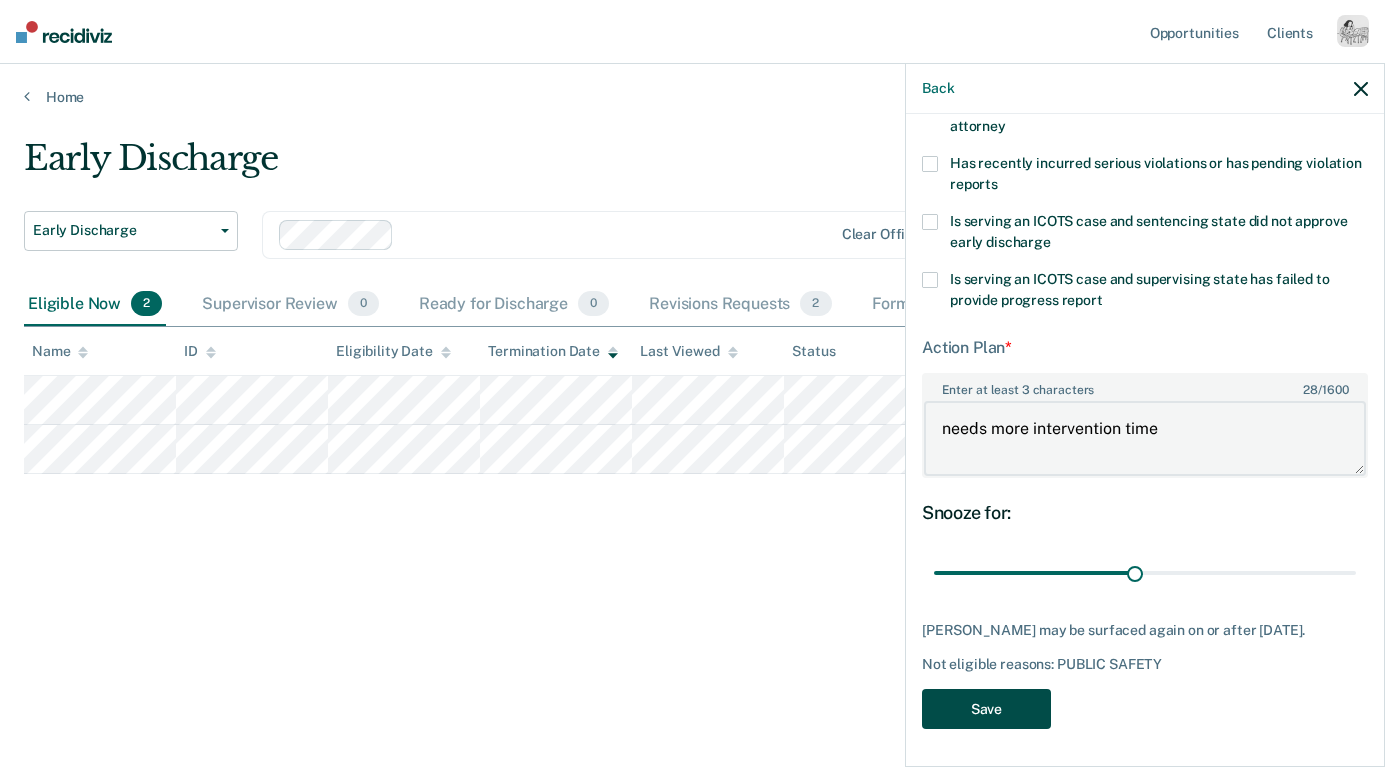 type on "needs more intervention time" 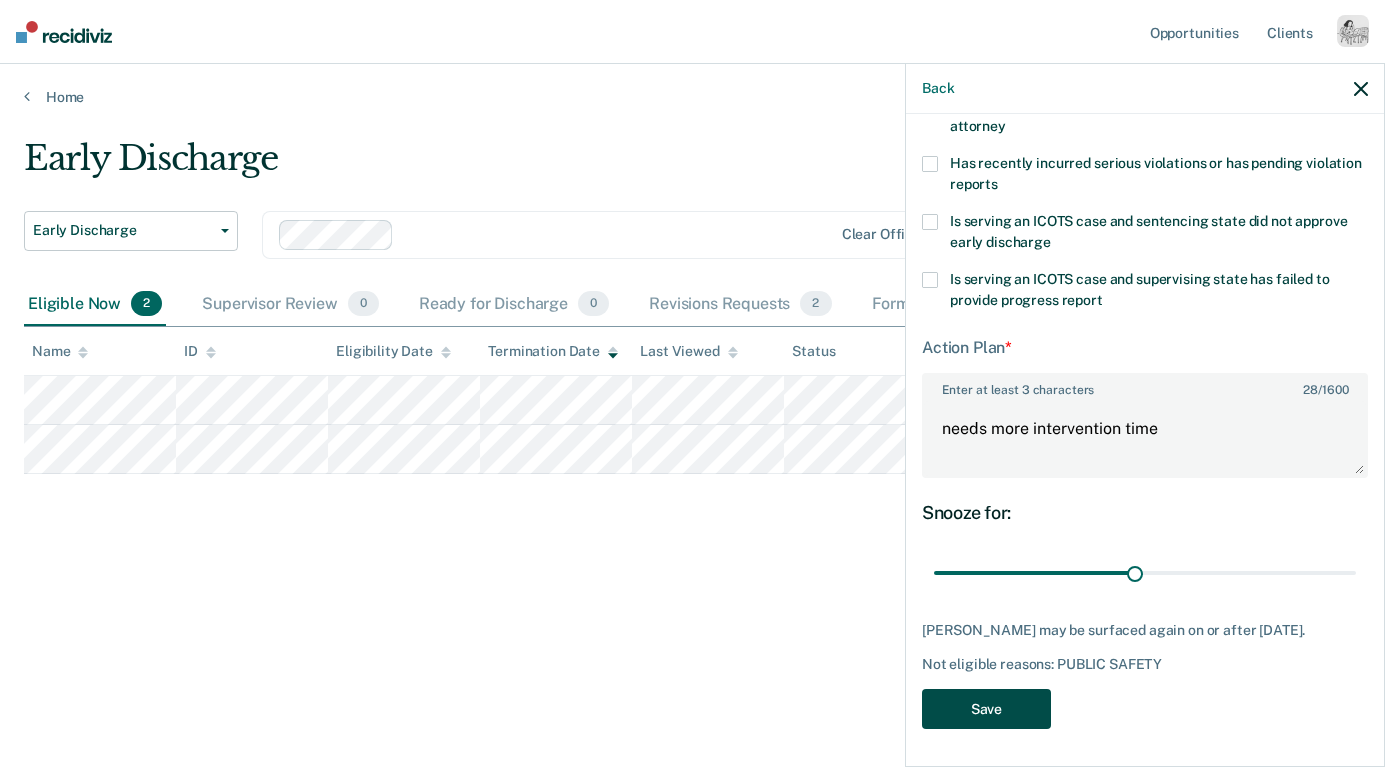 click on "Save" at bounding box center (986, 709) 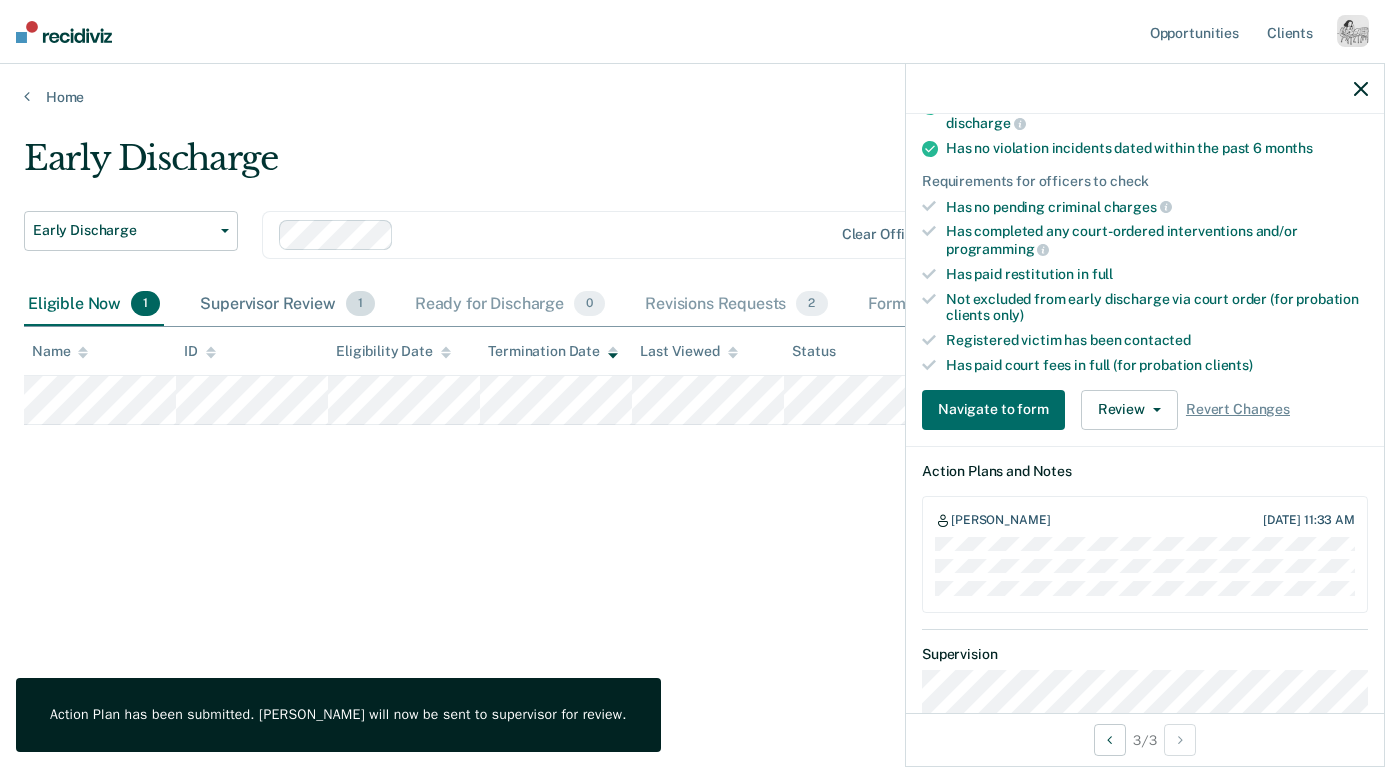 click on "Supervisor Review 1" at bounding box center (287, 305) 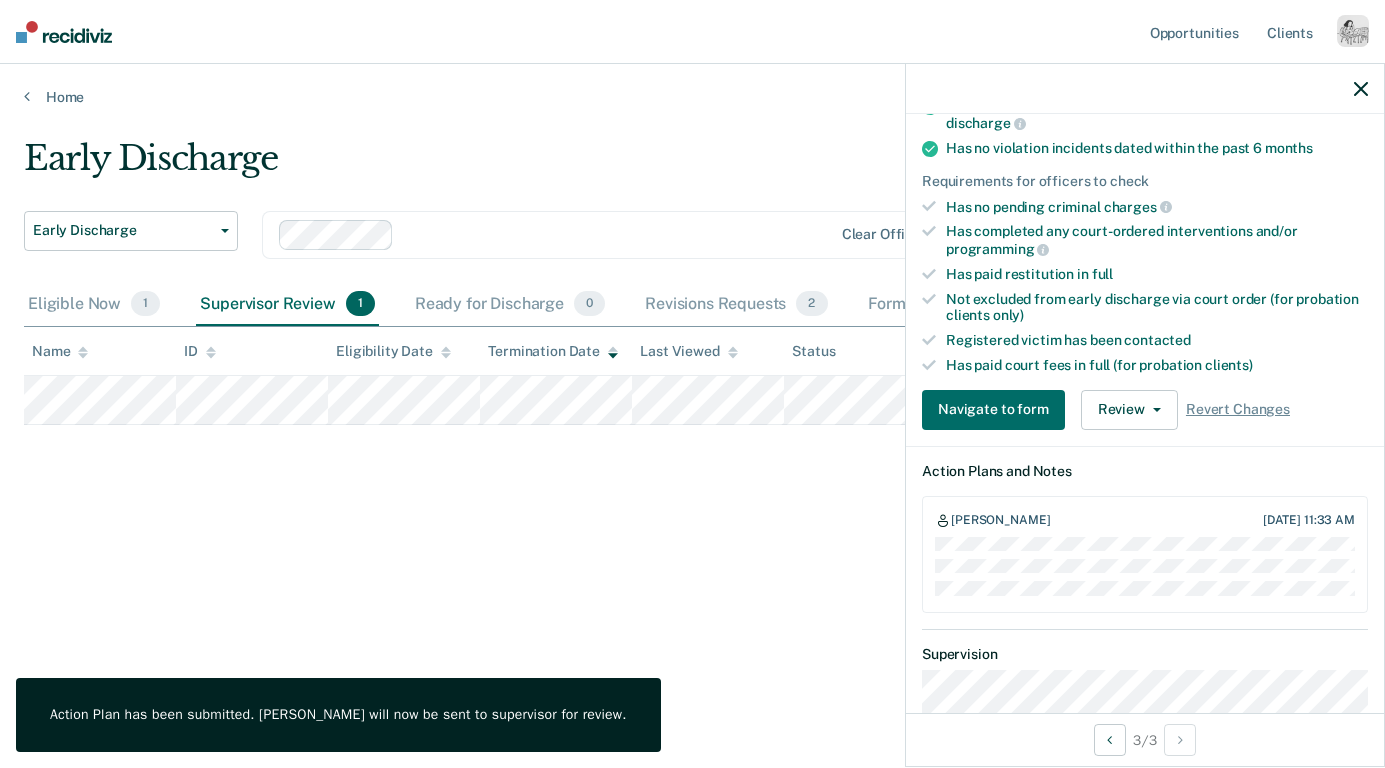 click 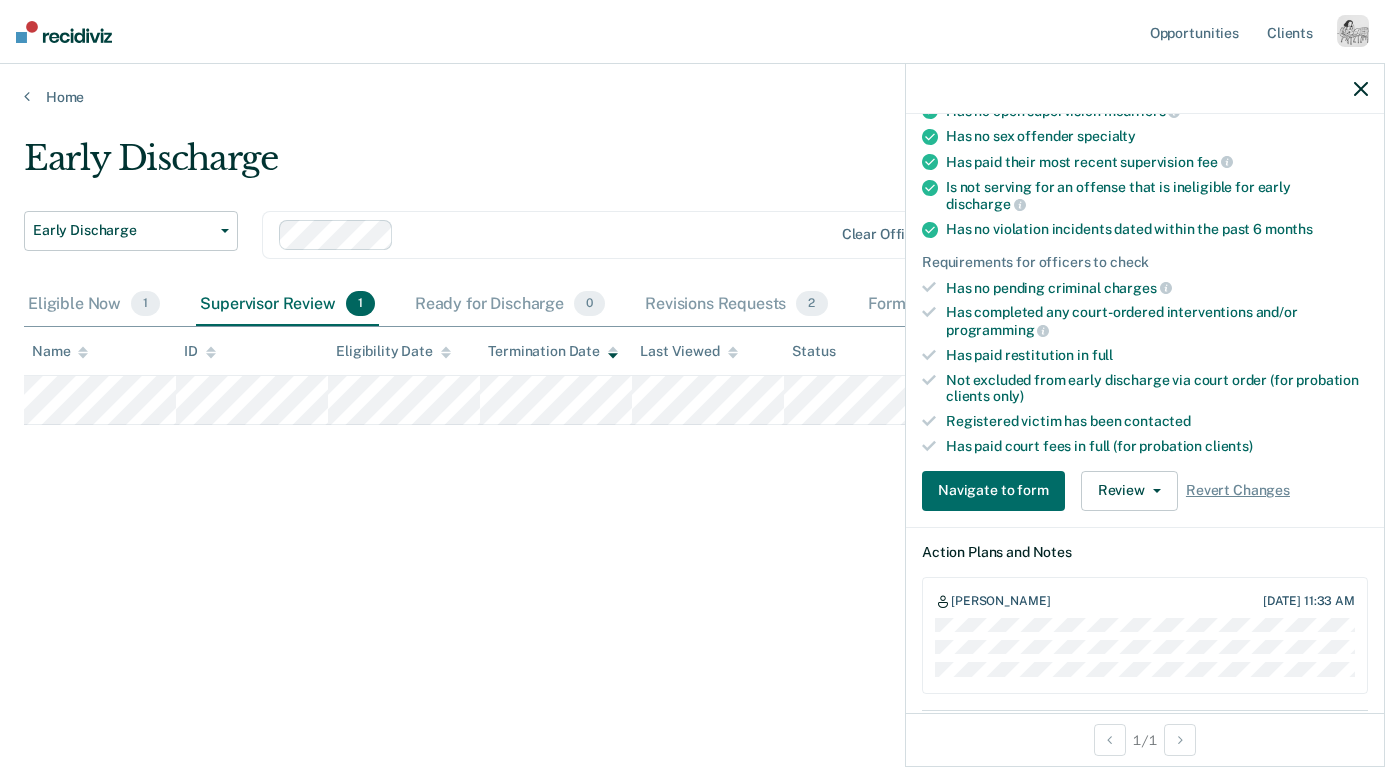 scroll, scrollTop: 313, scrollLeft: 0, axis: vertical 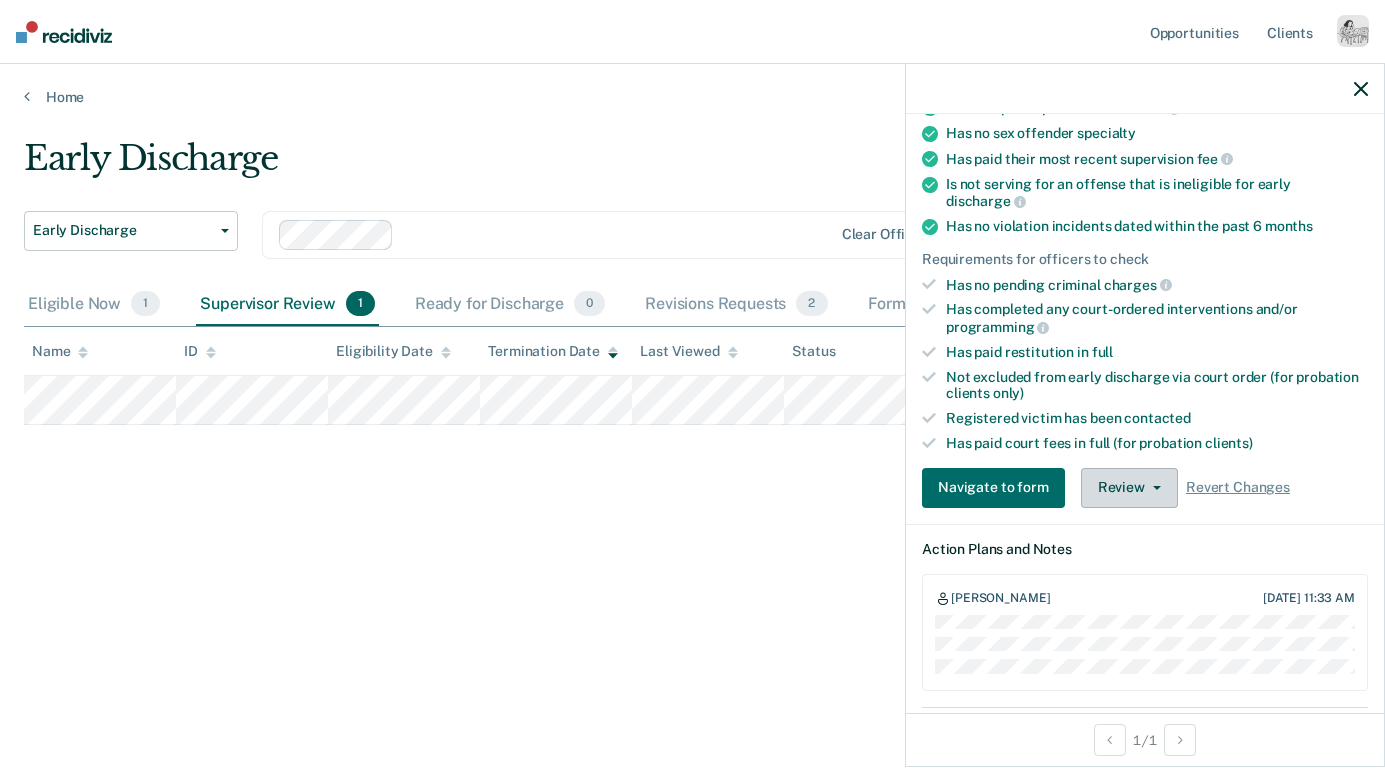 click on "Review" at bounding box center (1129, 488) 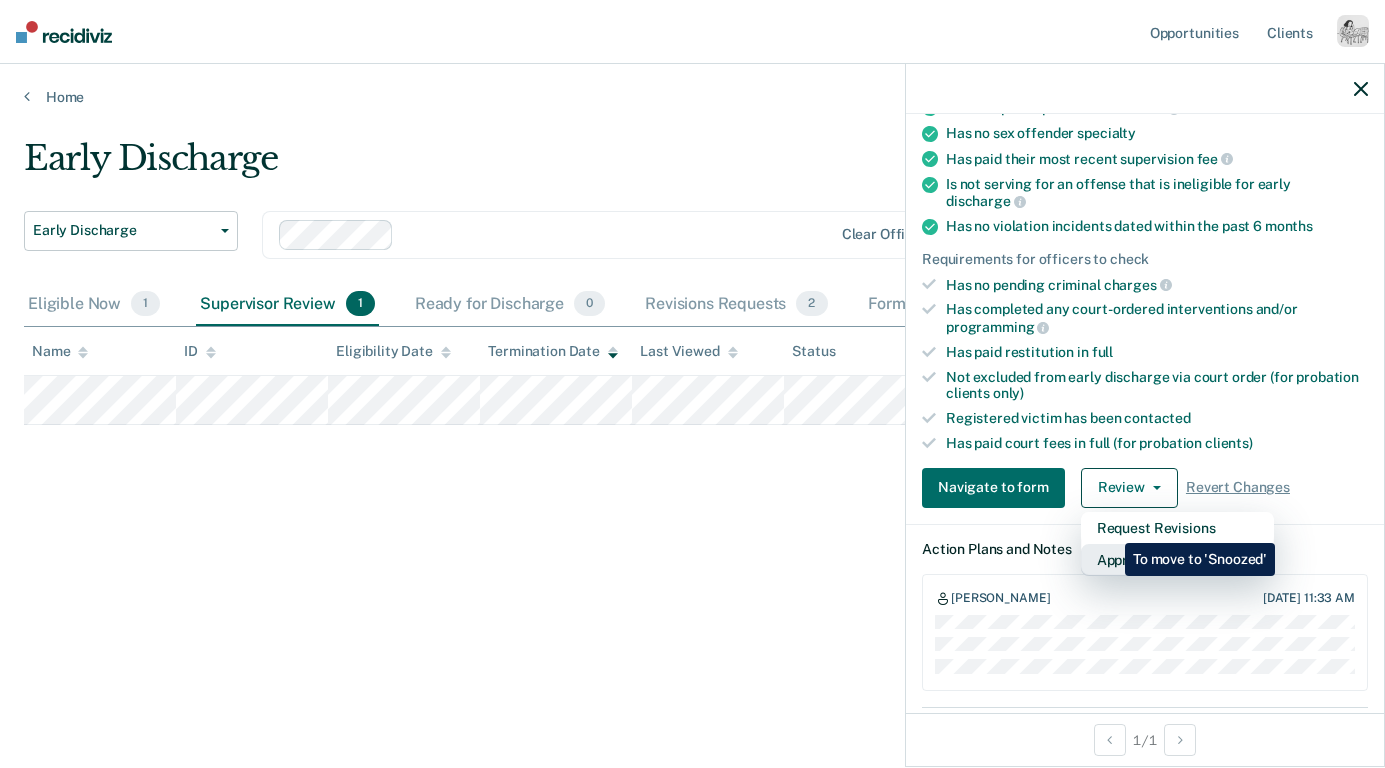 click on "Approve Snooze" at bounding box center [1177, 560] 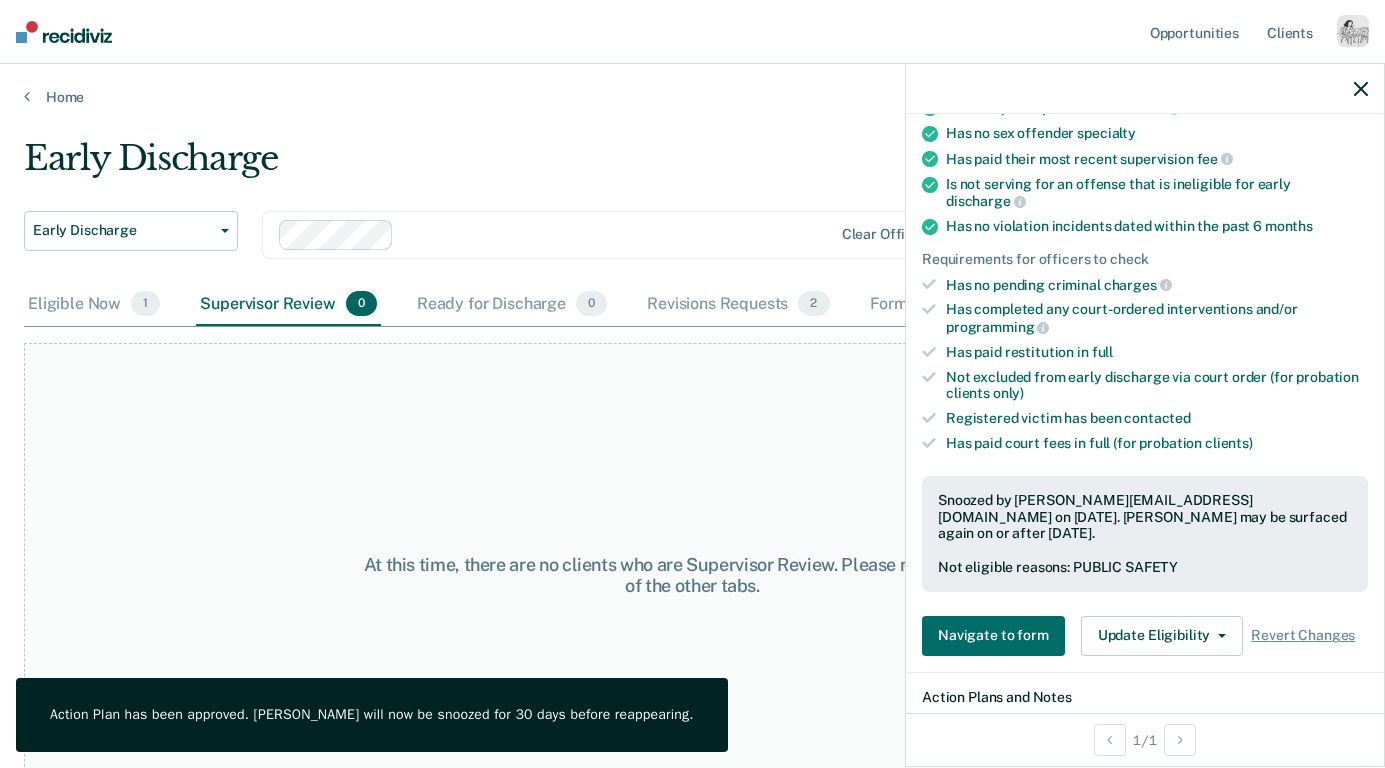 click 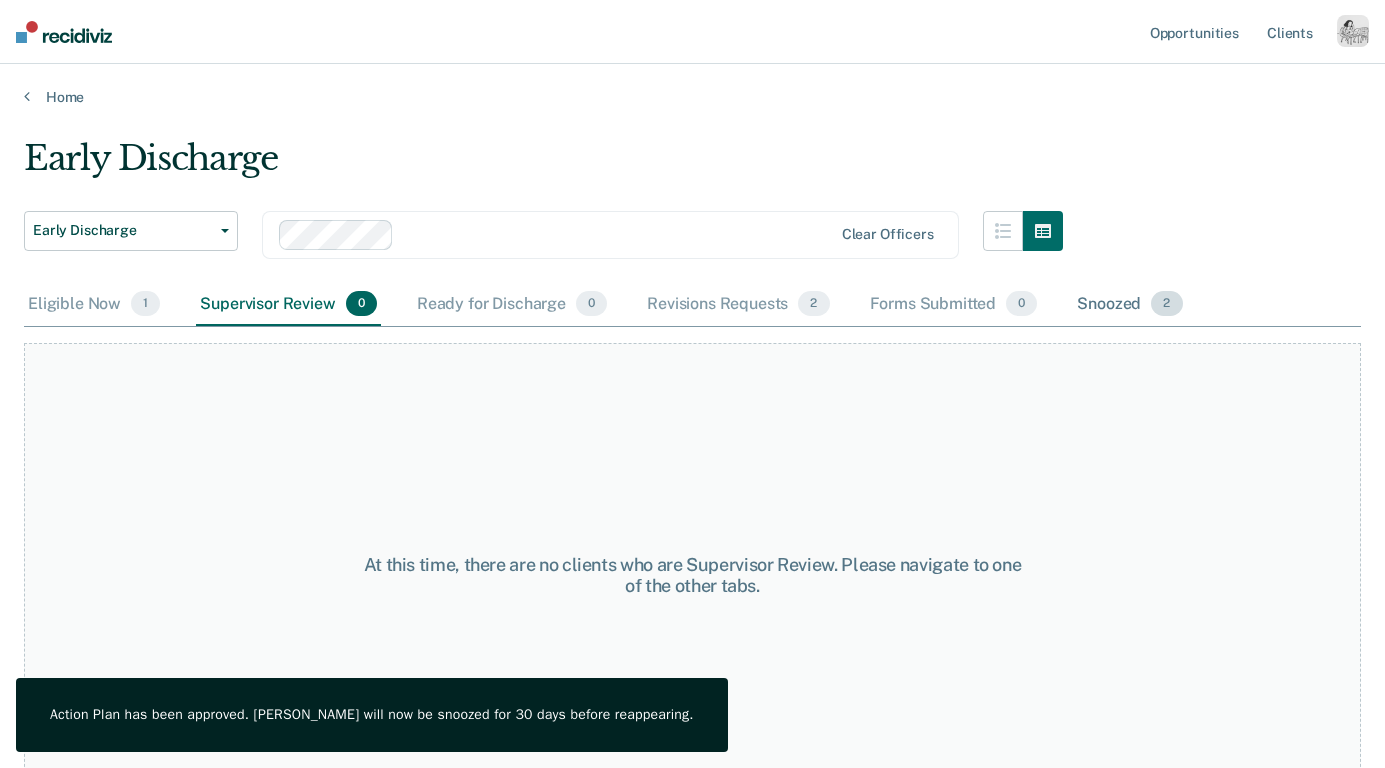 click on "Snoozed 2" at bounding box center (1129, 305) 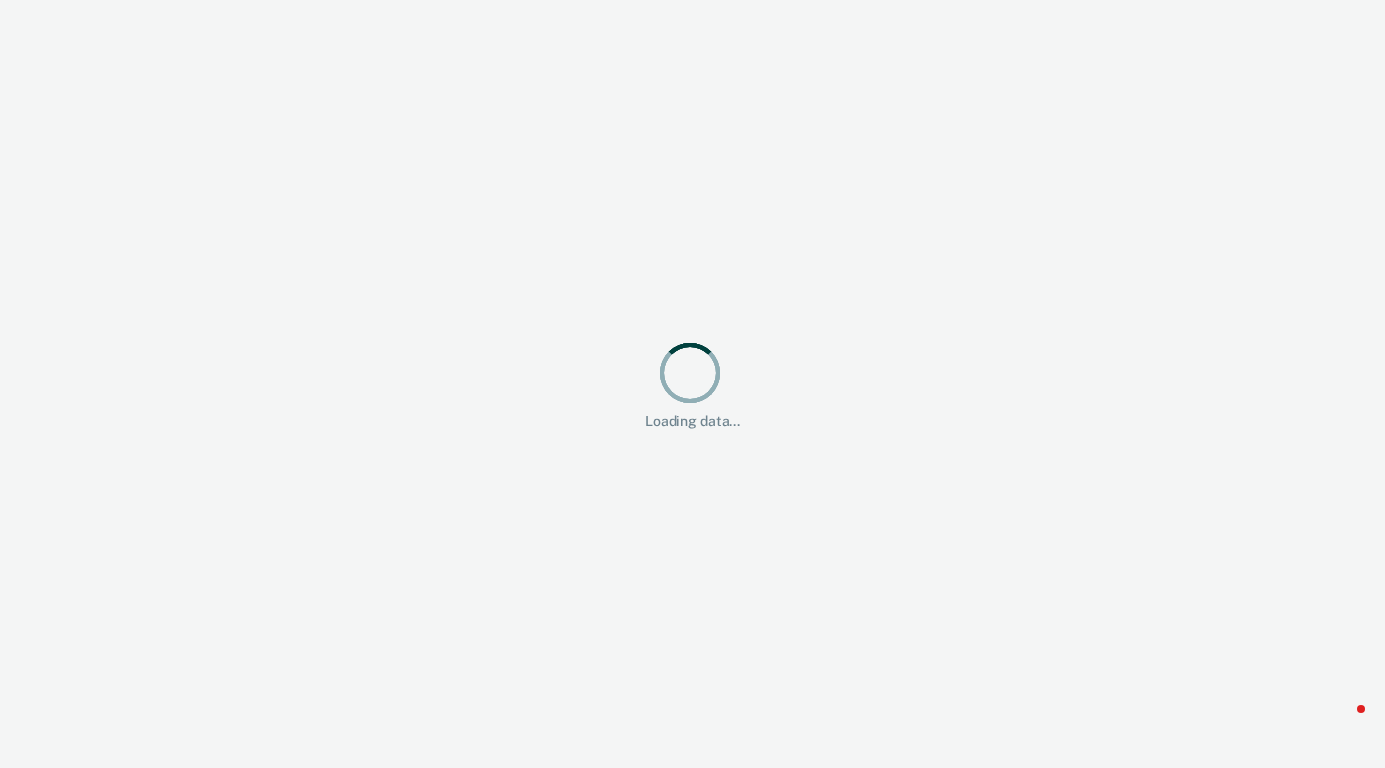 scroll, scrollTop: 0, scrollLeft: 0, axis: both 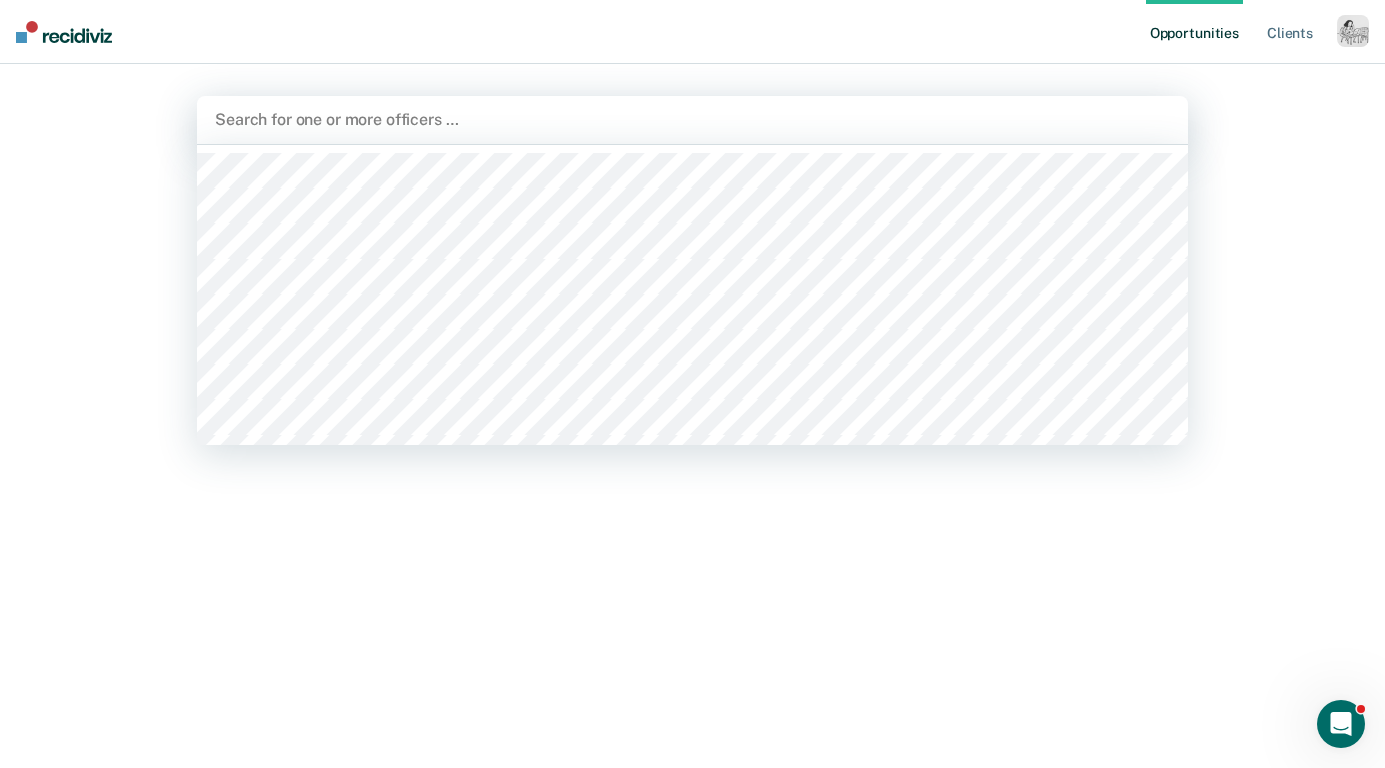 click on "Search for one or more officers …" at bounding box center (692, 120) 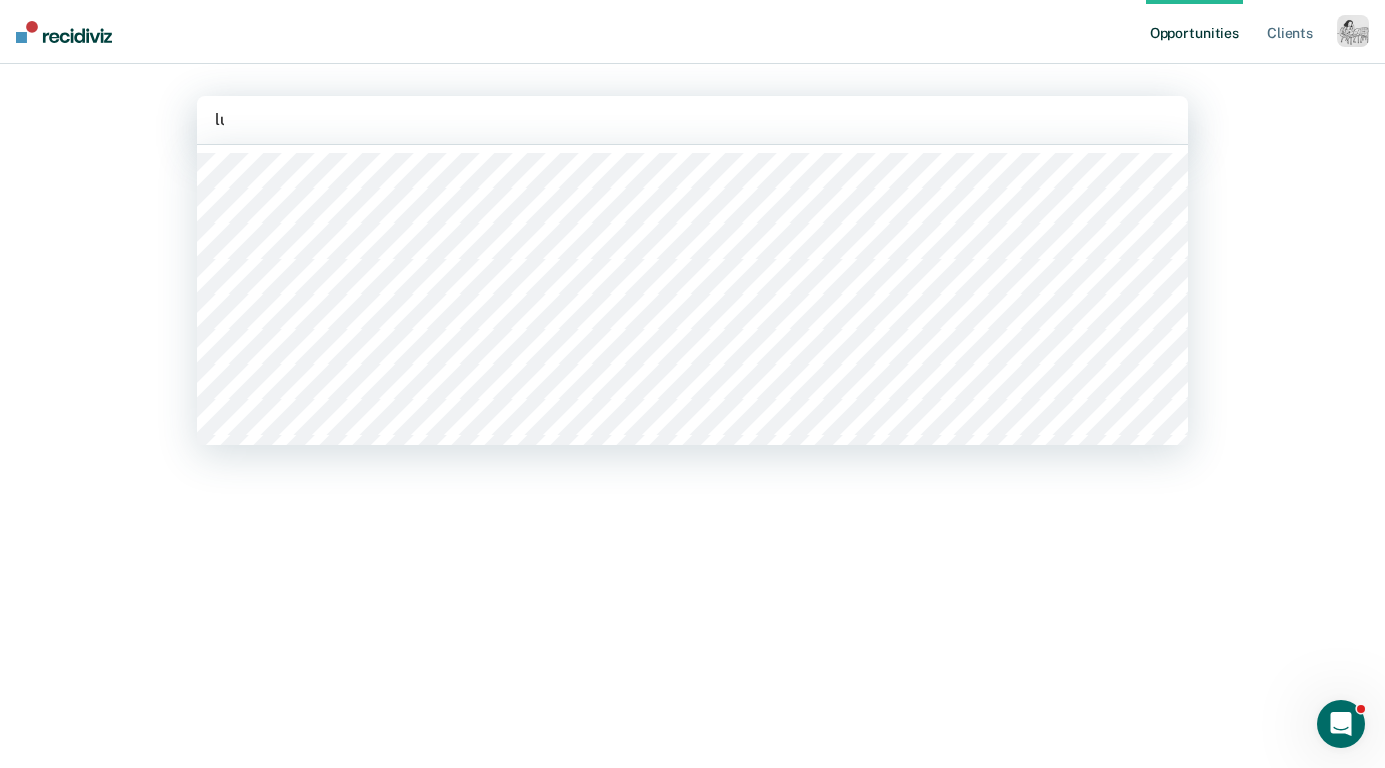type on "luca" 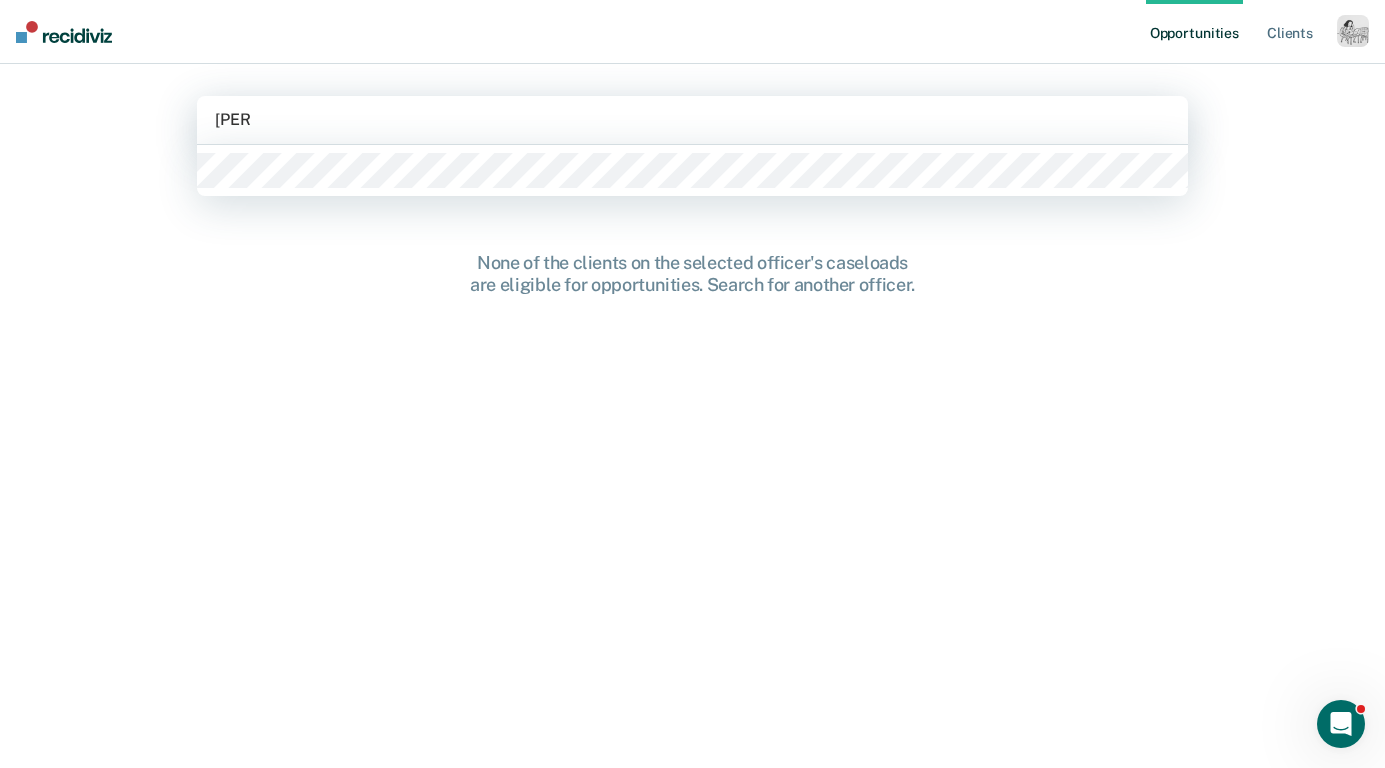 click at bounding box center [692, 170] 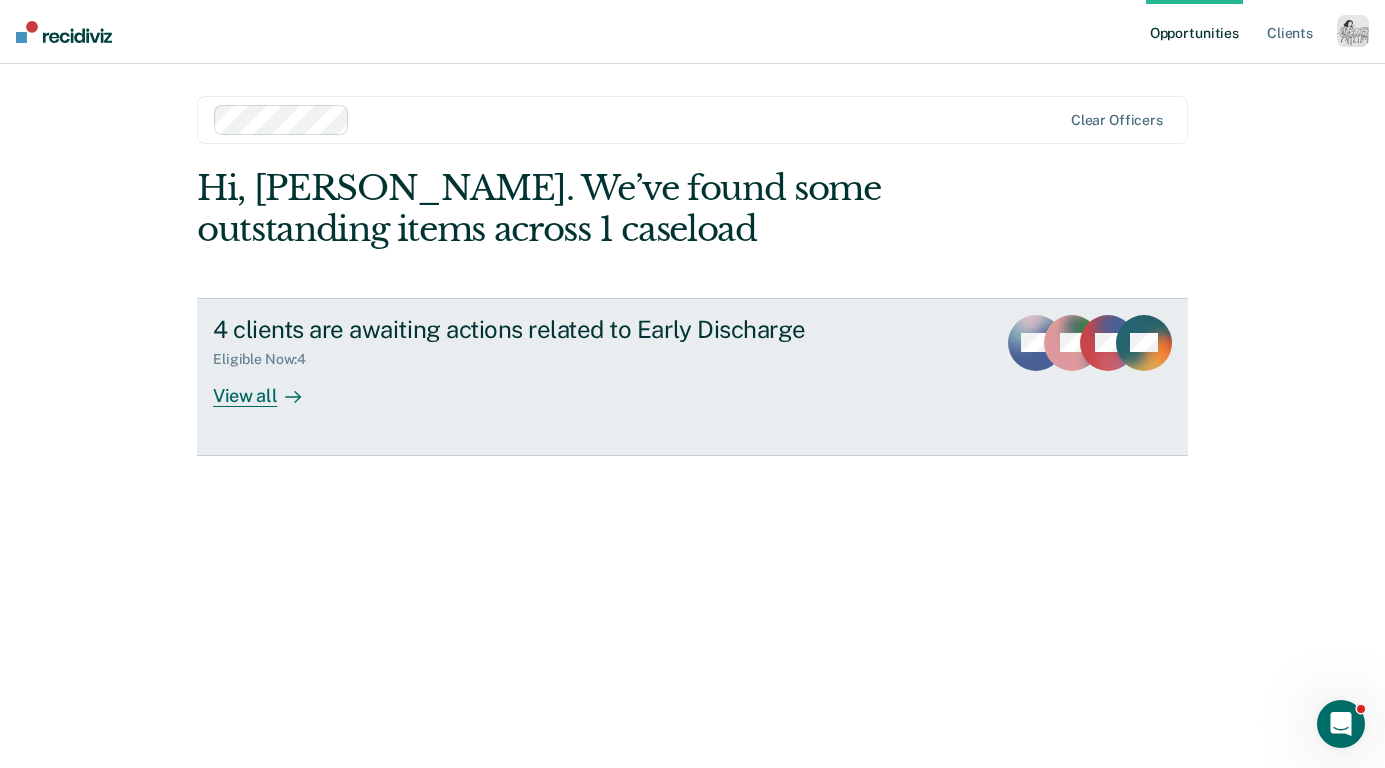 click on "View all" at bounding box center [269, 387] 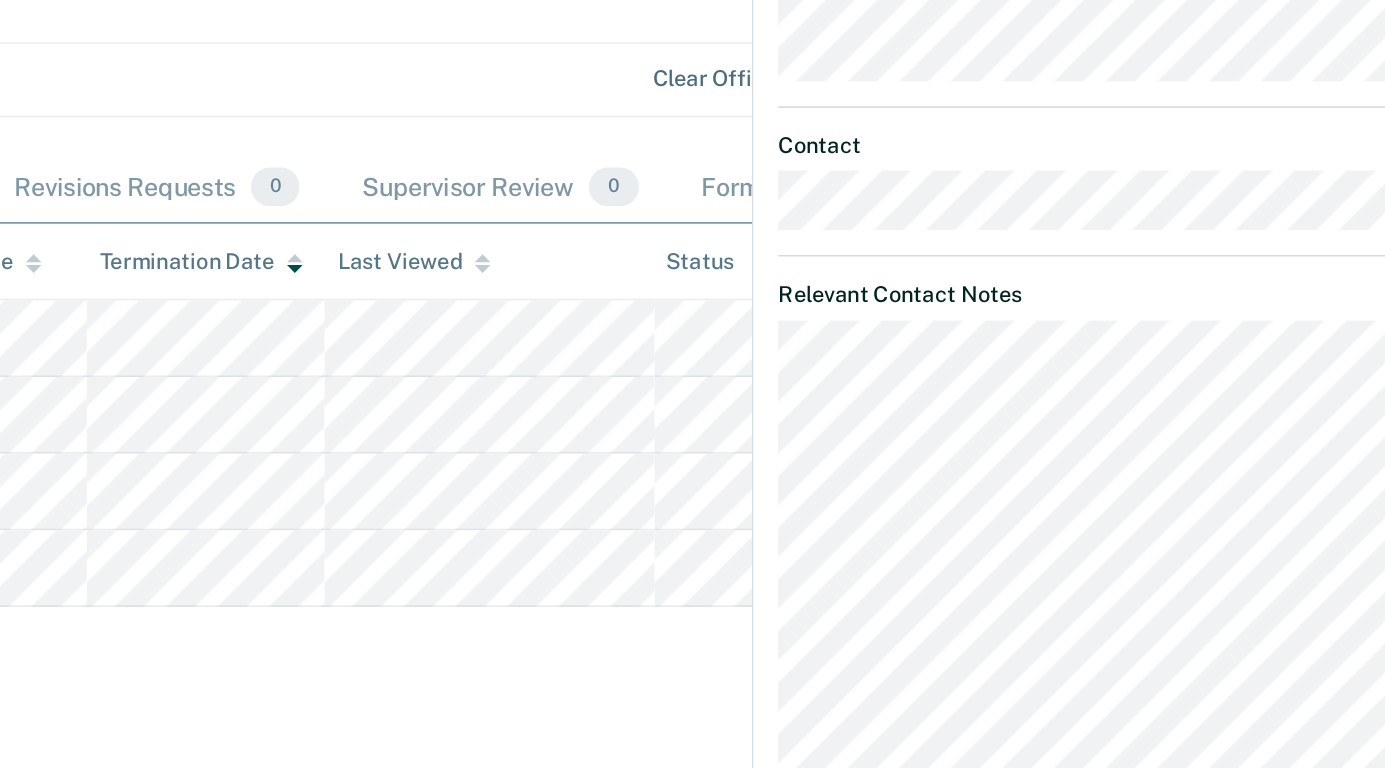 scroll, scrollTop: 966, scrollLeft: 0, axis: vertical 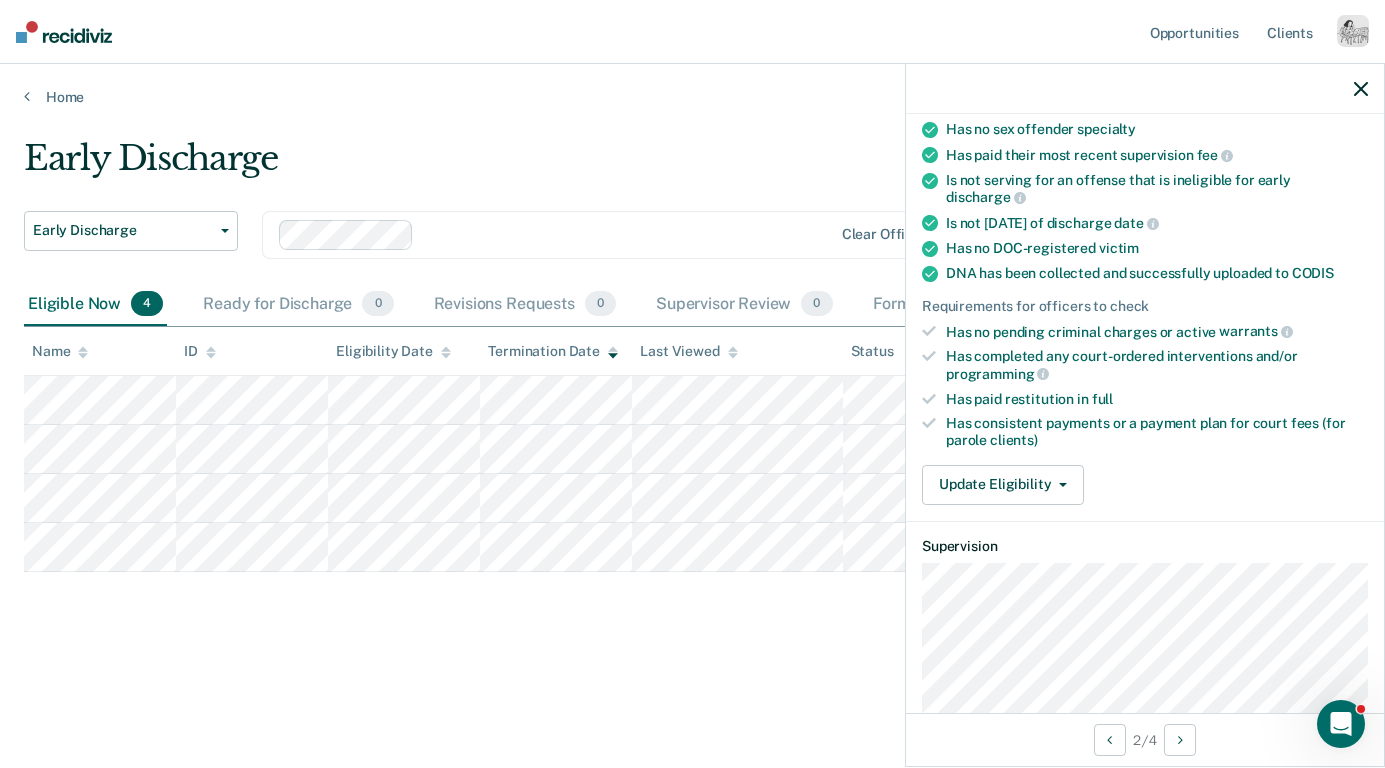 click 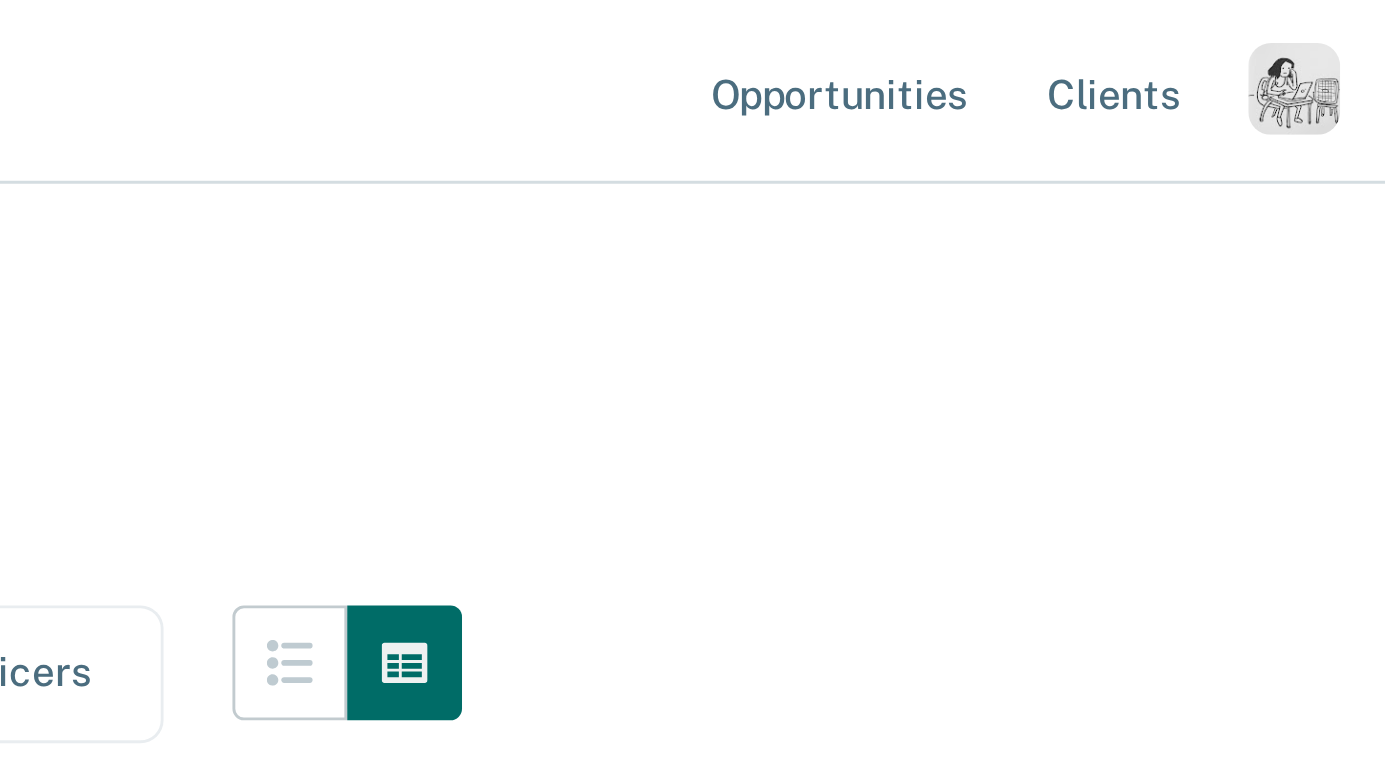 click at bounding box center (1353, 31) 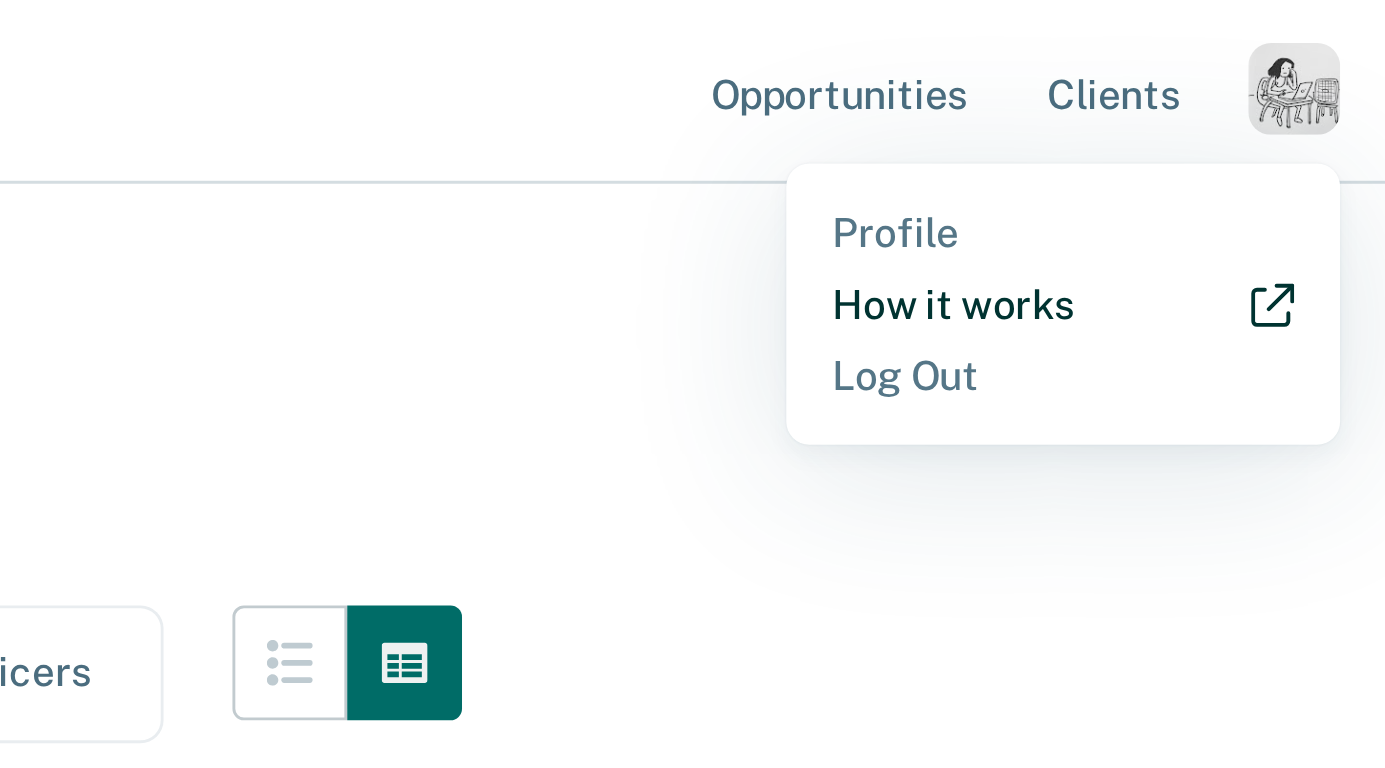 click on "How it works" at bounding box center (1272, 106) 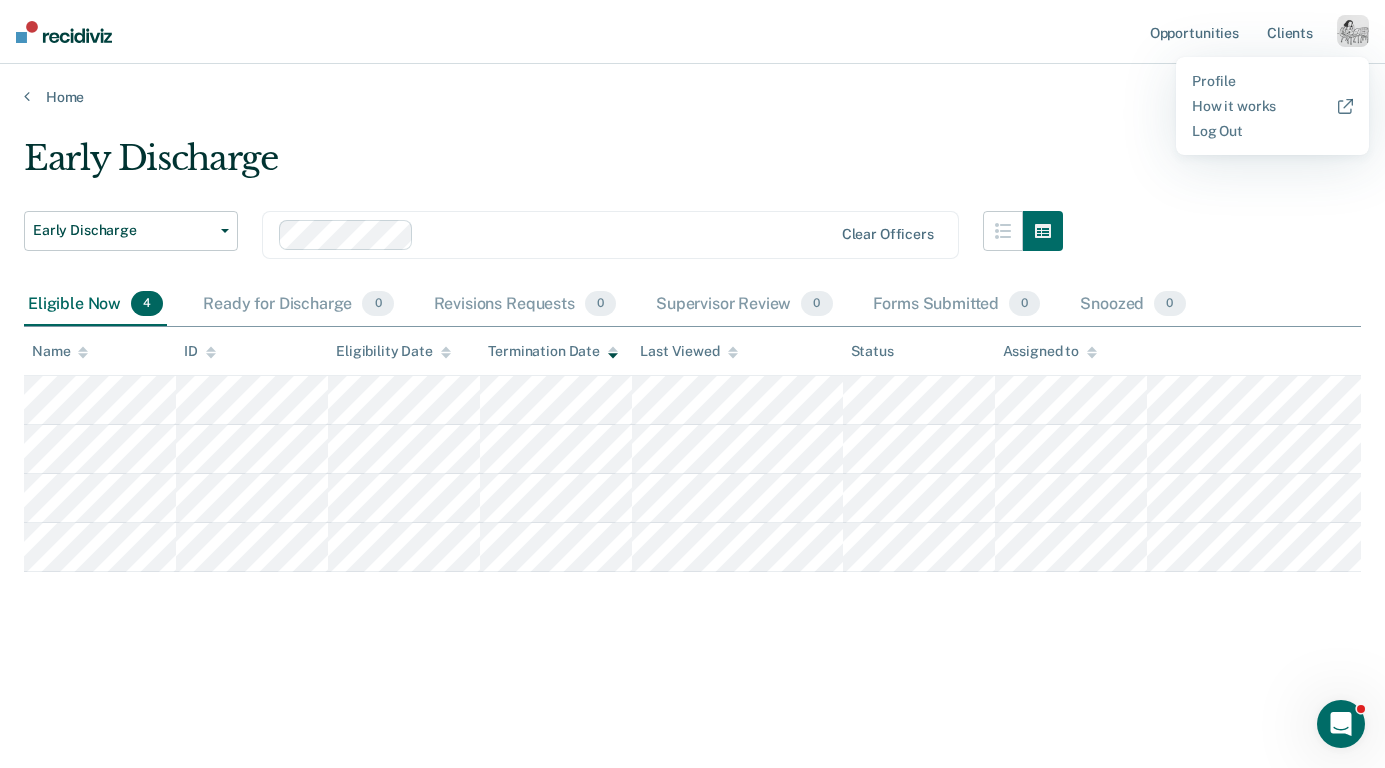 click 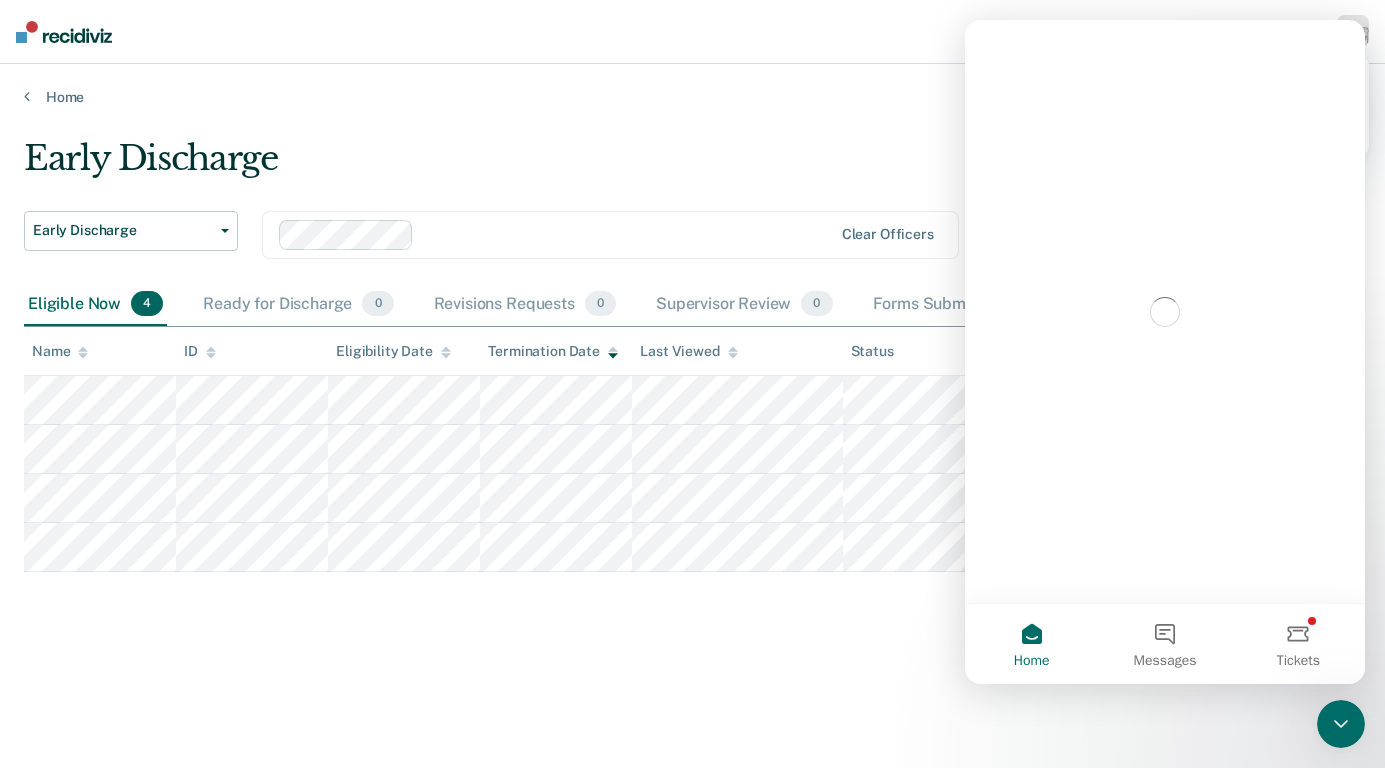 scroll, scrollTop: 0, scrollLeft: 0, axis: both 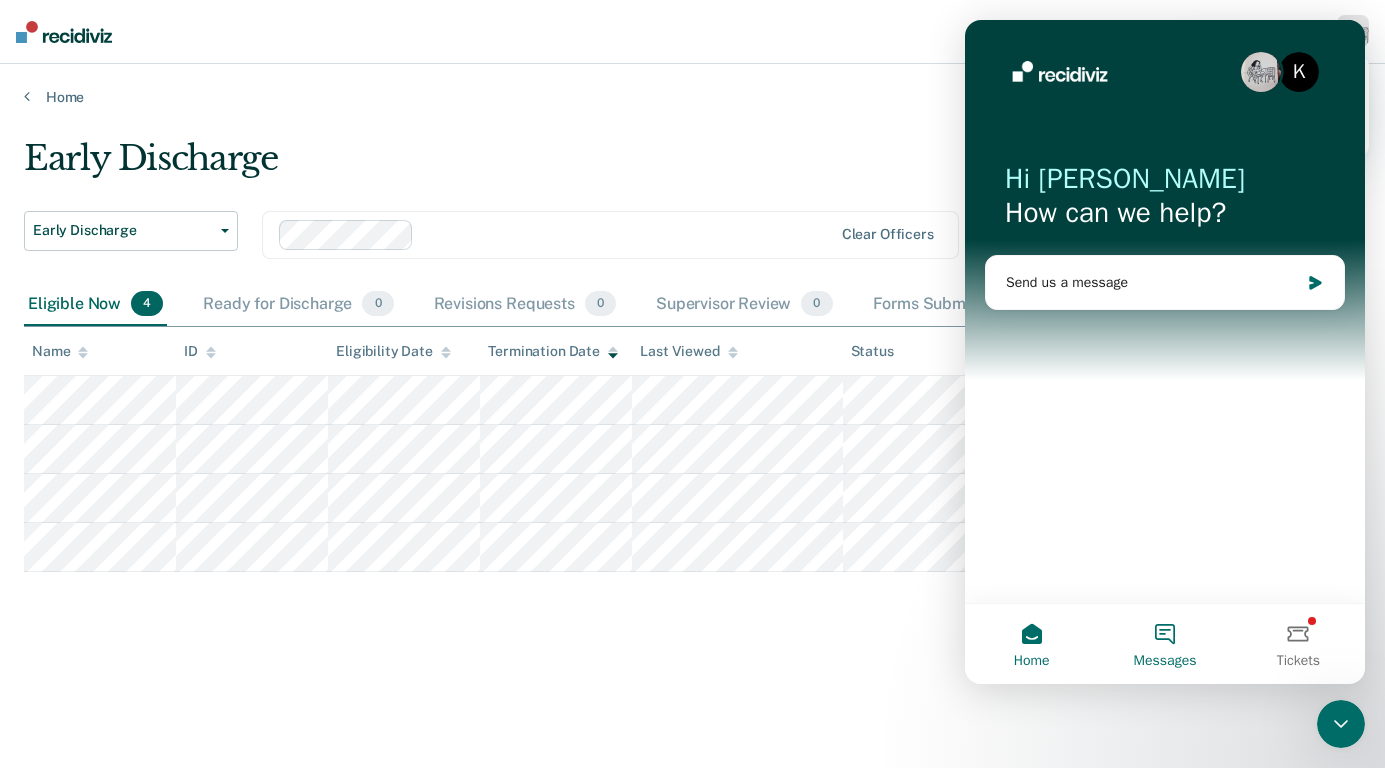 click on "Messages" at bounding box center (1164, 644) 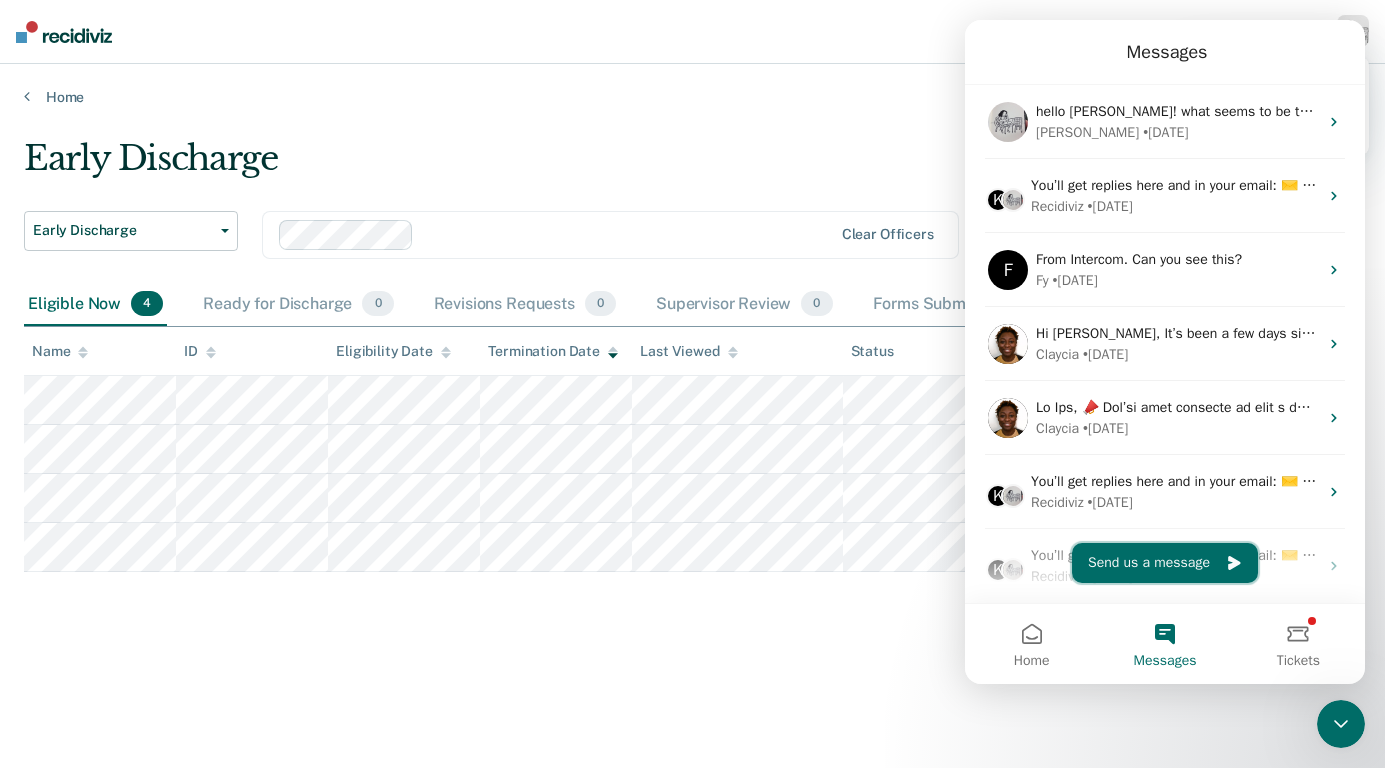 click on "Send us a message" at bounding box center (1165, 563) 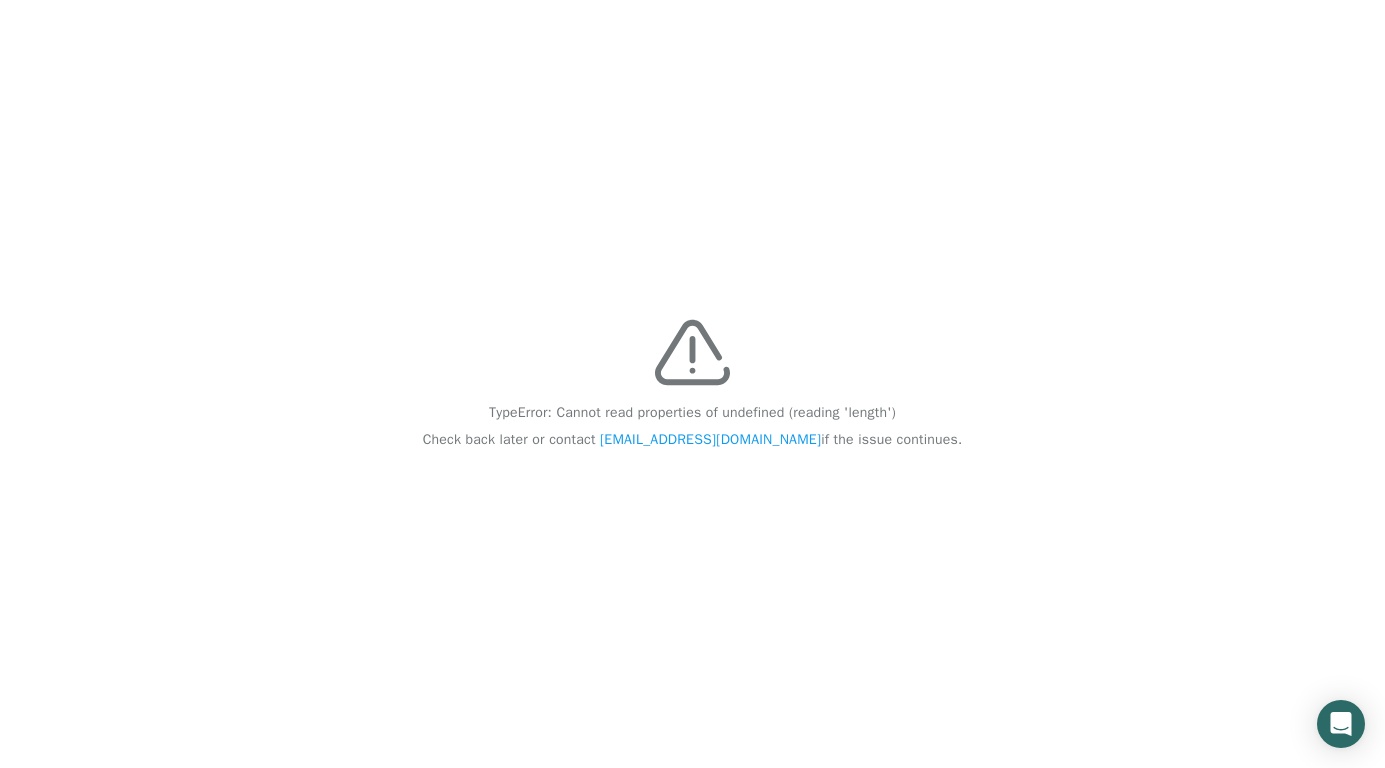 scroll, scrollTop: 0, scrollLeft: 0, axis: both 